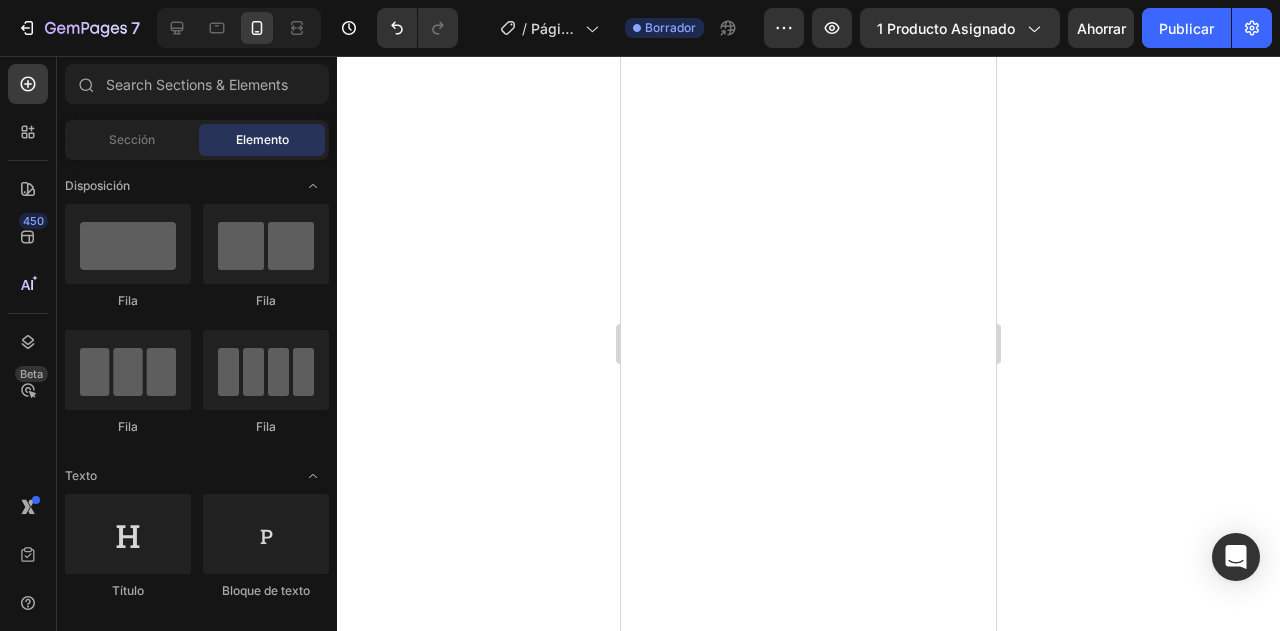 scroll, scrollTop: 0, scrollLeft: 0, axis: both 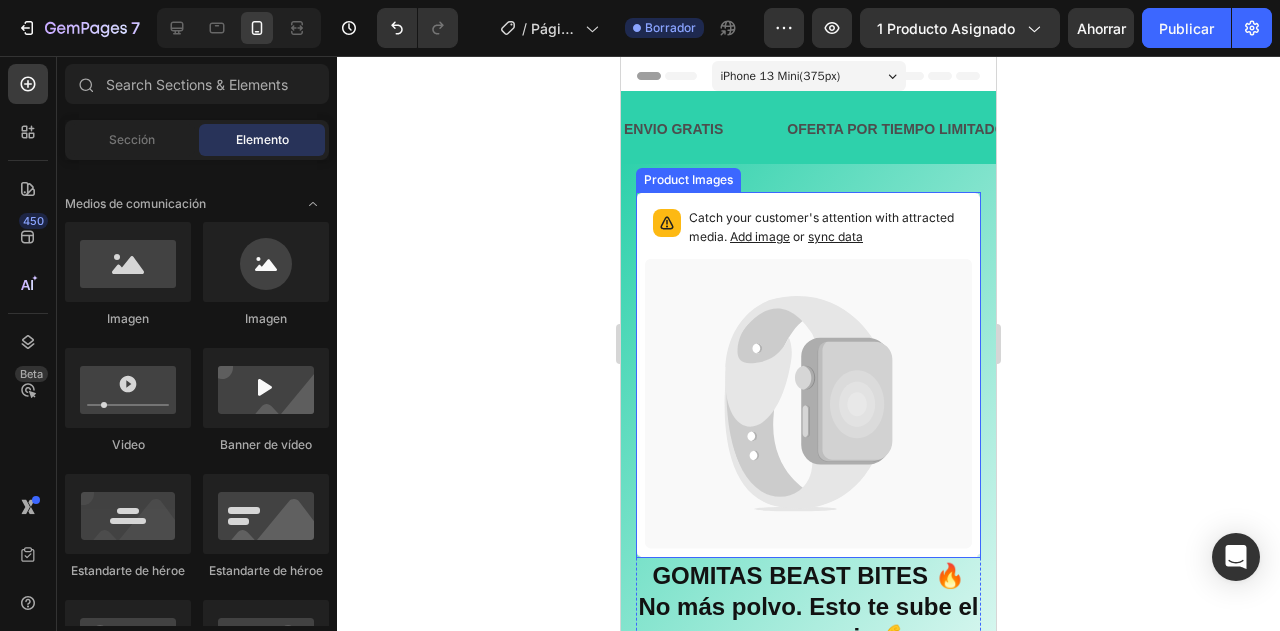 click 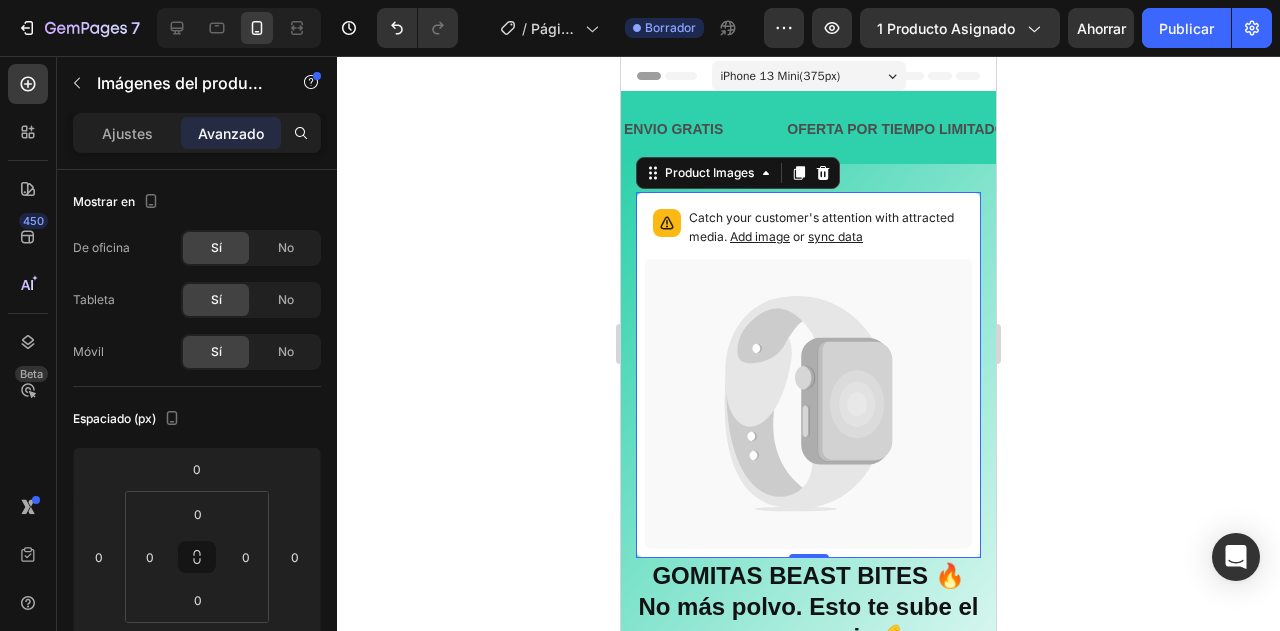 click on "Ajustes" at bounding box center [127, 133] 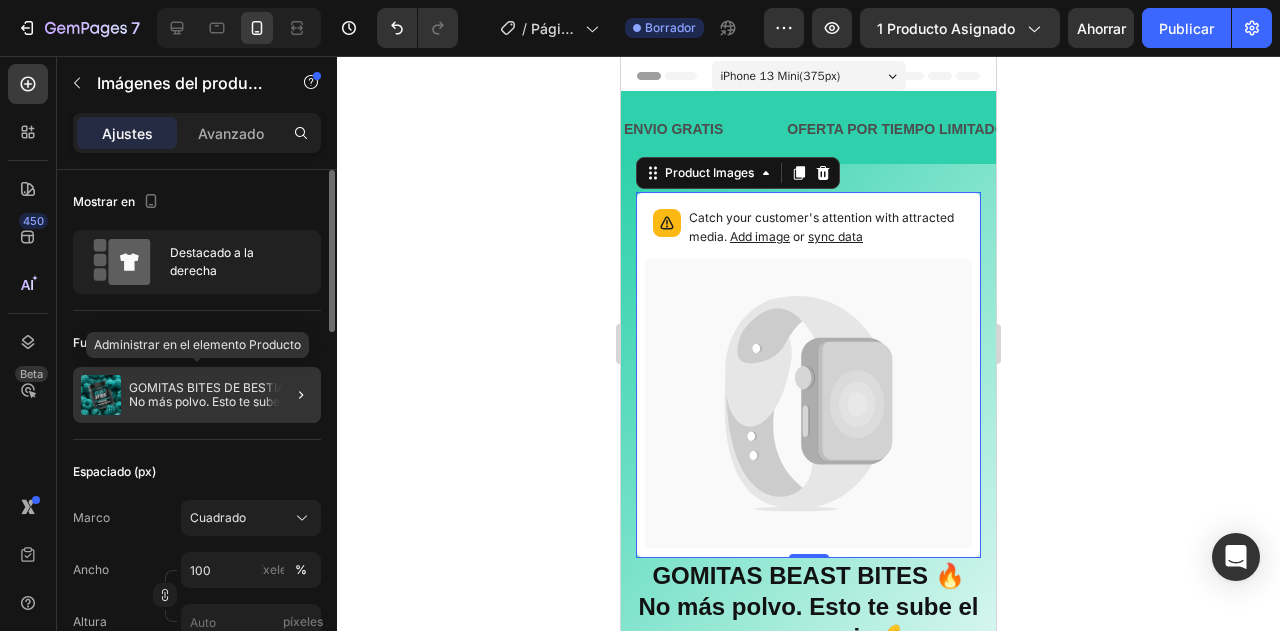 click on "GOMITAS BITES DE BESTIA 🔥No más polvo. Esto te sube el poder en serio 💪" at bounding box center [217, 401] 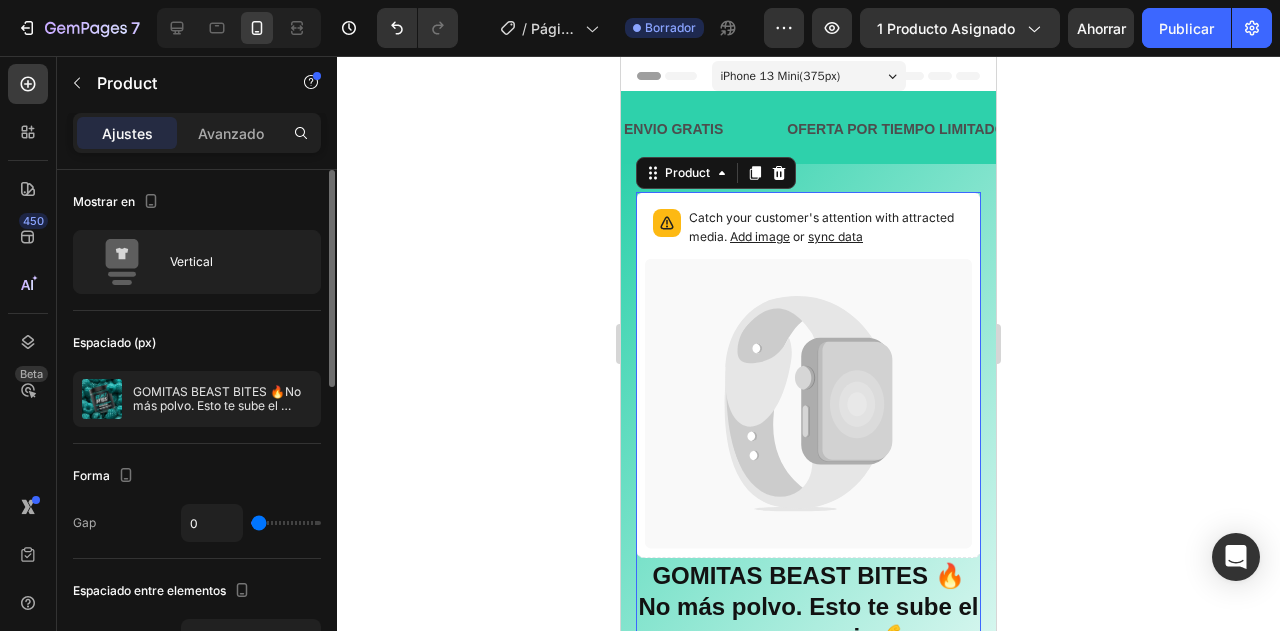 click on "GOMITAS BEAST BITES 🔥No más polvo. Esto te sube el power en serio 💪" 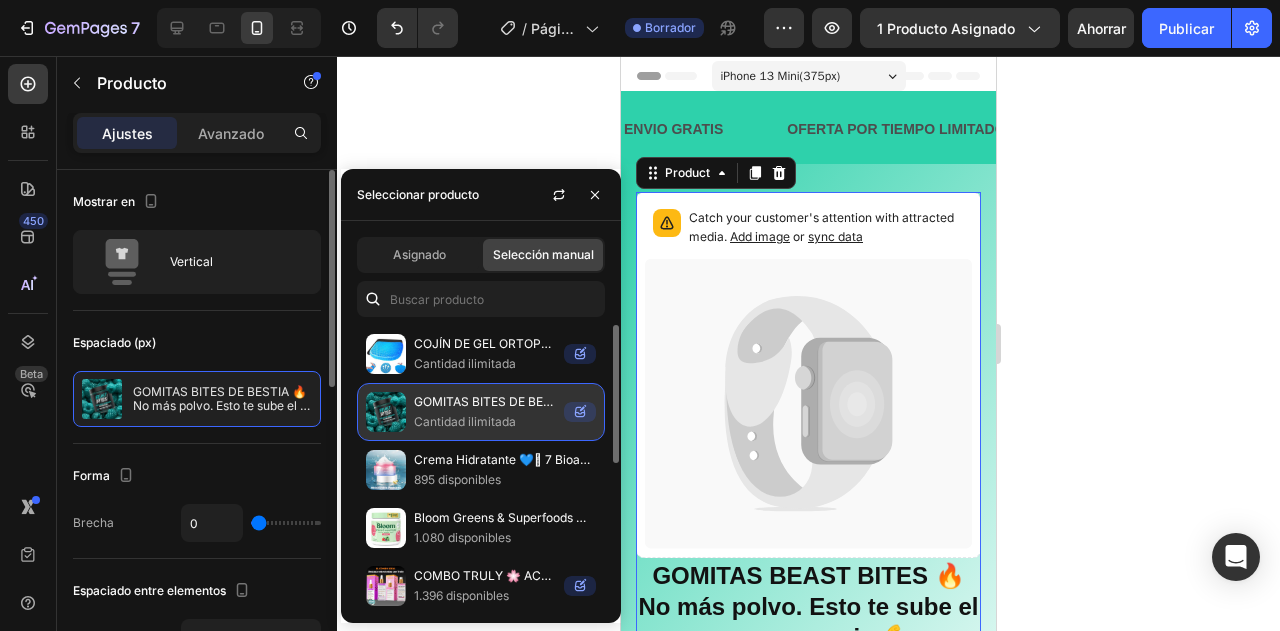 click on "Cantidad ilimitada" at bounding box center [485, 422] 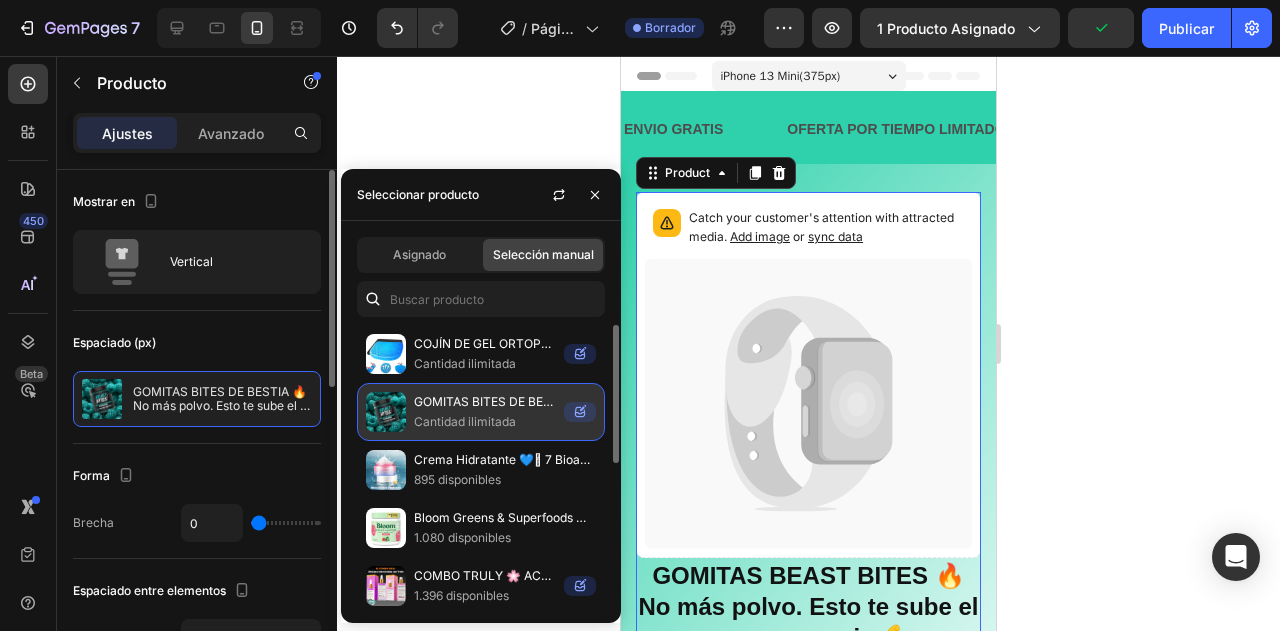 click on "Cantidad ilimitada" at bounding box center (485, 422) 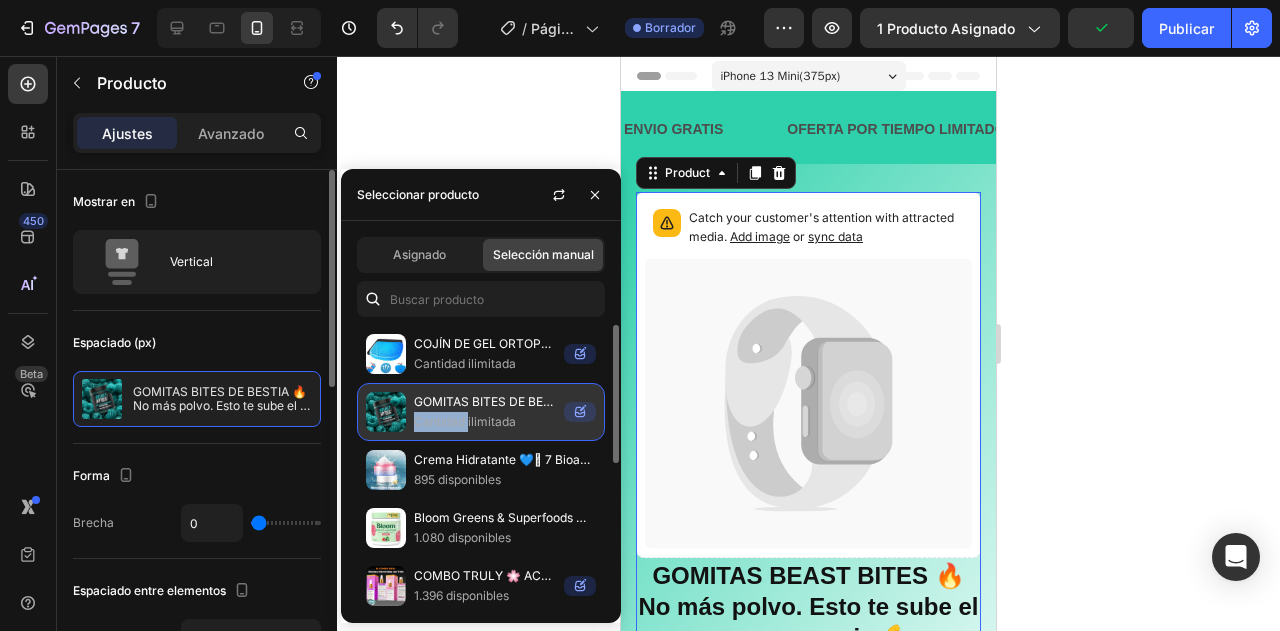 click on "Cantidad ilimitada" at bounding box center [485, 422] 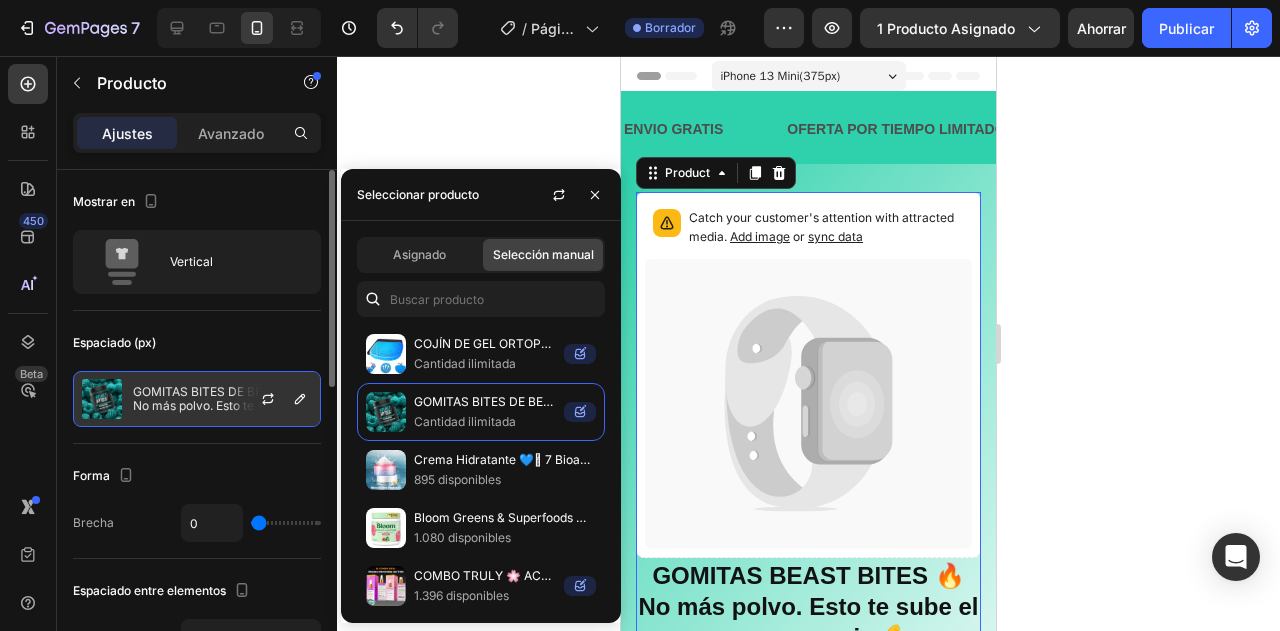 click on "GOMITAS BITES DE BESTIA 🔥No más polvo. Esto te sube el poder en serio 💪" at bounding box center (221, 405) 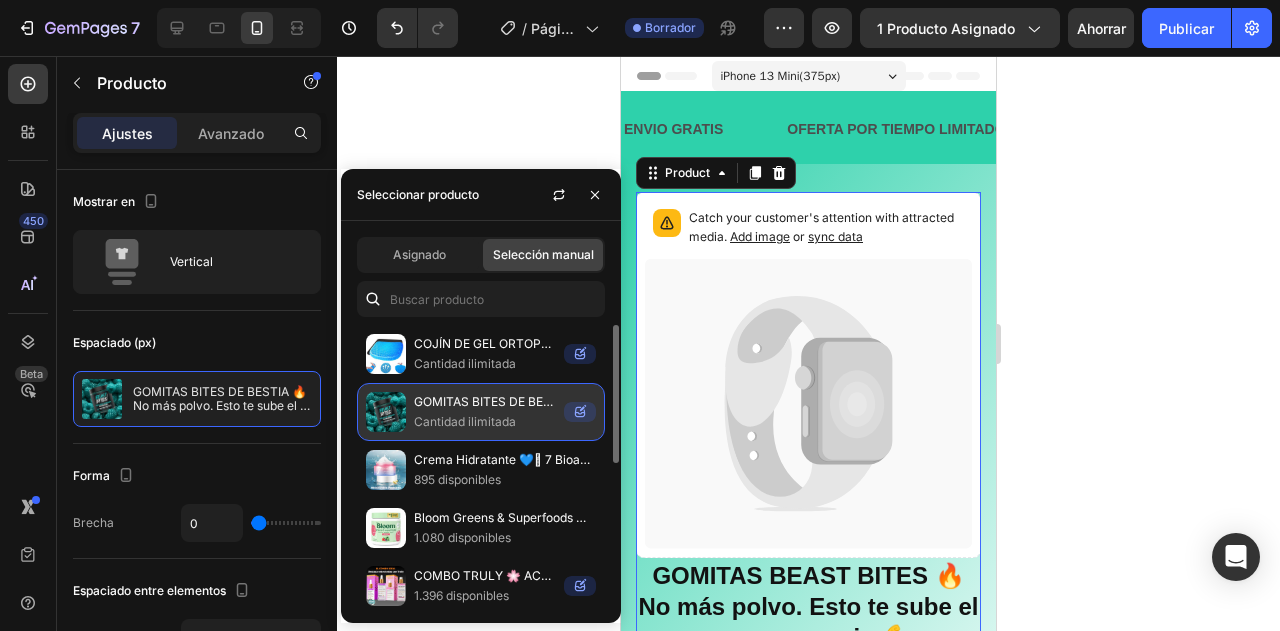 click on "GOMITAS BITES DE BESTIA 🔥No más polvo. Esto te sube el poder en serio 💪" at bounding box center (485, 402) 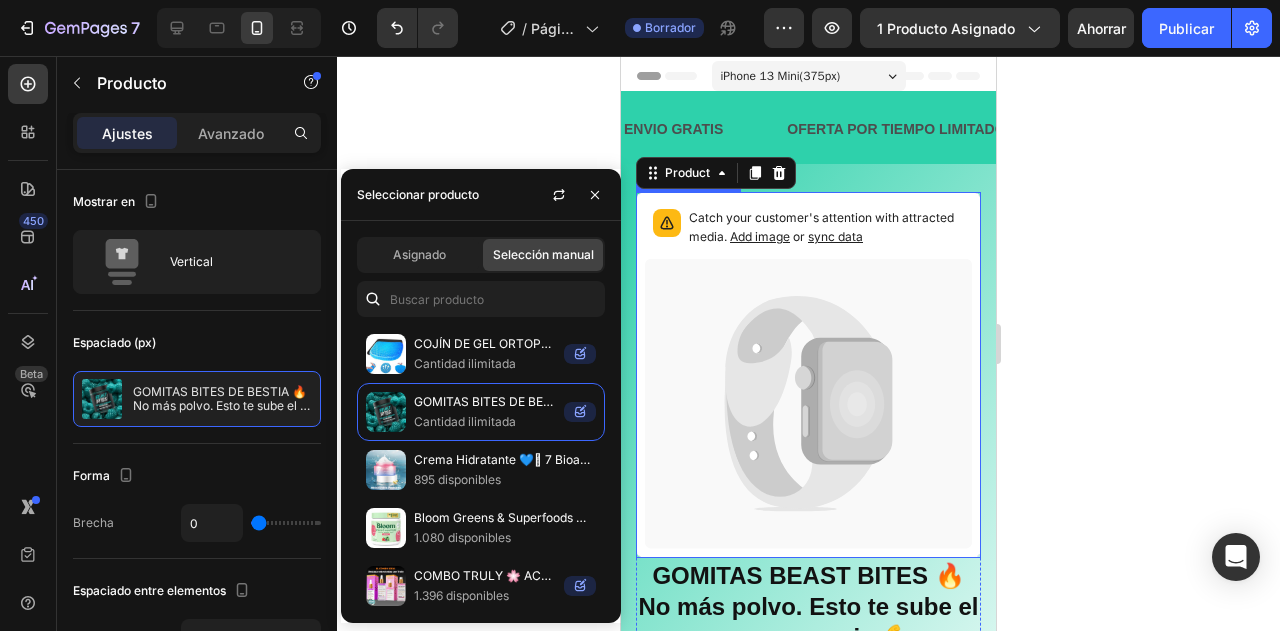 click 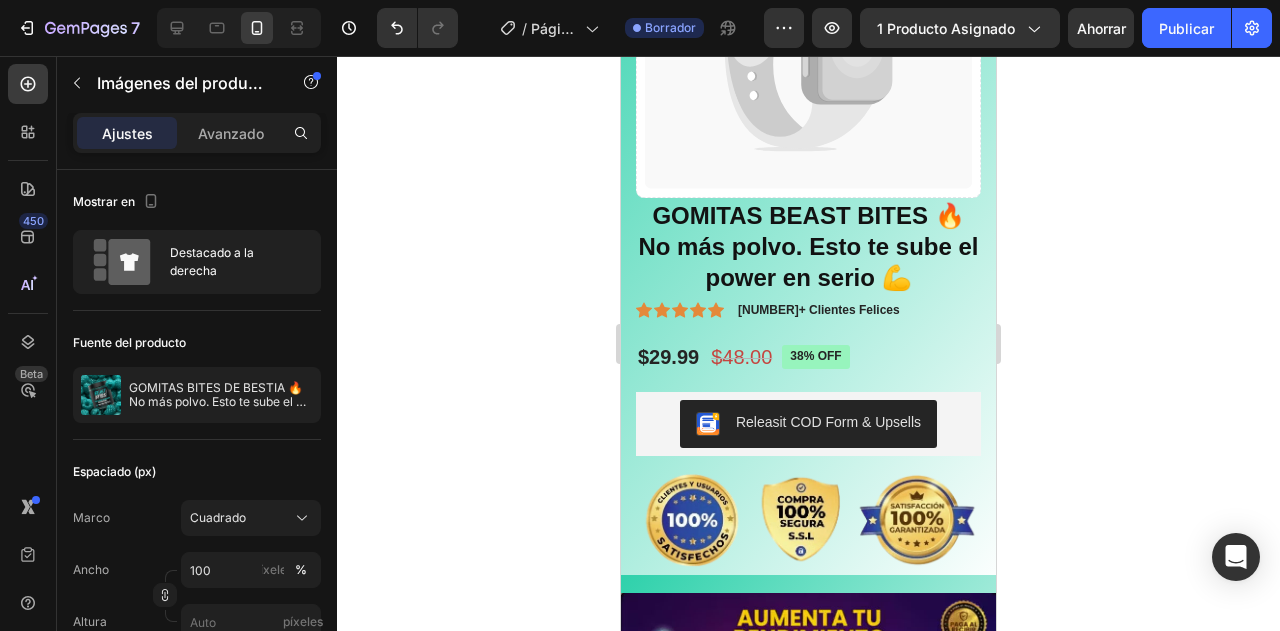 scroll, scrollTop: 0, scrollLeft: 0, axis: both 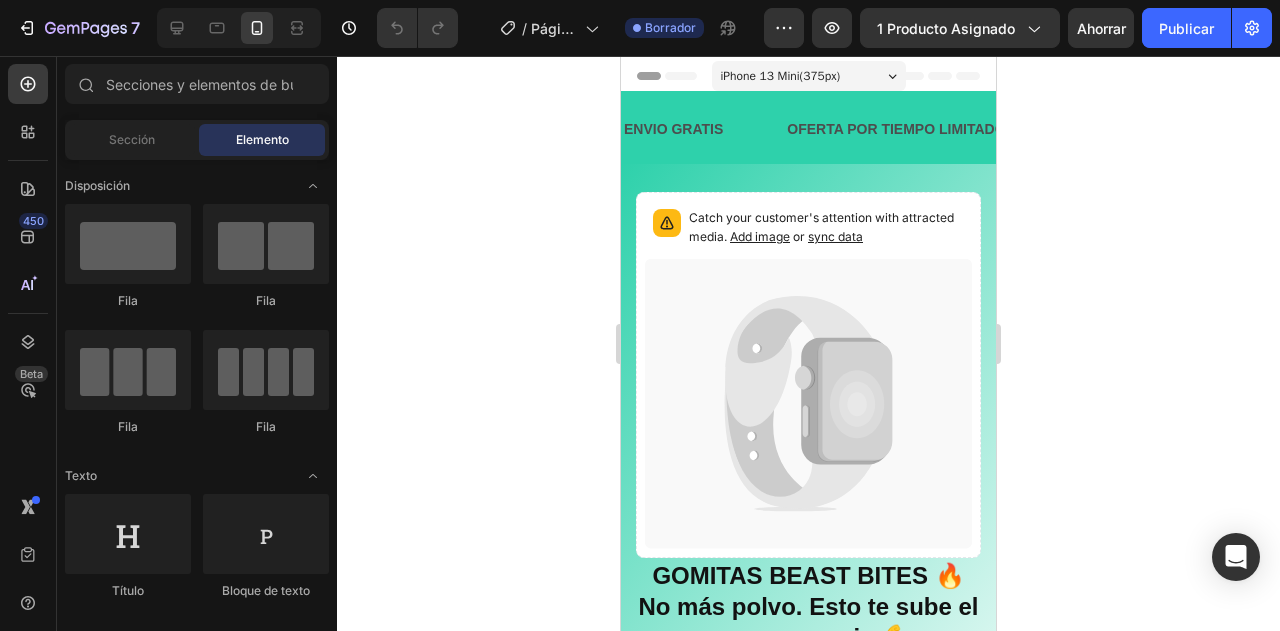 click 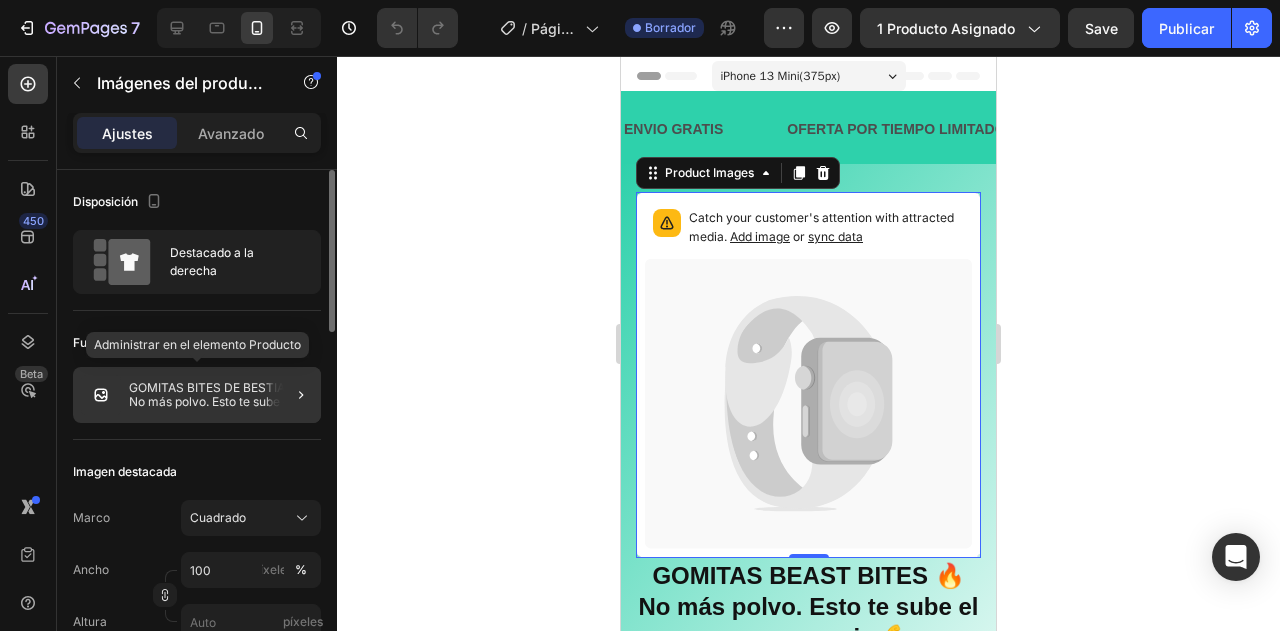 click on "GOMITAS BITES DE BESTIA 🔥No más polvo. Esto te sube el poder en serio 💪" at bounding box center (217, 401) 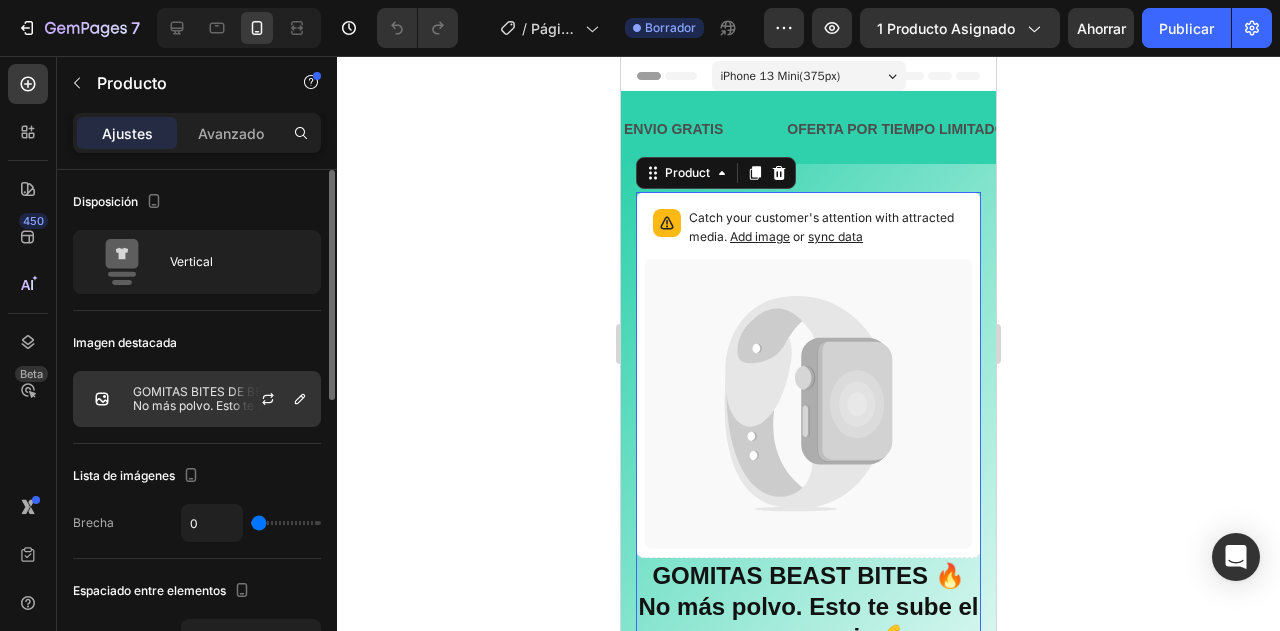 click on "GOMITAS BITES DE BESTIA 🔥No más polvo. Esto te sube el poder en serio 💪" at bounding box center (221, 405) 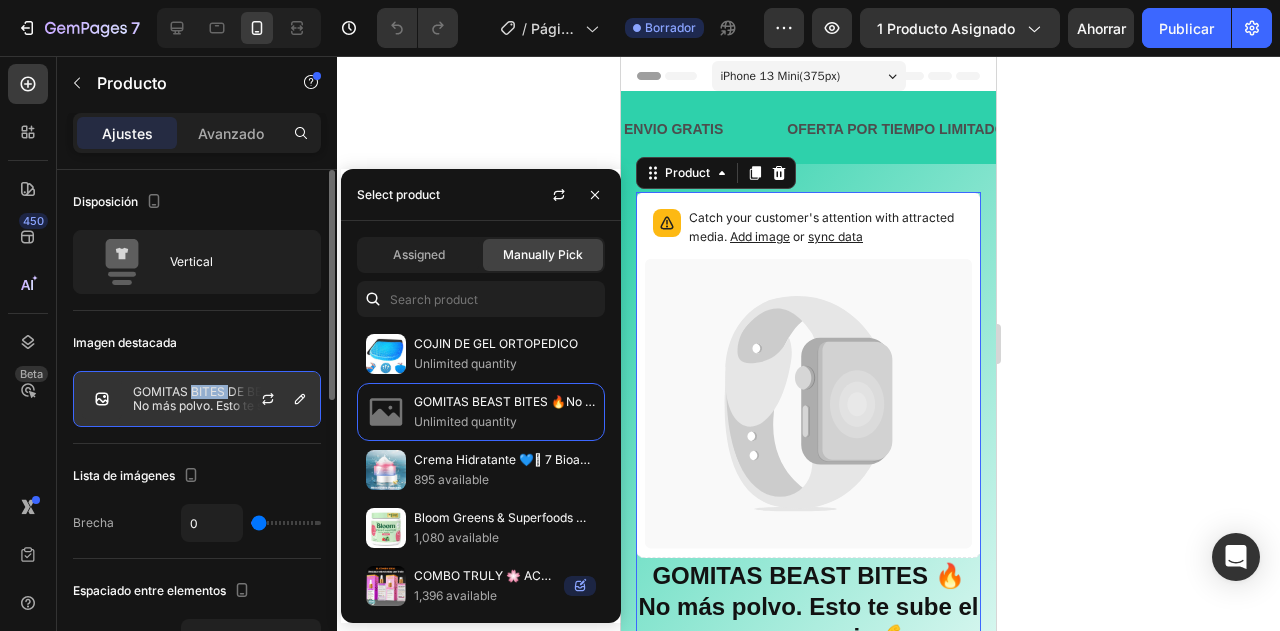click on "GOMITAS BITES DE BESTIA 🔥No más polvo. Esto te sube el poder en serio 💪" at bounding box center (221, 405) 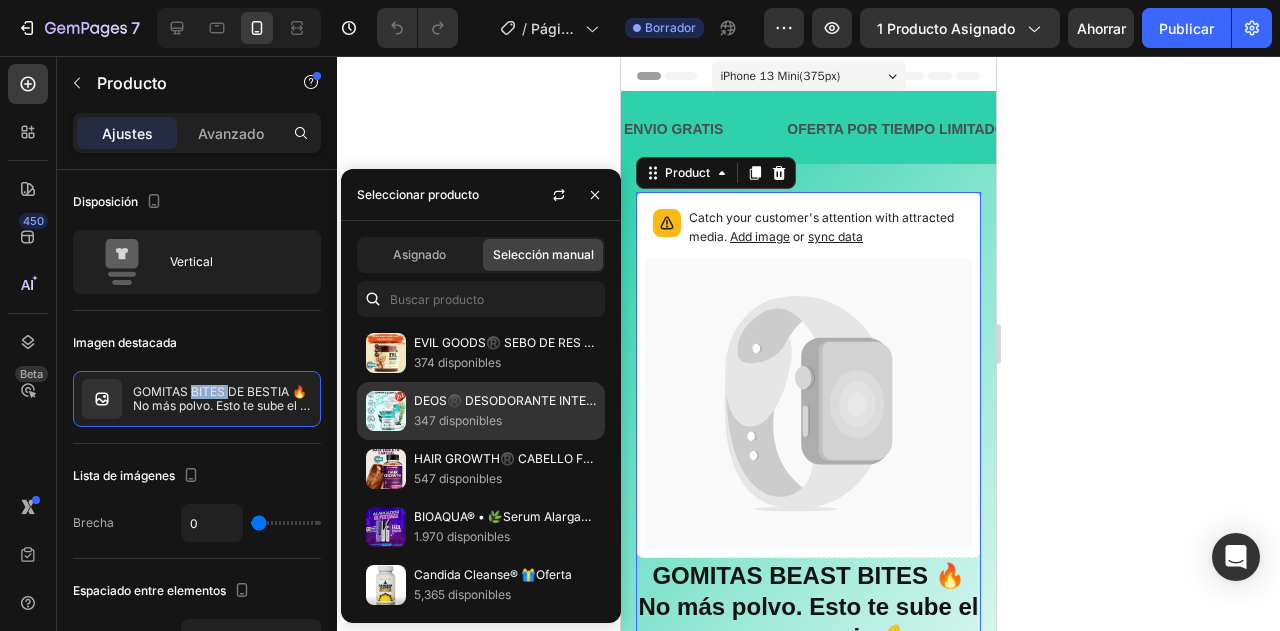 scroll, scrollTop: 0, scrollLeft: 0, axis: both 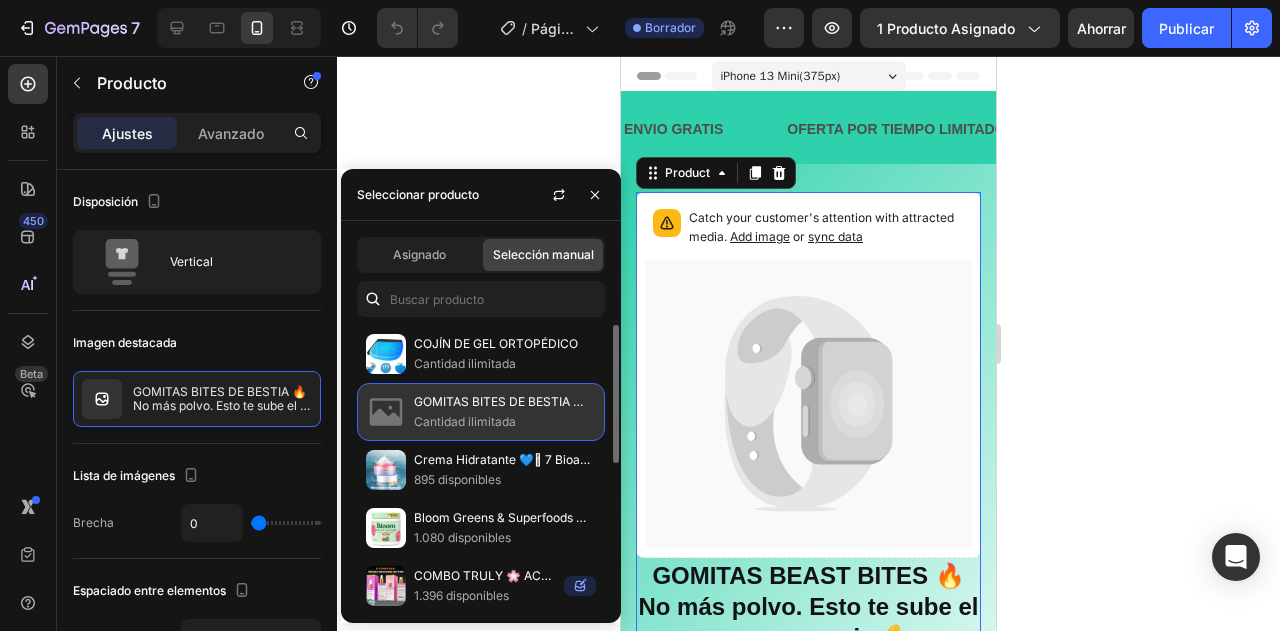 click on "GOMITAS BITES DE BESTIA 🔥No más polvo. Esto te sube el poder en serio 💪" at bounding box center (634, 401) 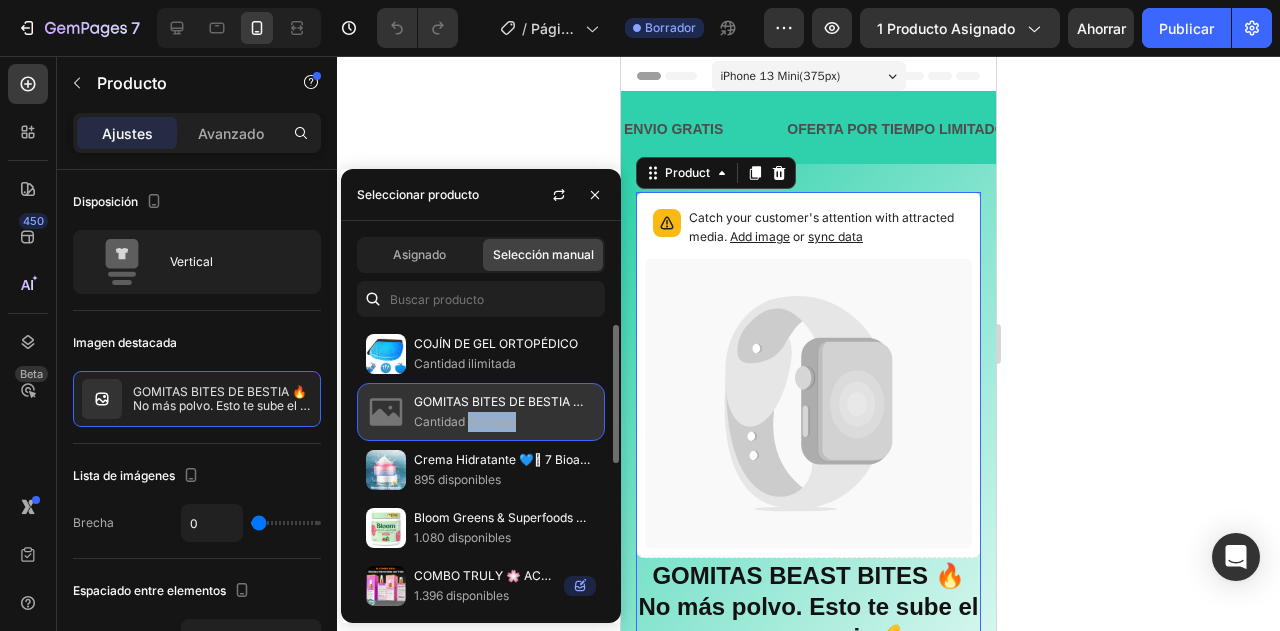 click on "Cantidad ilimitada" at bounding box center [465, 421] 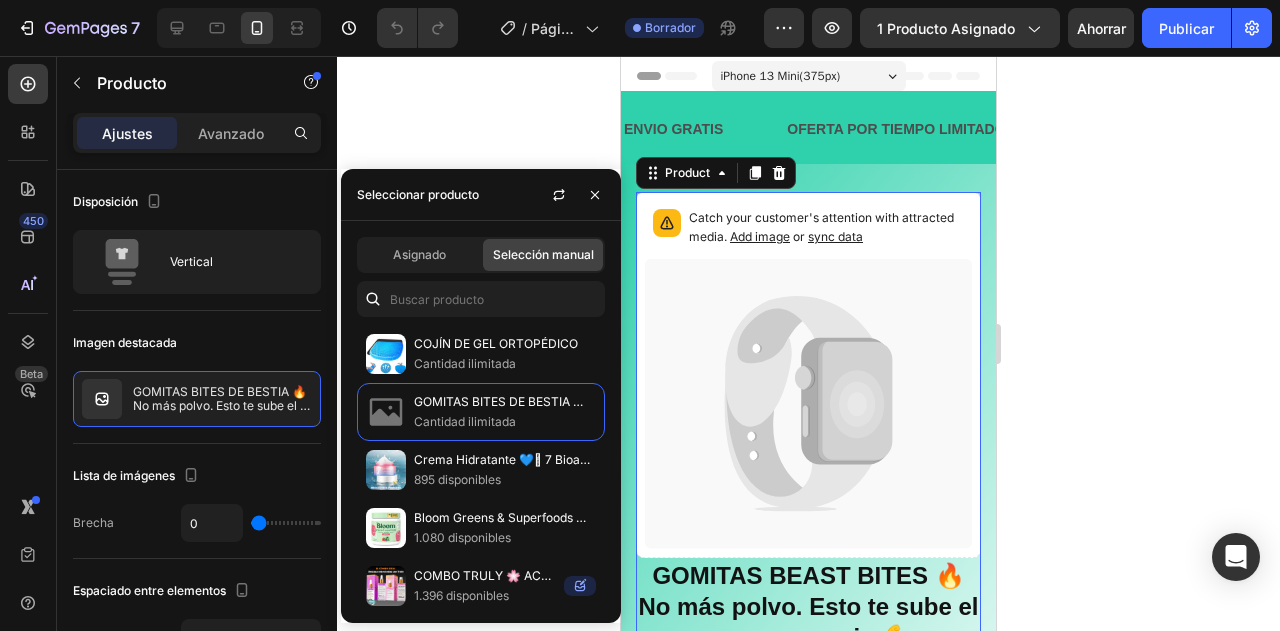 click 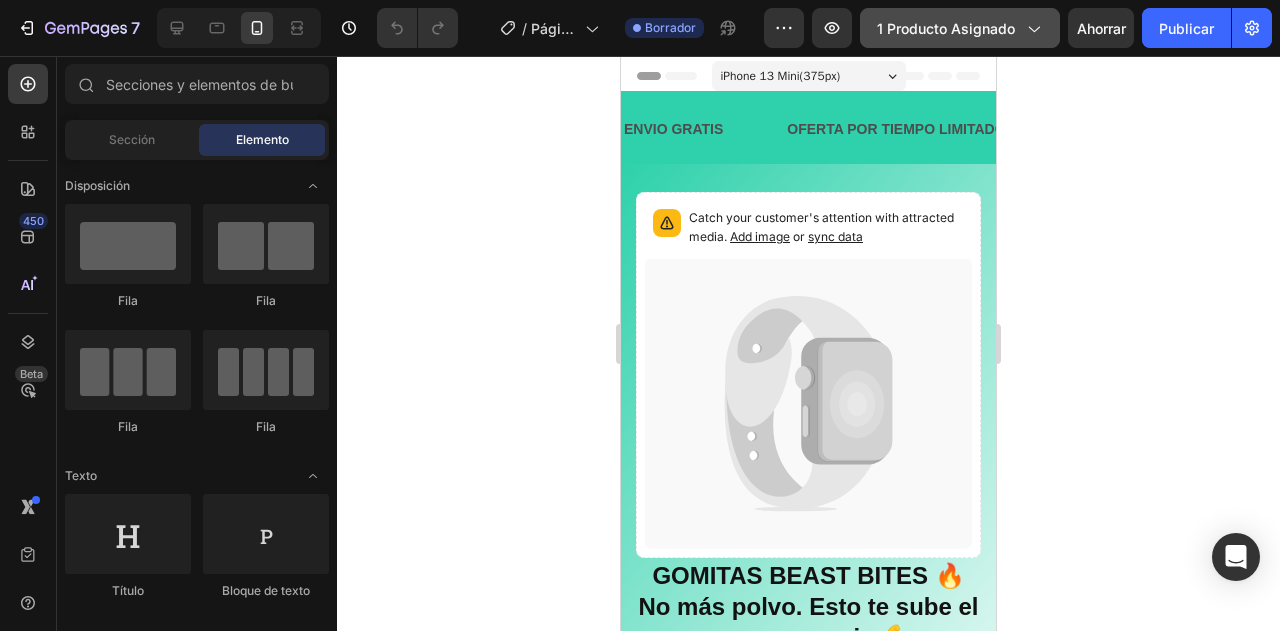 click on "1 producto asignado" at bounding box center (946, 28) 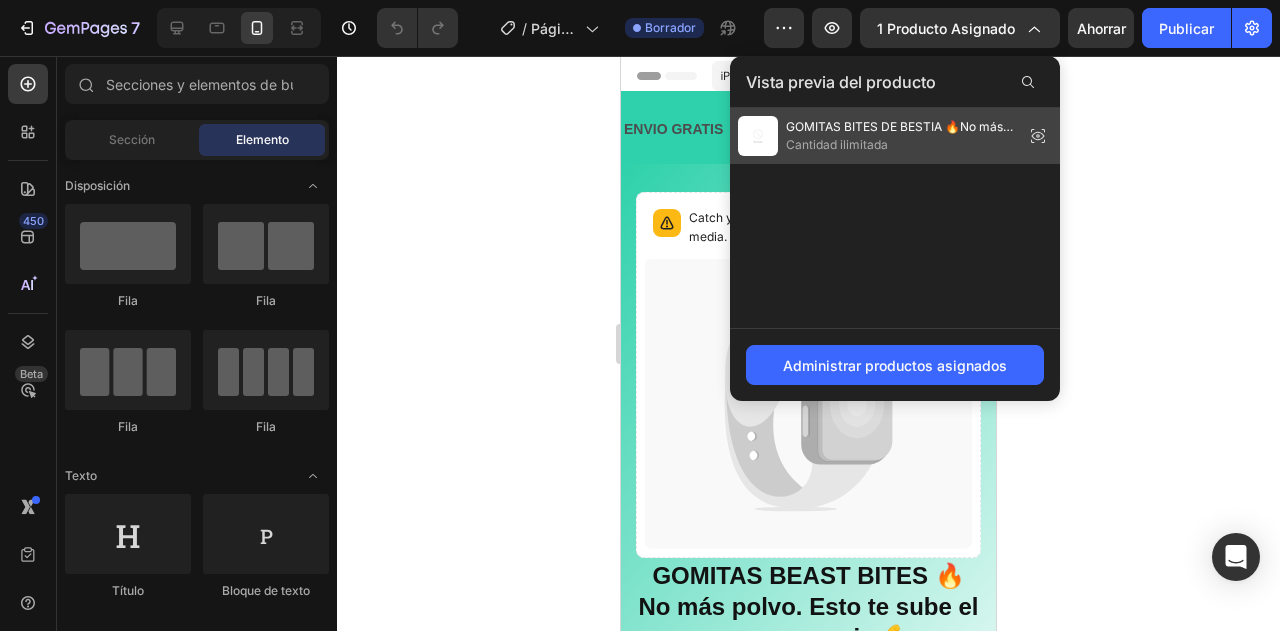 click on "GOMITAS BITES DE BESTIA 🔥No más polvo. Esto te sube el poder en serio 💪" at bounding box center [899, 135] 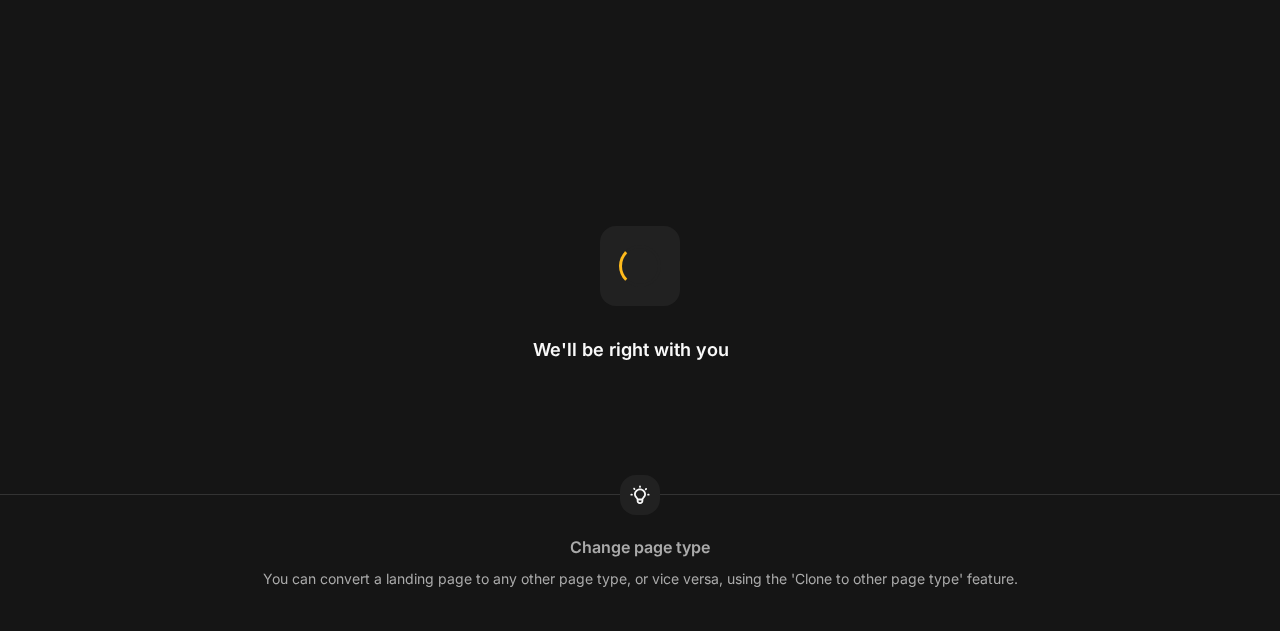 scroll, scrollTop: 0, scrollLeft: 0, axis: both 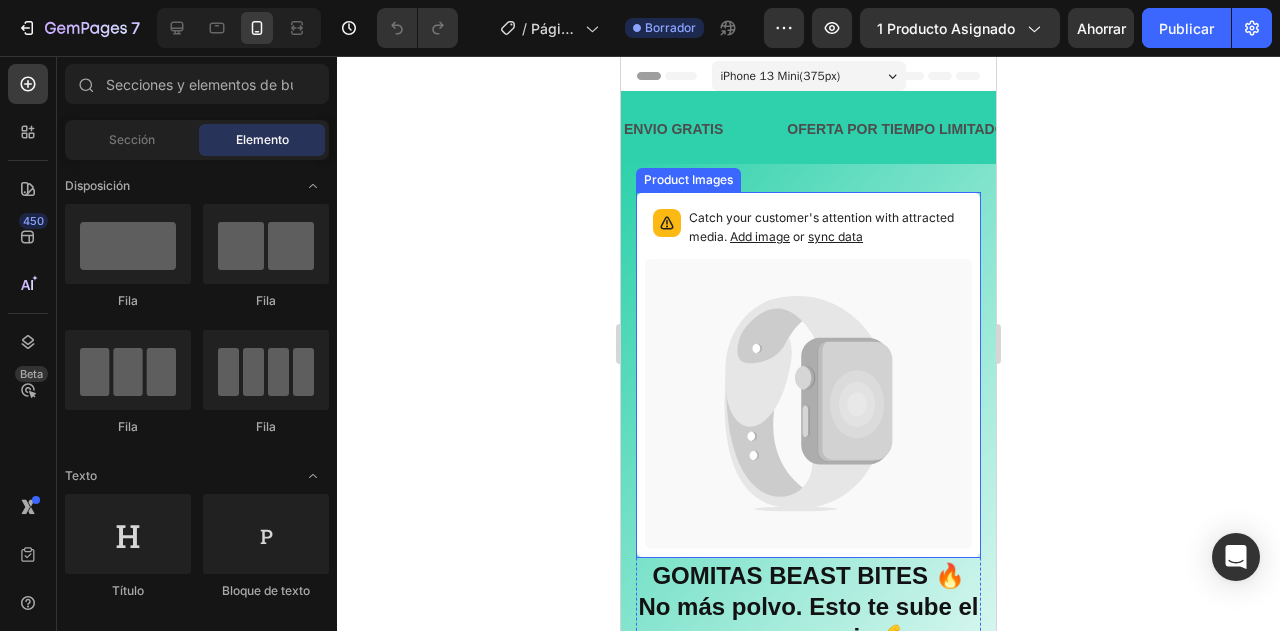 click 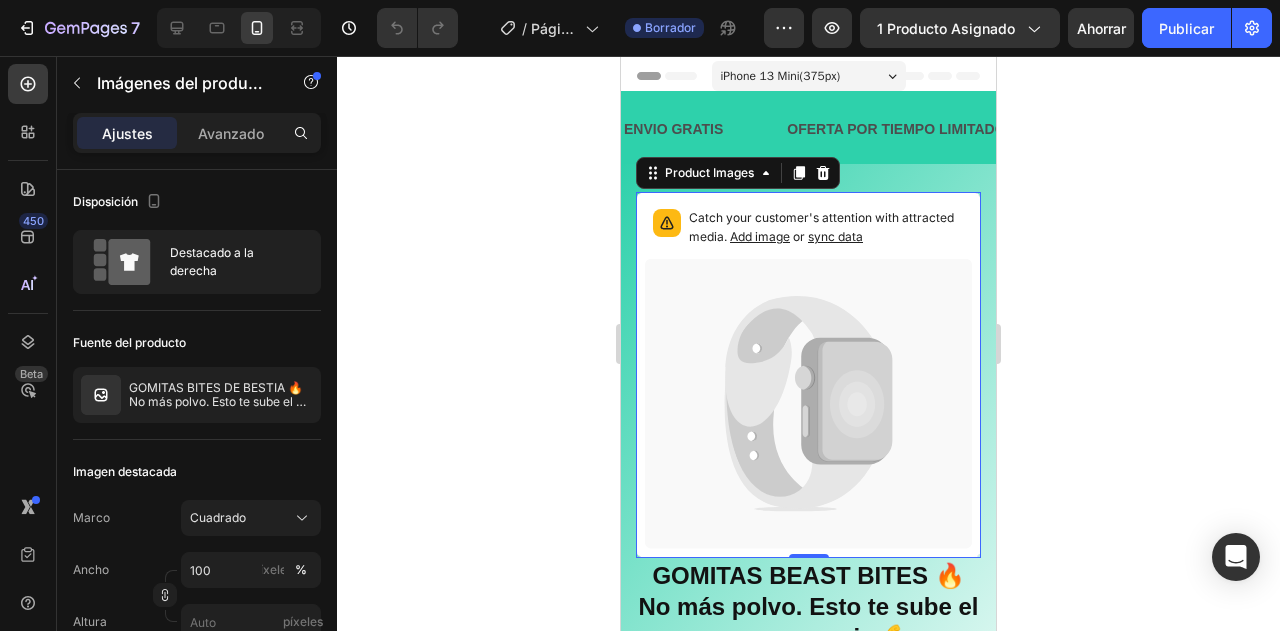 click on "Product Images" at bounding box center [738, 173] 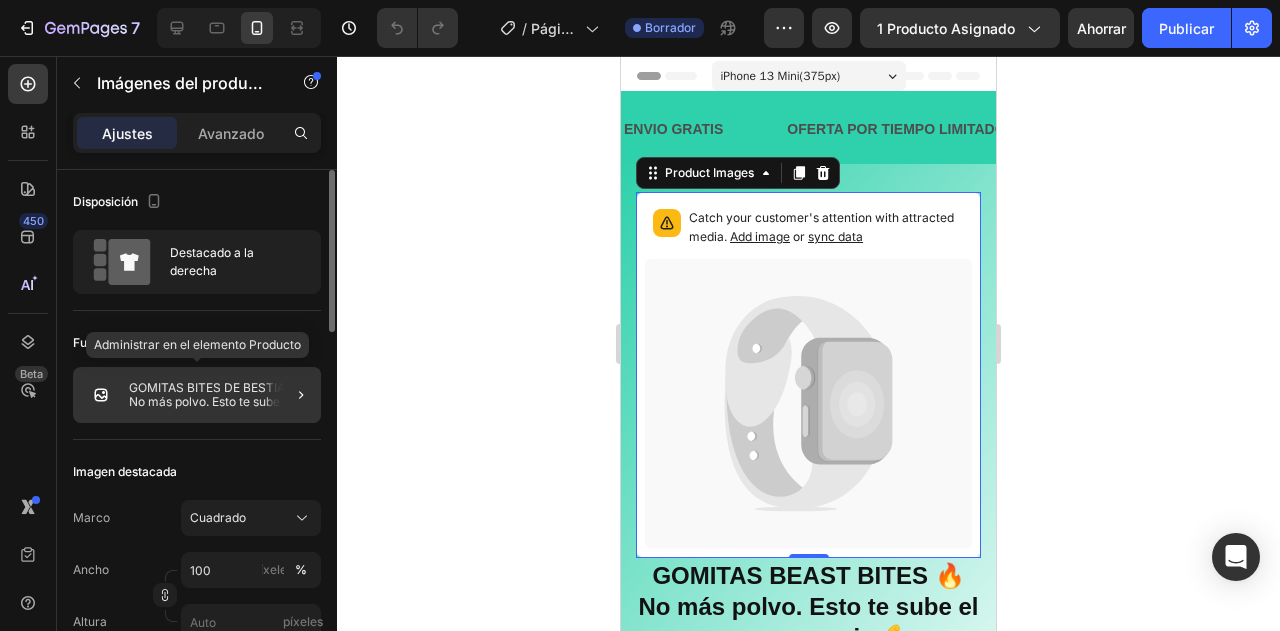 click on "GOMITAS BITES DE BESTIA 🔥No más polvo. Esto te sube el poder en serio 💪" 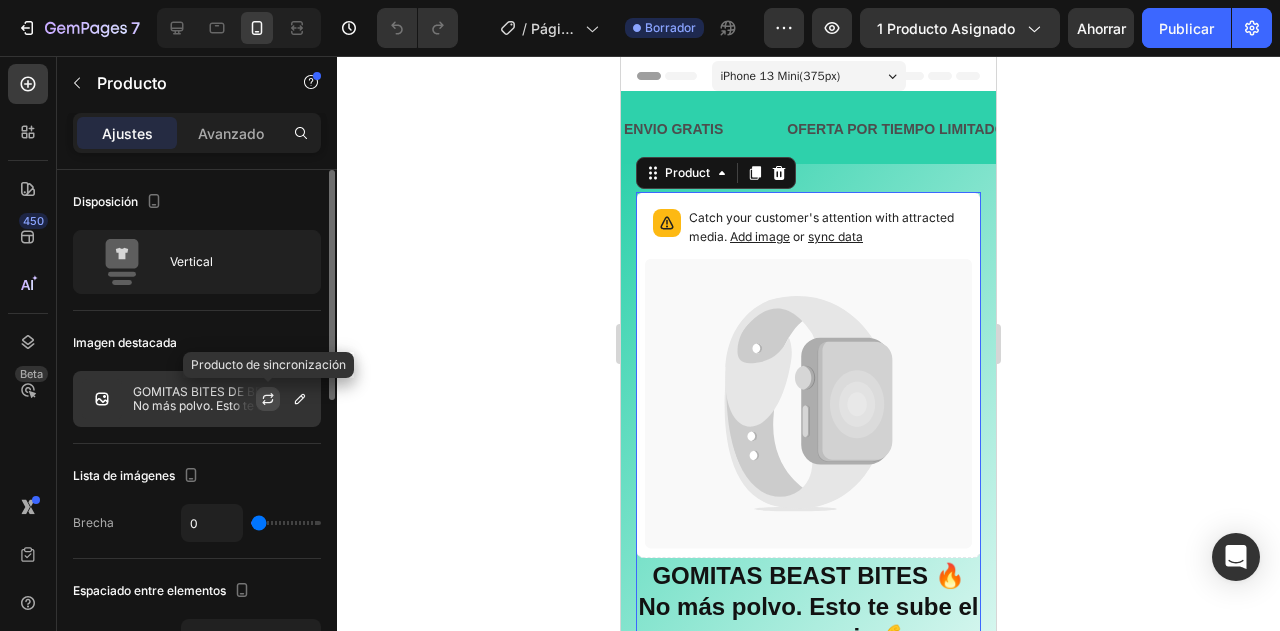 click 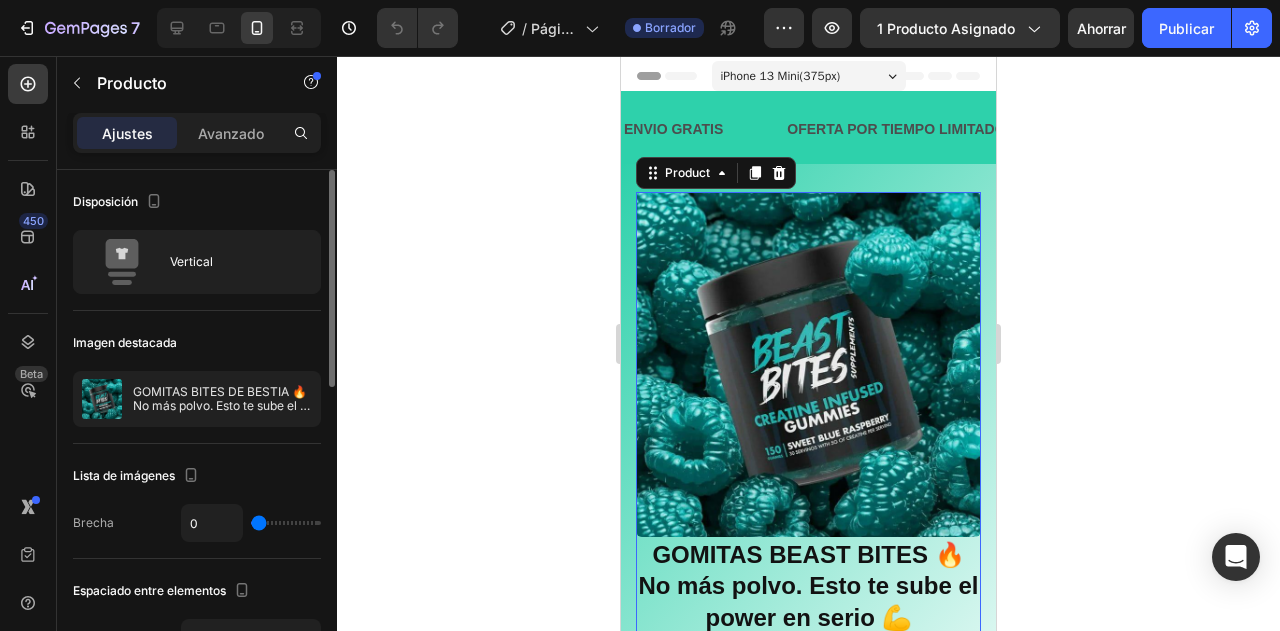 click 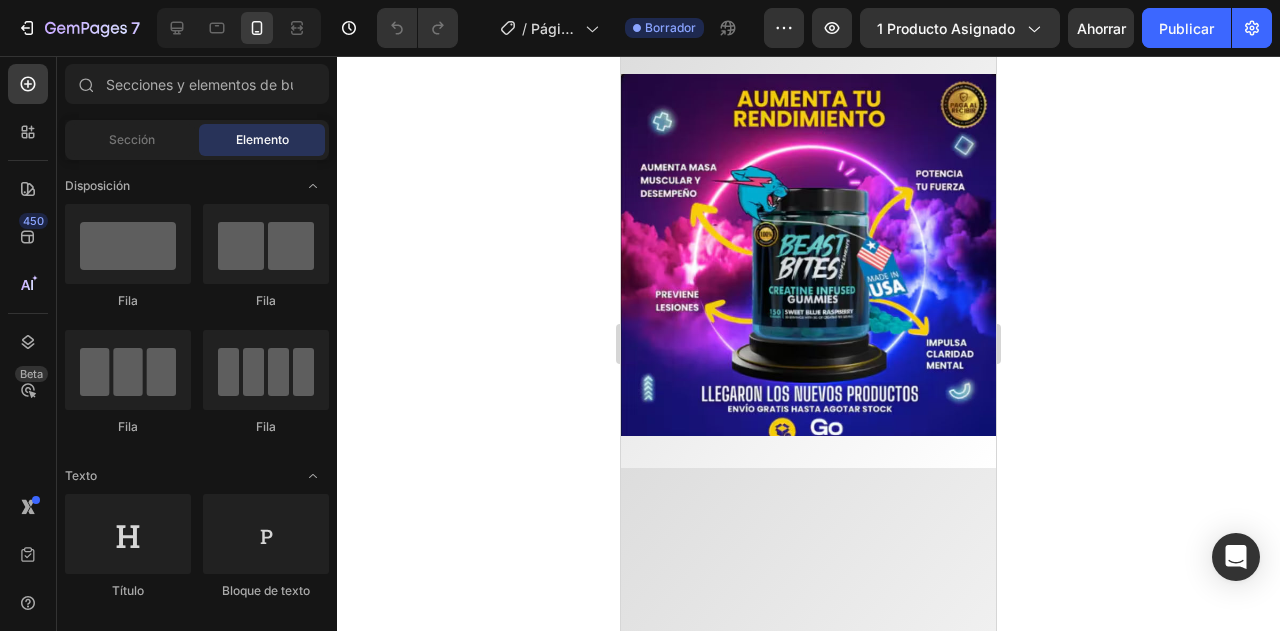 scroll, scrollTop: 600, scrollLeft: 0, axis: vertical 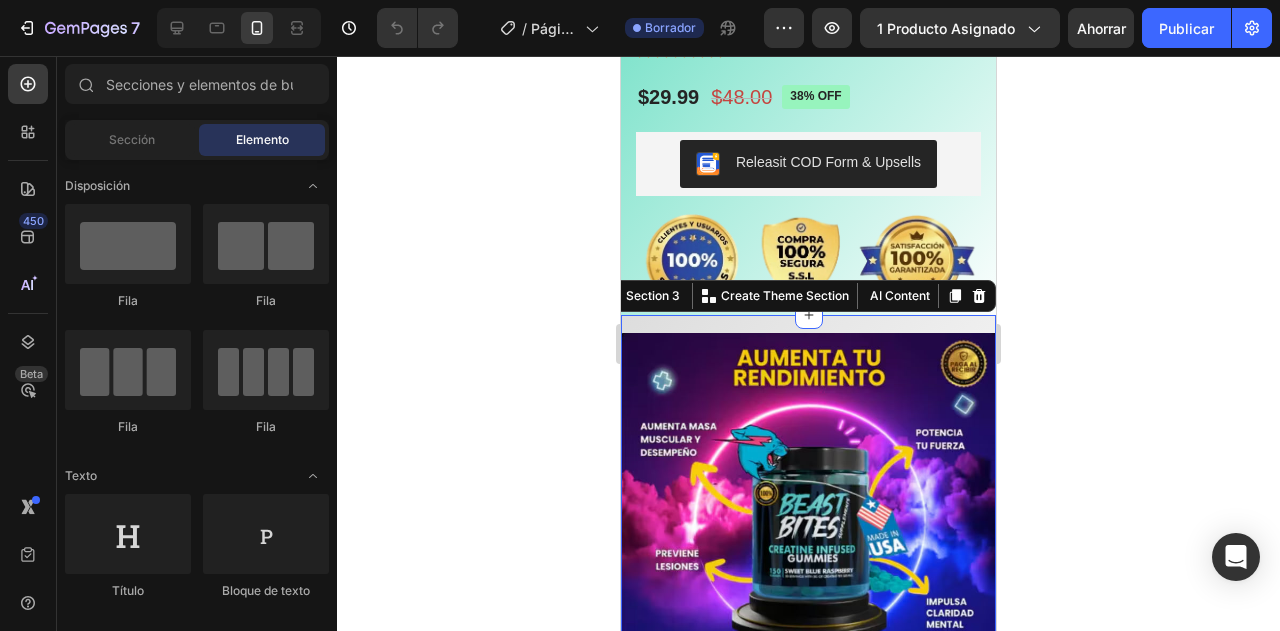click on "Image Section 3   You can create reusable sections Create Theme Section AI Content Write with GemAI What would you like to describe here? Tone and Voice Persuasive Product Getting products... Show more Generate" at bounding box center [808, 521] 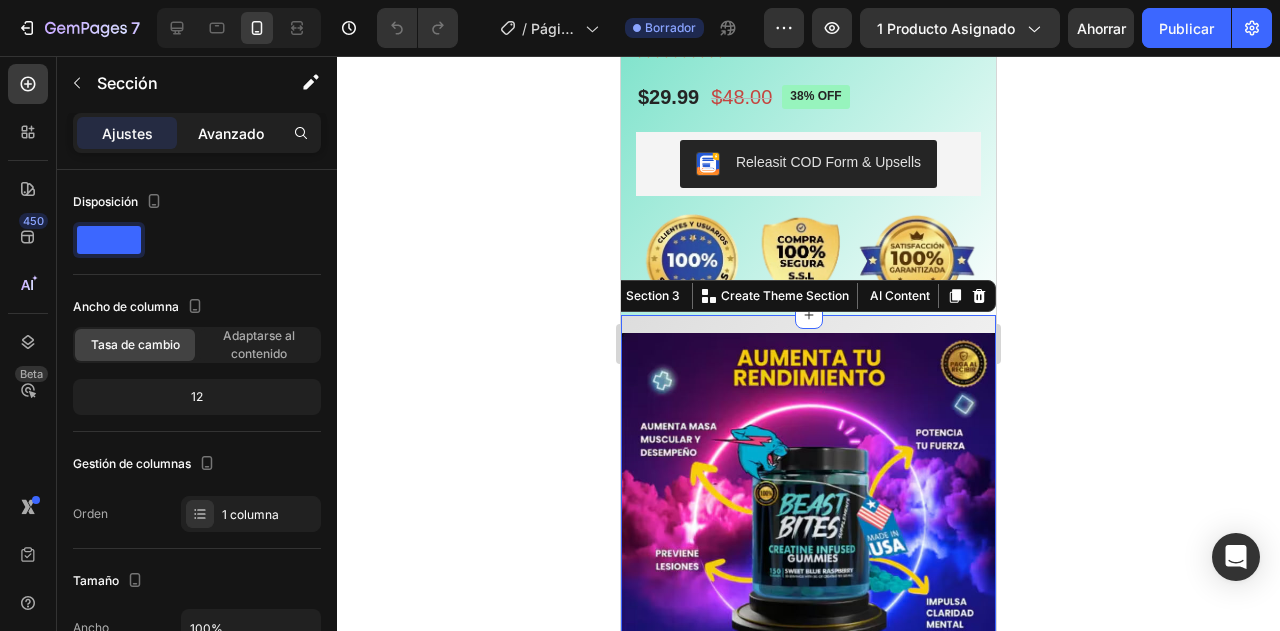 click on "Avanzado" at bounding box center (231, 133) 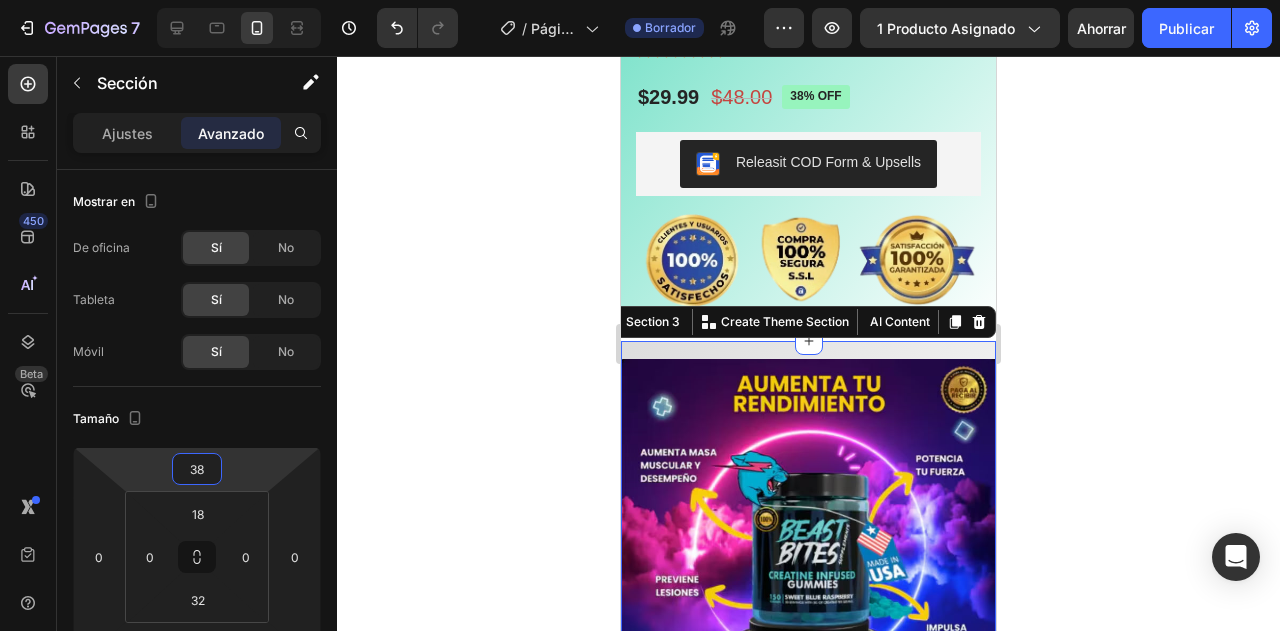 type on "34" 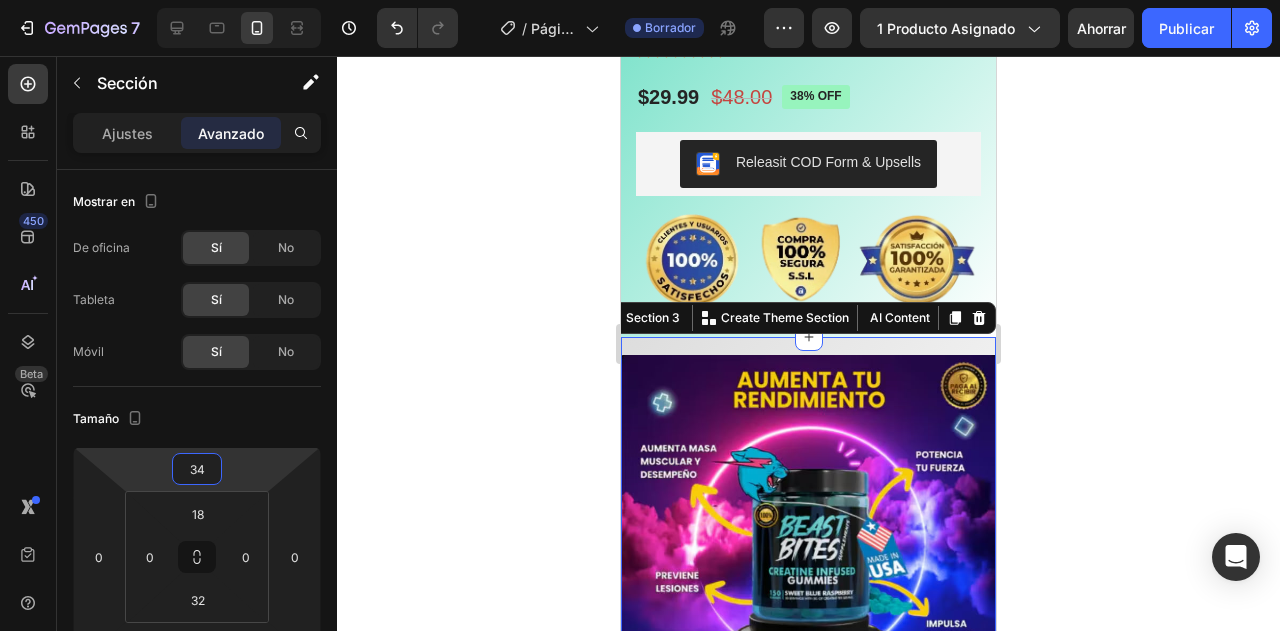 drag, startPoint x: 224, startPoint y: 484, endPoint x: 226, endPoint y: 473, distance: 11.18034 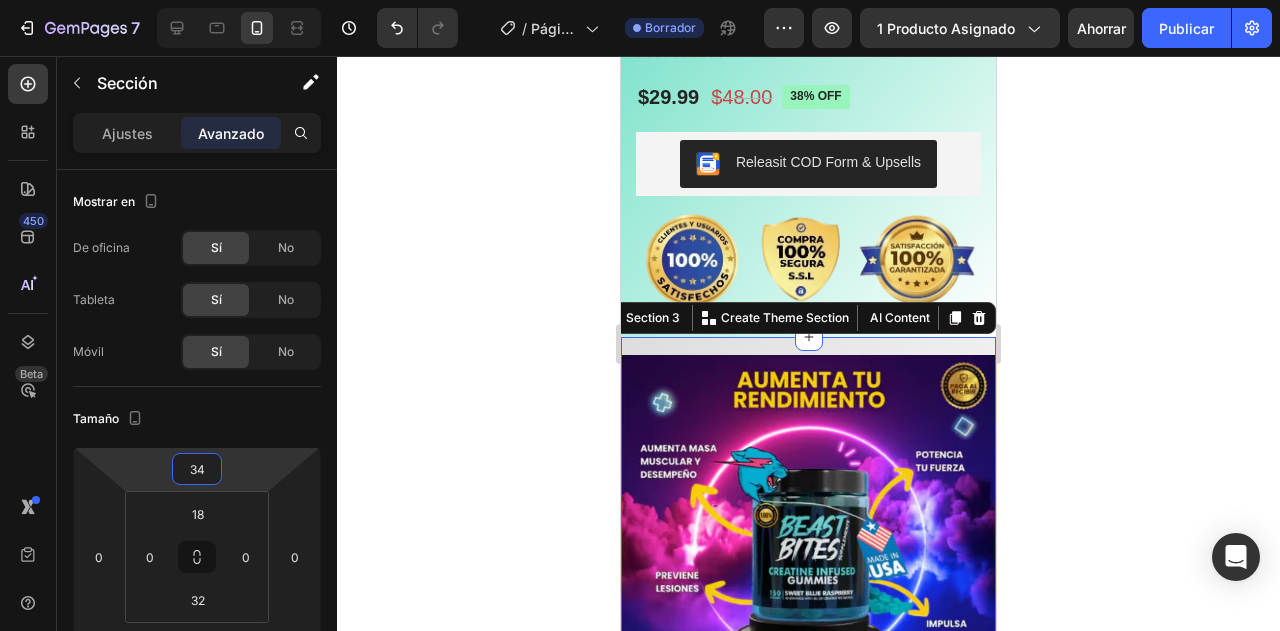 click 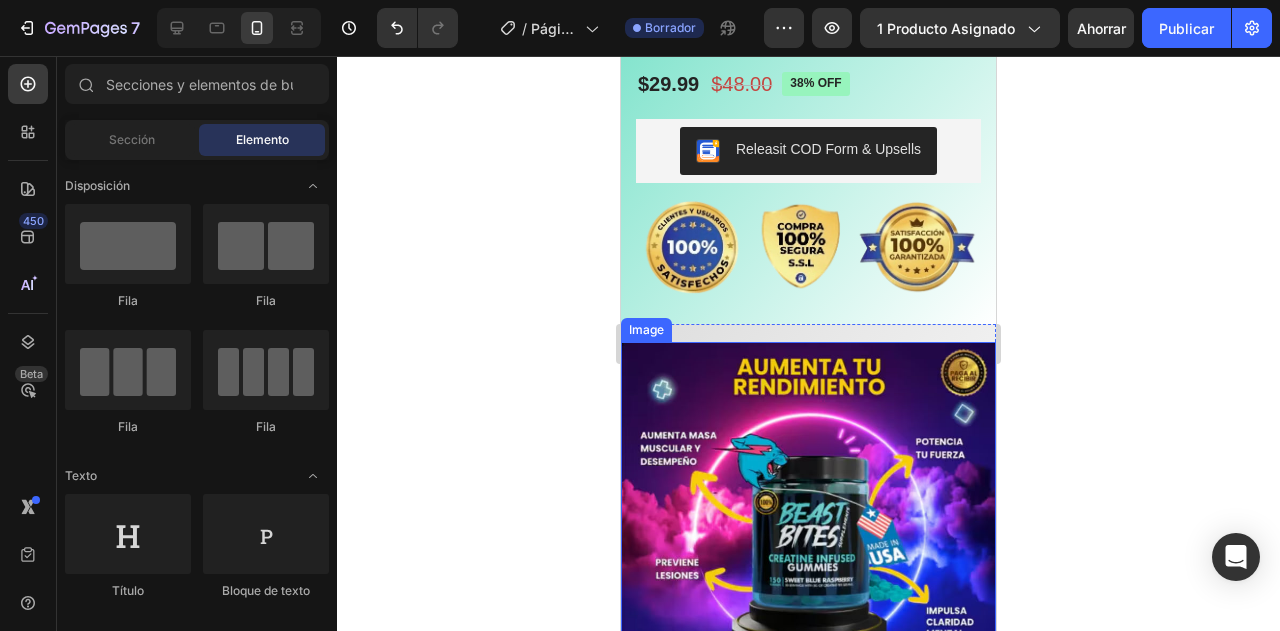 scroll, scrollTop: 600, scrollLeft: 0, axis: vertical 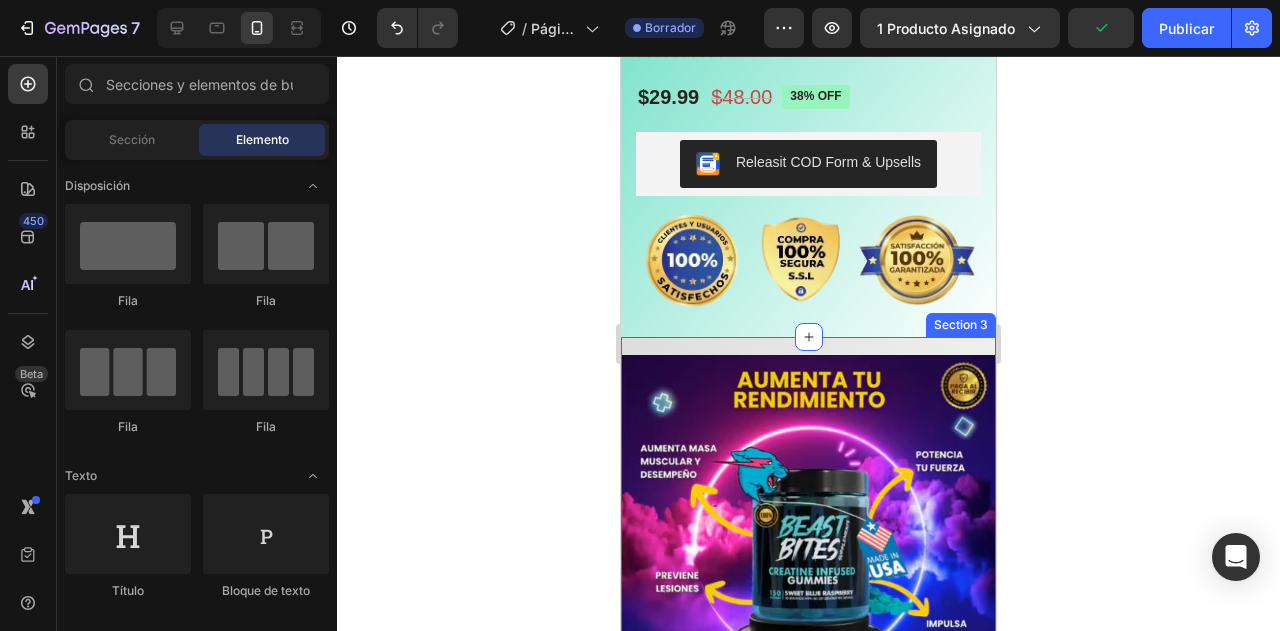 click on "Image Section 3" at bounding box center (808, 543) 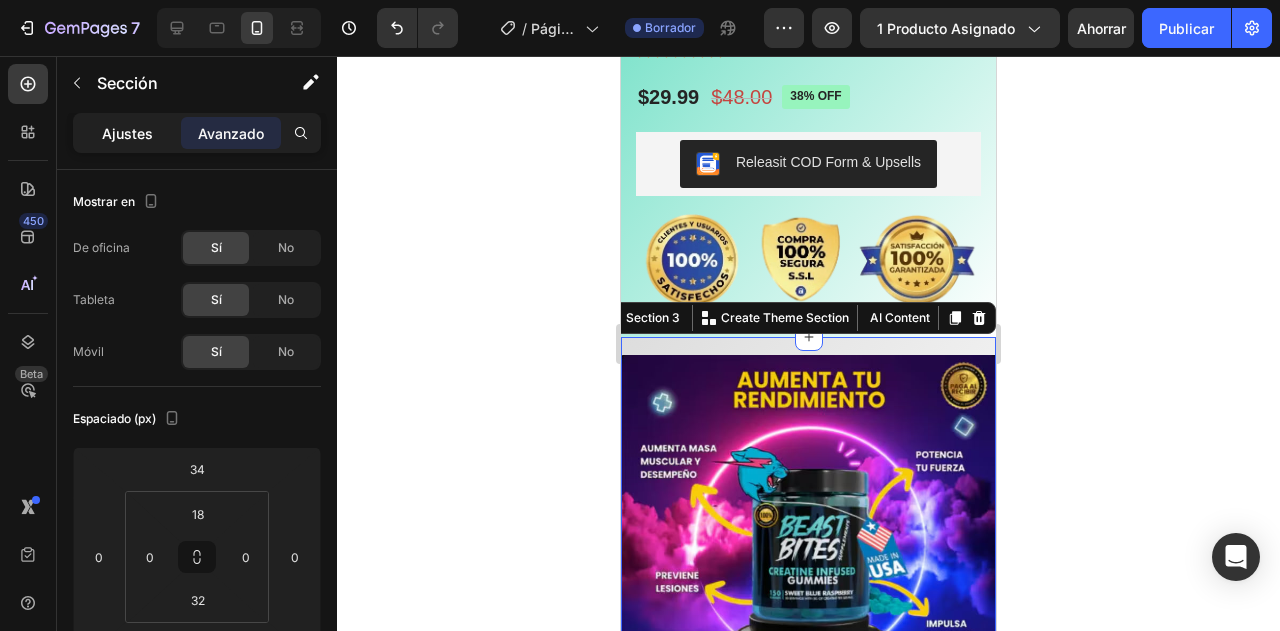 click on "Ajustes" at bounding box center [127, 133] 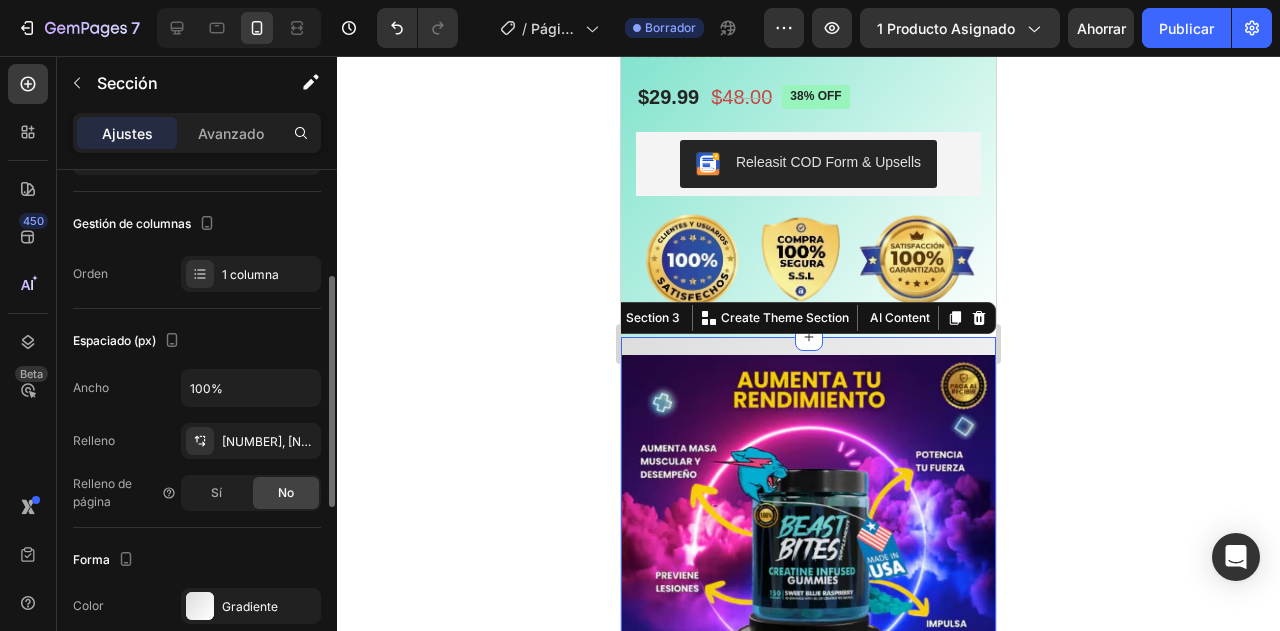 scroll, scrollTop: 360, scrollLeft: 0, axis: vertical 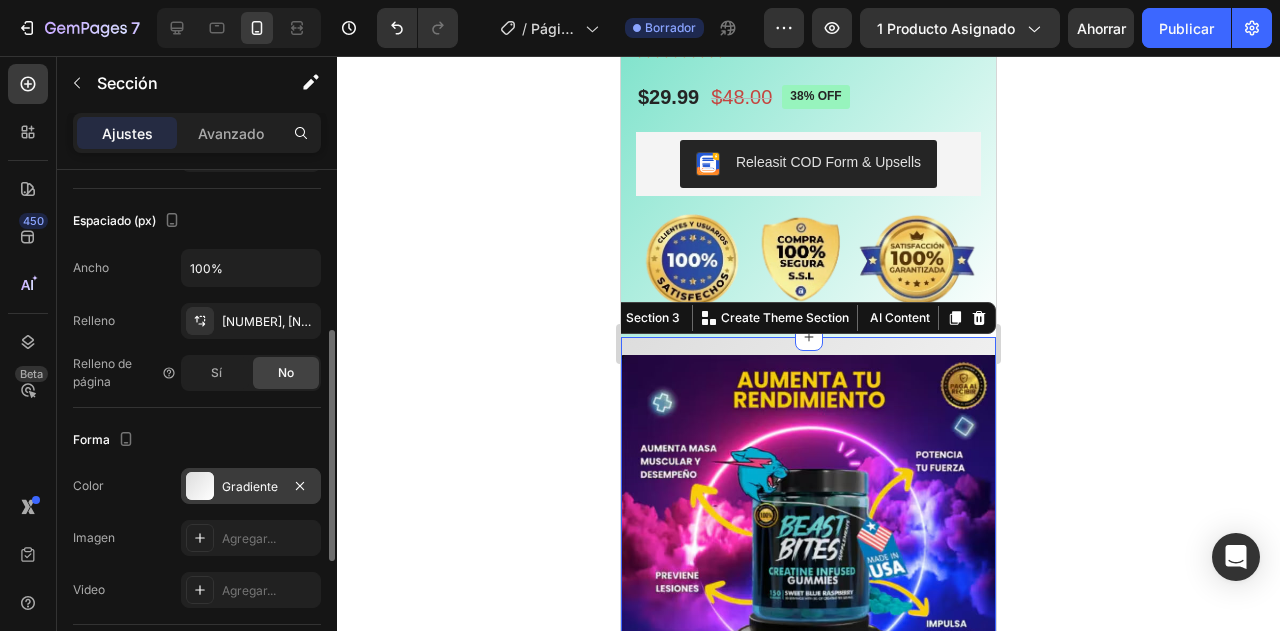 click at bounding box center (200, 486) 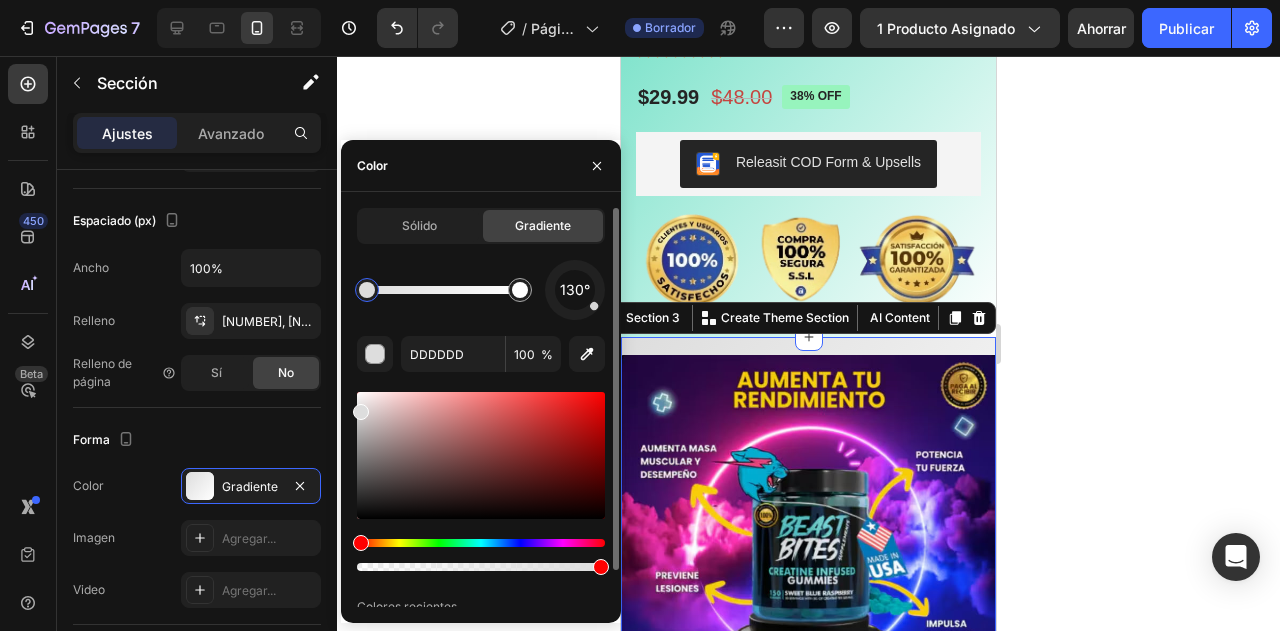click on "Gradiente" at bounding box center (543, 225) 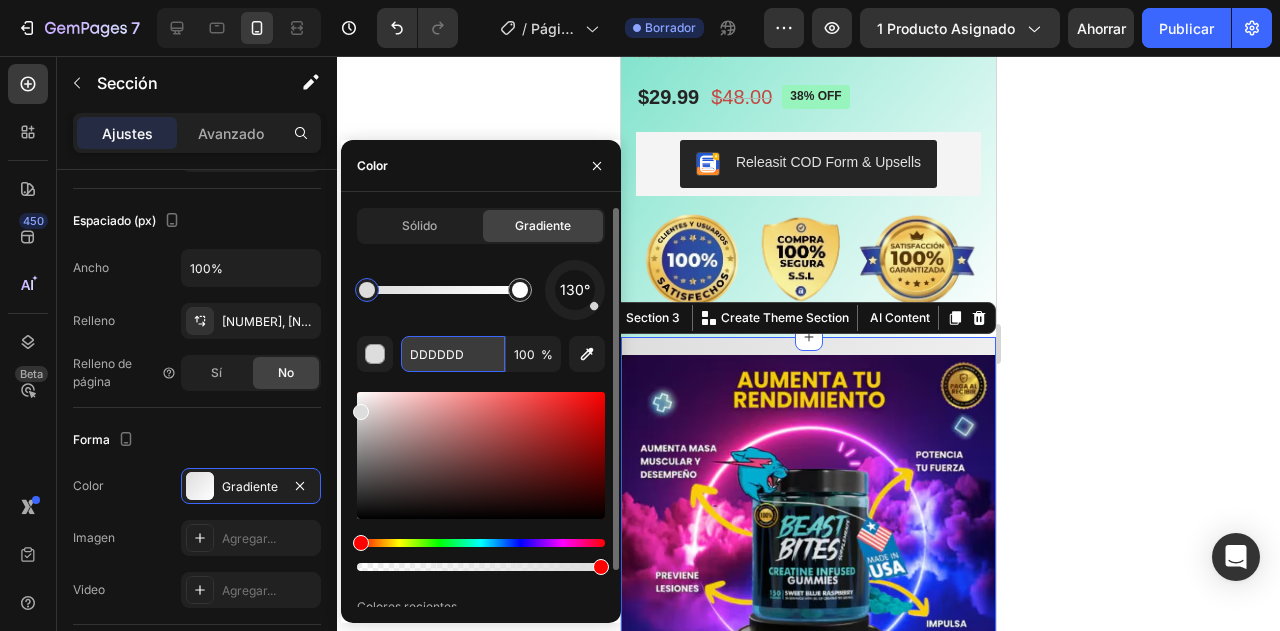click on "DDDDDD" at bounding box center [453, 354] 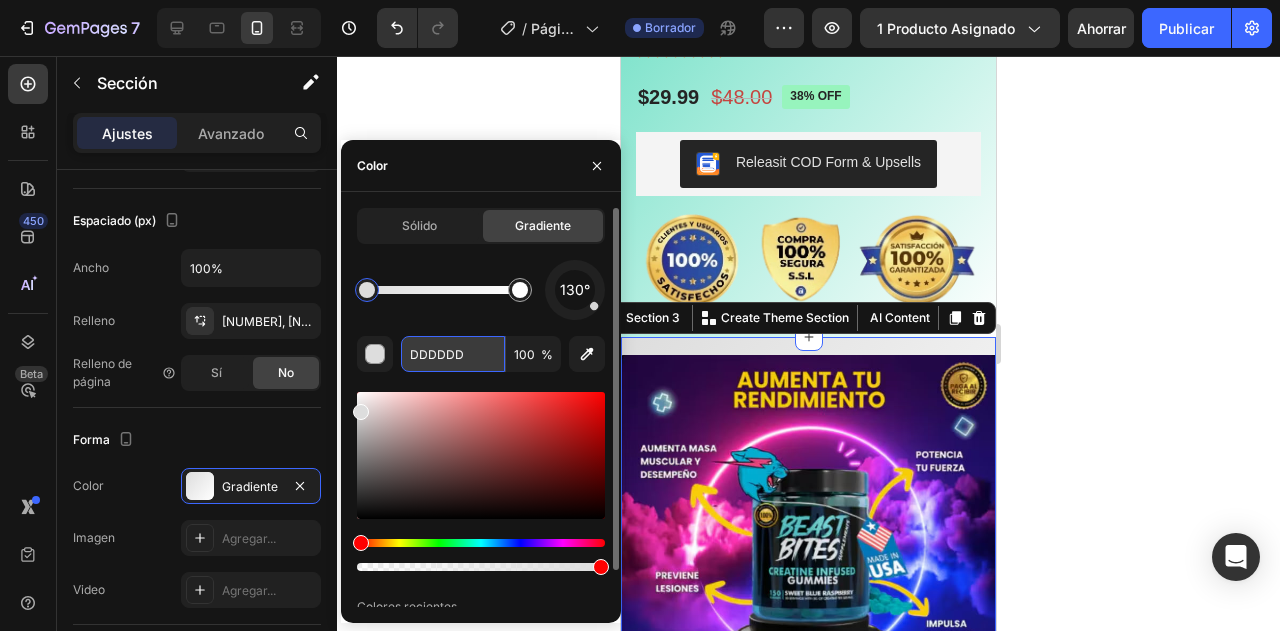 paste on "2ED1AB" 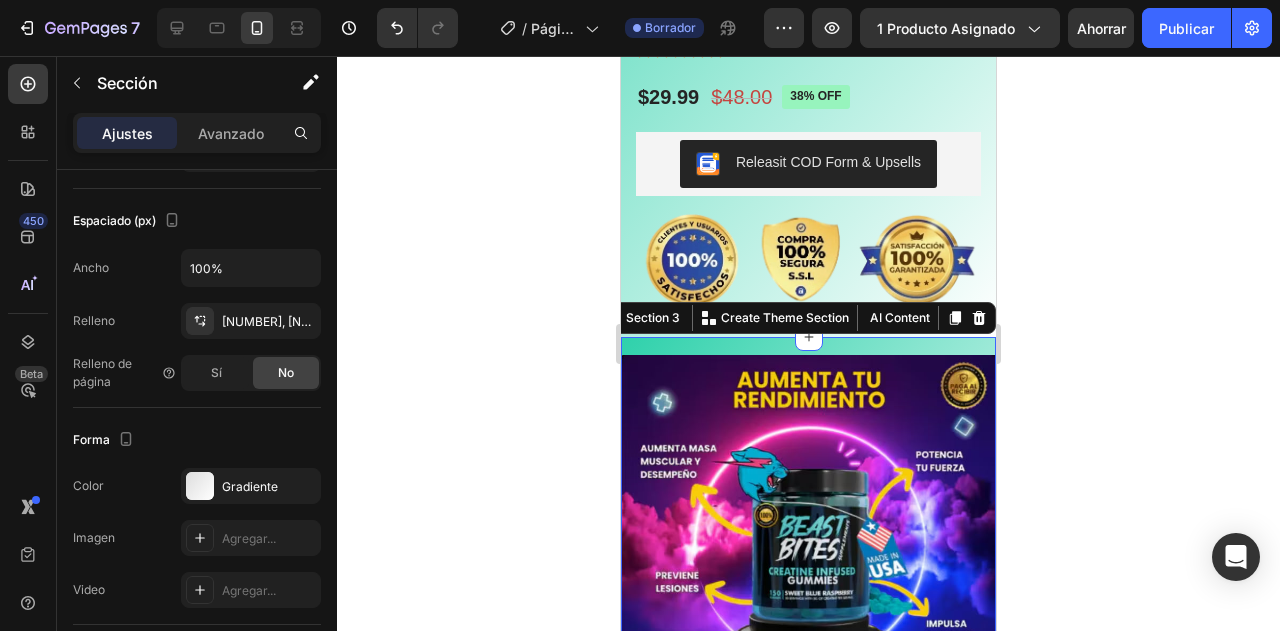 click 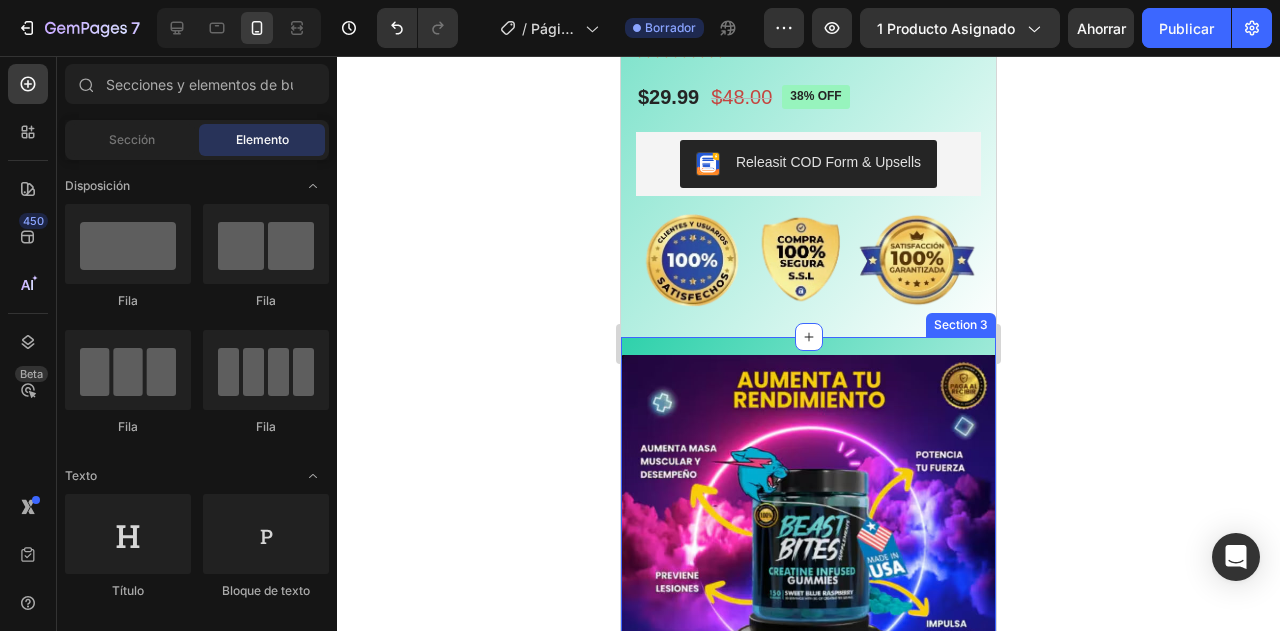 click on "Image Section 3" at bounding box center (808, 543) 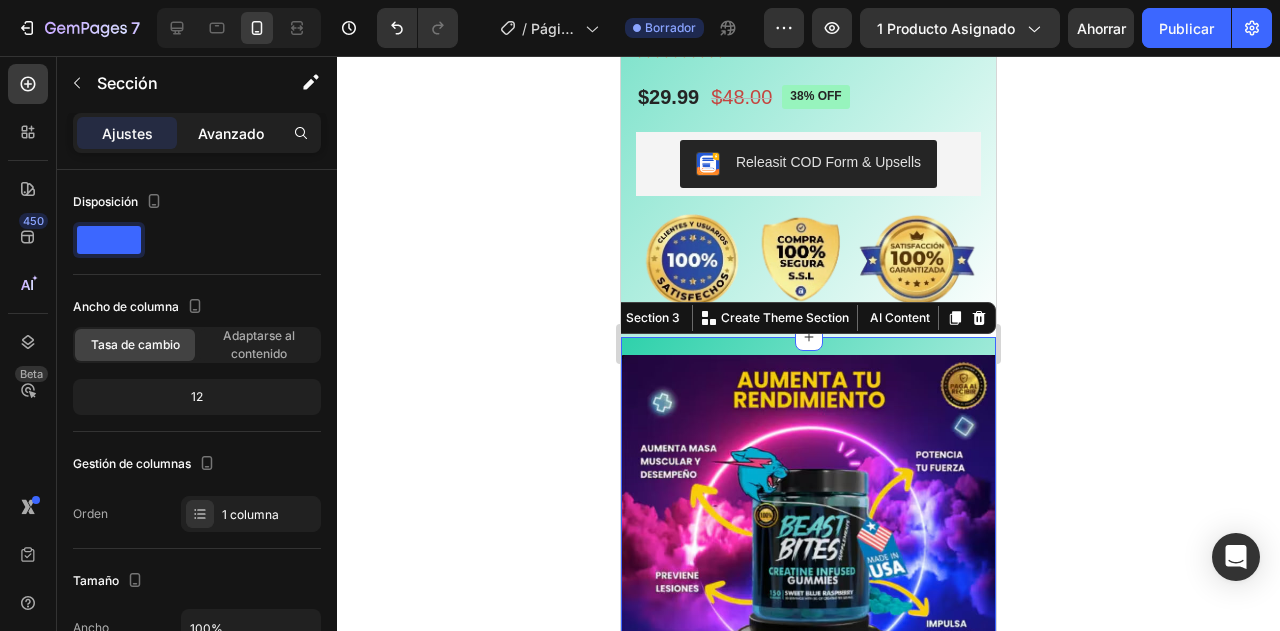 click on "Avanzado" at bounding box center [231, 133] 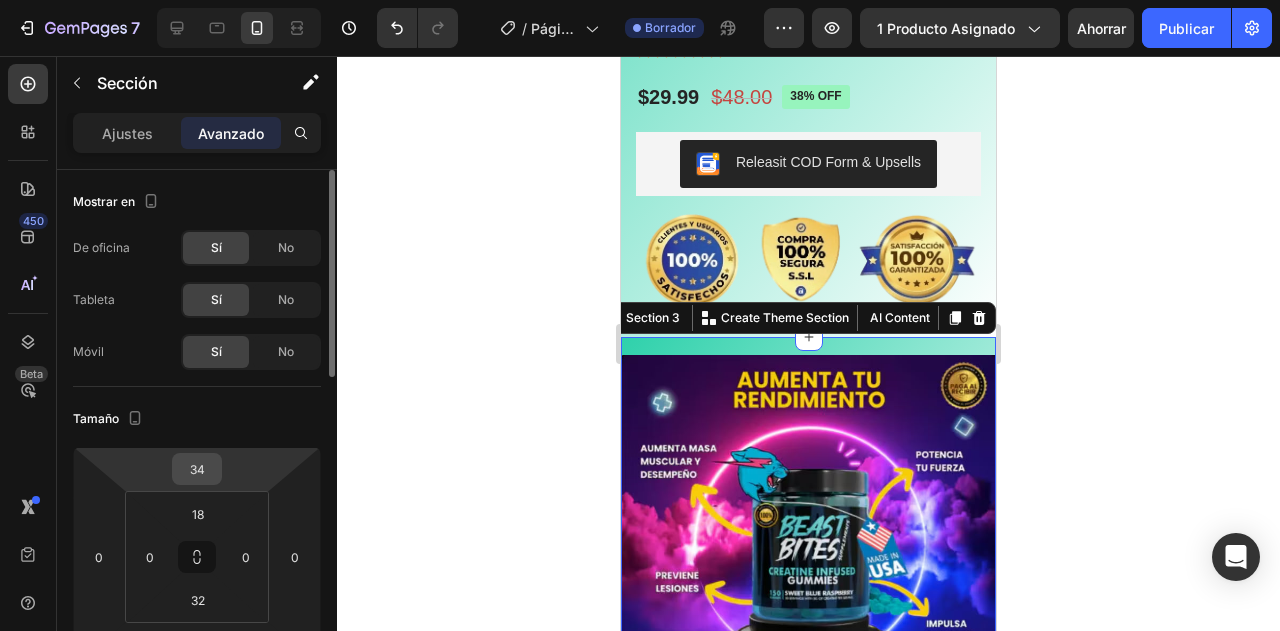 click on "34" at bounding box center [197, 469] 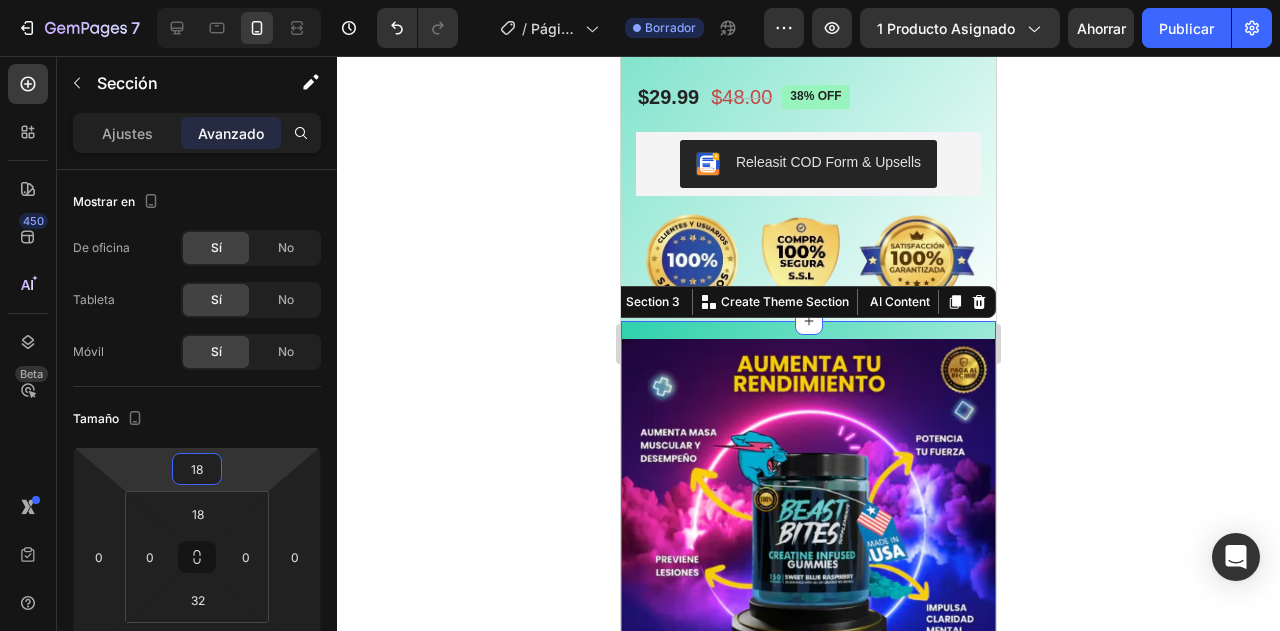 type on "16" 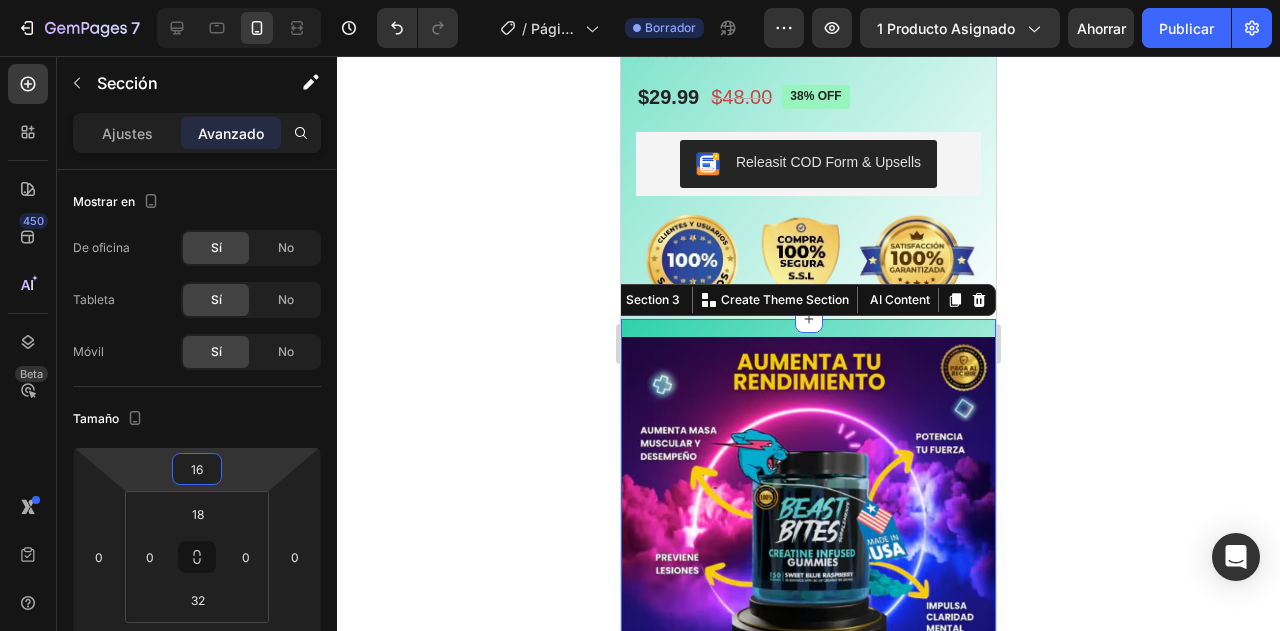 click on "7 Version history / Página del producto - 2 de agosto, 08:18:47 Borrador Avance 1 producto asignado Ahorrar Publicar 450 Beta Sections(18) Elementos(84) Sección Elemento Hero Section Product Detail Brands Trusted Badges Guarantee Product Breakdown How to use Testimonials Compare Bundle FAQs Social Proof Brand Story Product List Collection Blog List Contact Sticky Add to Cart Custom Footer Explorar la biblioteca 450 Disposición
Fila
Fila
Fila
Fila Texto
Título
Bloque de texto Botón
Botón
Botón Medios de comunicación
Imagen" at bounding box center (640, 0) 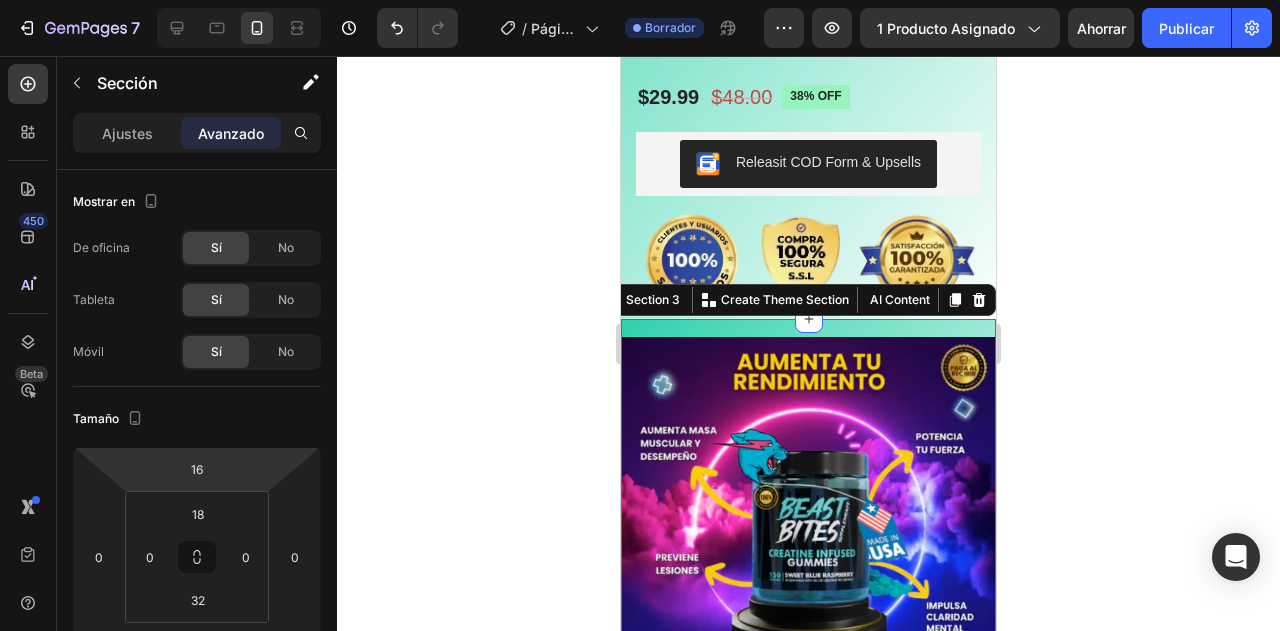 click 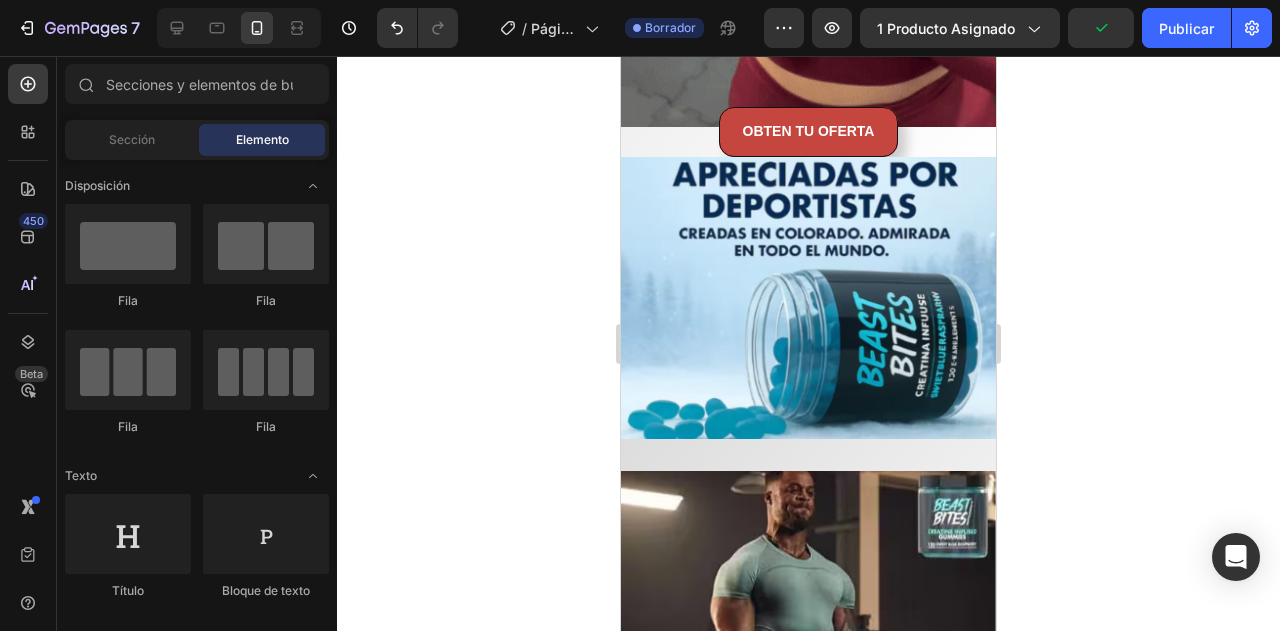 scroll, scrollTop: 1200, scrollLeft: 0, axis: vertical 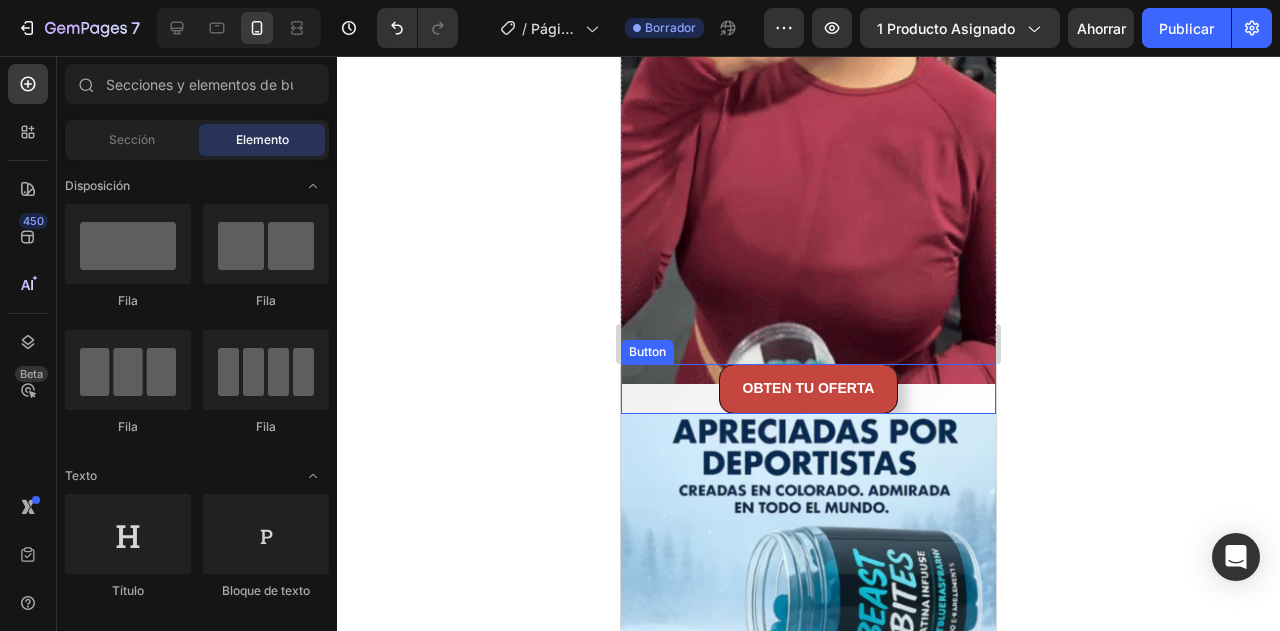 click on "OBTEN TU OFERTA Button" at bounding box center [808, 388] 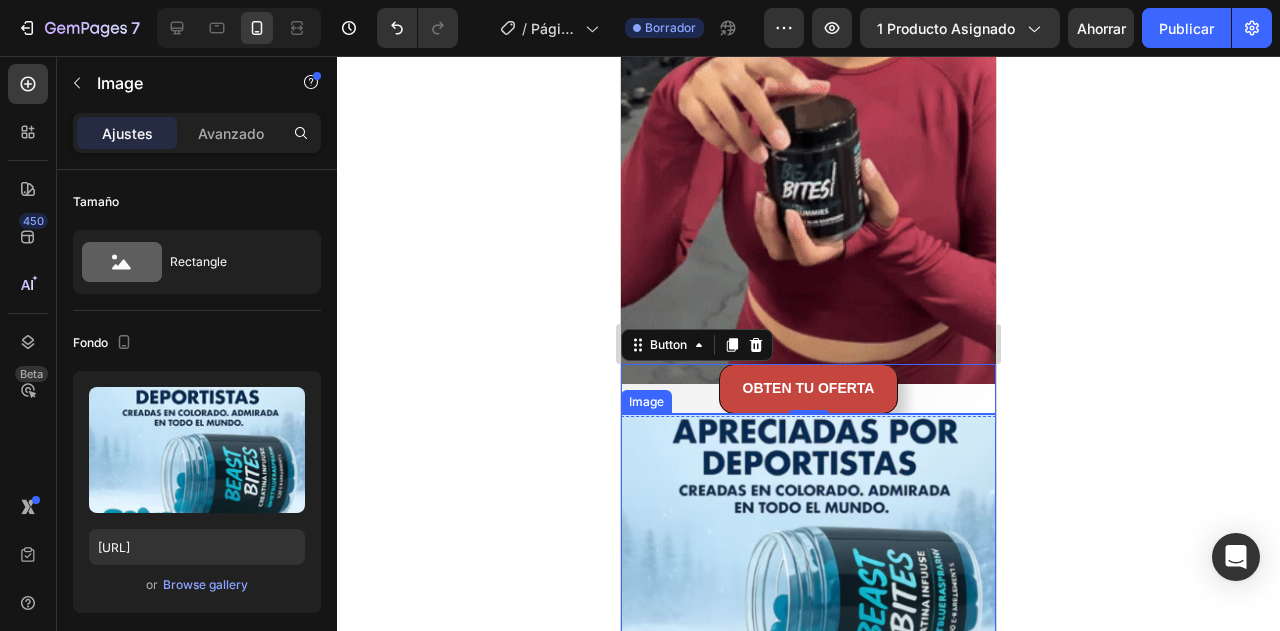 click at bounding box center [808, 554] 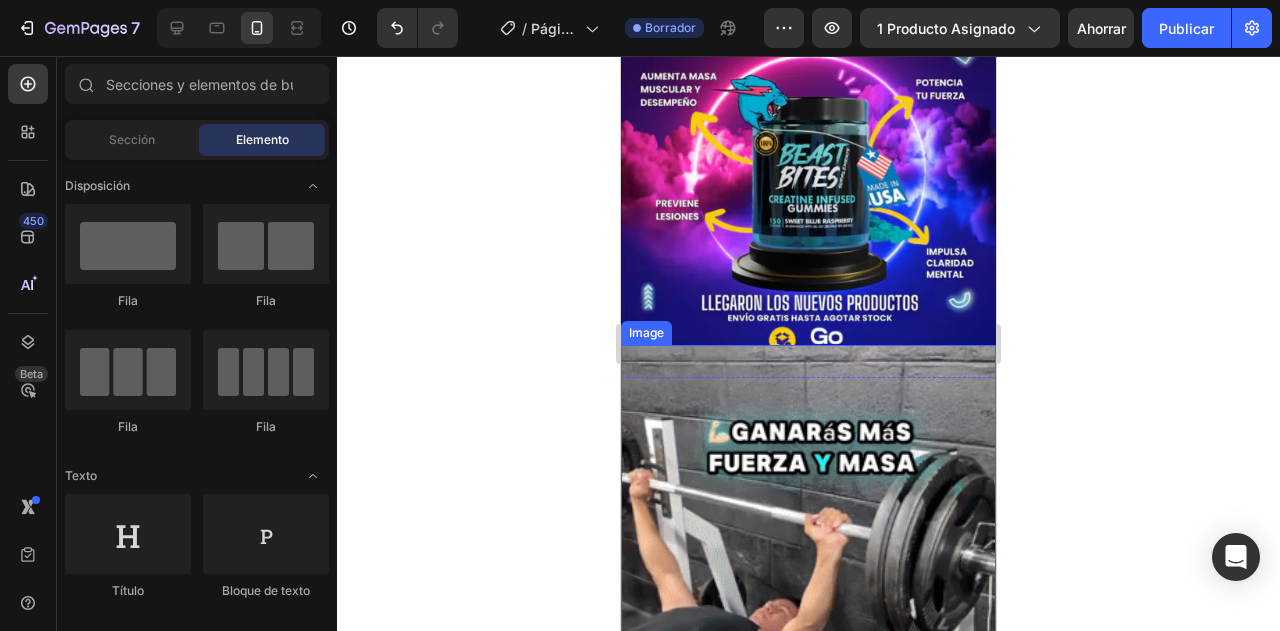 scroll, scrollTop: 936, scrollLeft: 0, axis: vertical 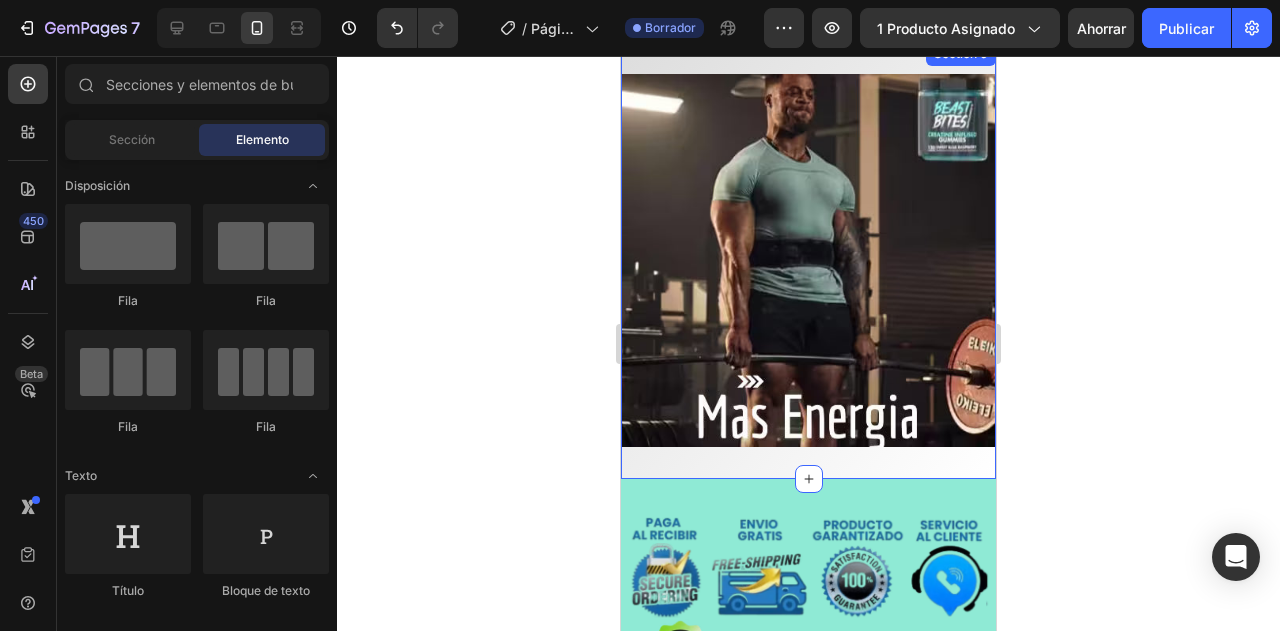 click on "Image Section 6" at bounding box center (808, 260) 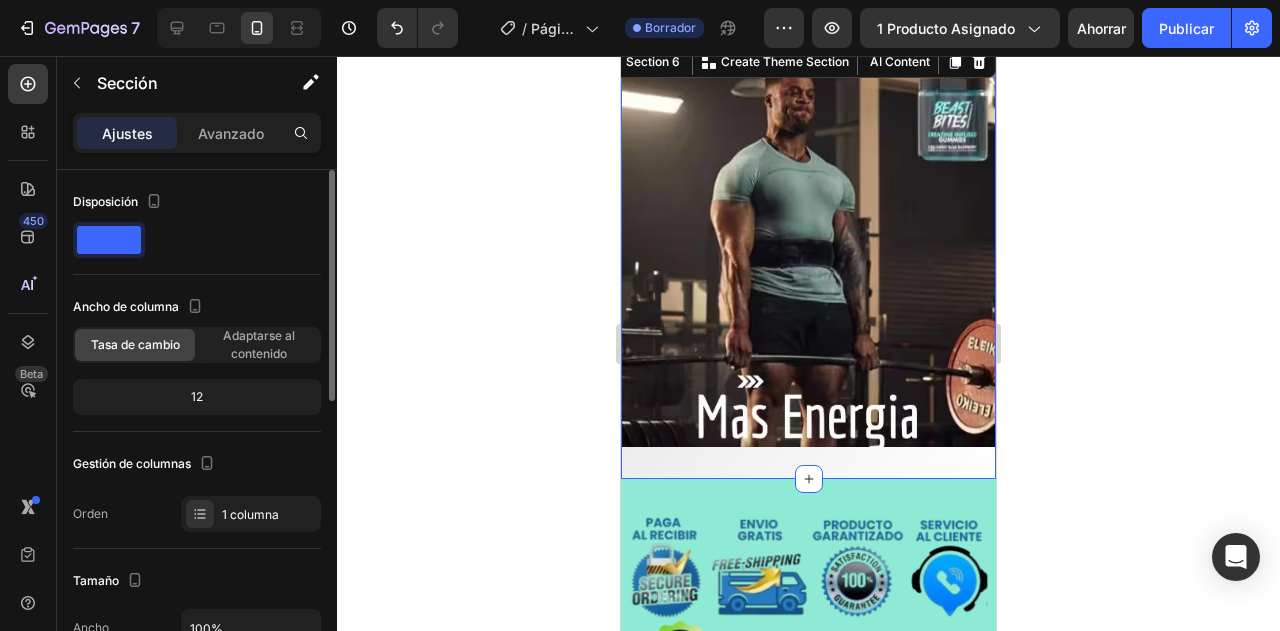 scroll, scrollTop: 240, scrollLeft: 0, axis: vertical 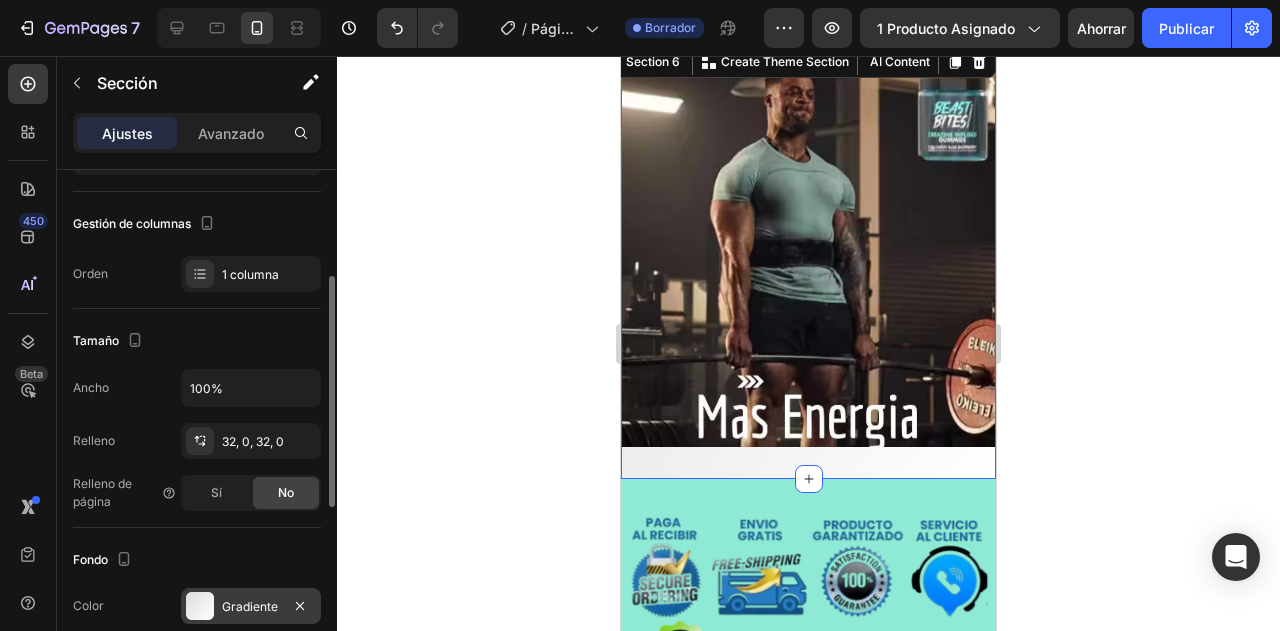 click at bounding box center (200, 606) 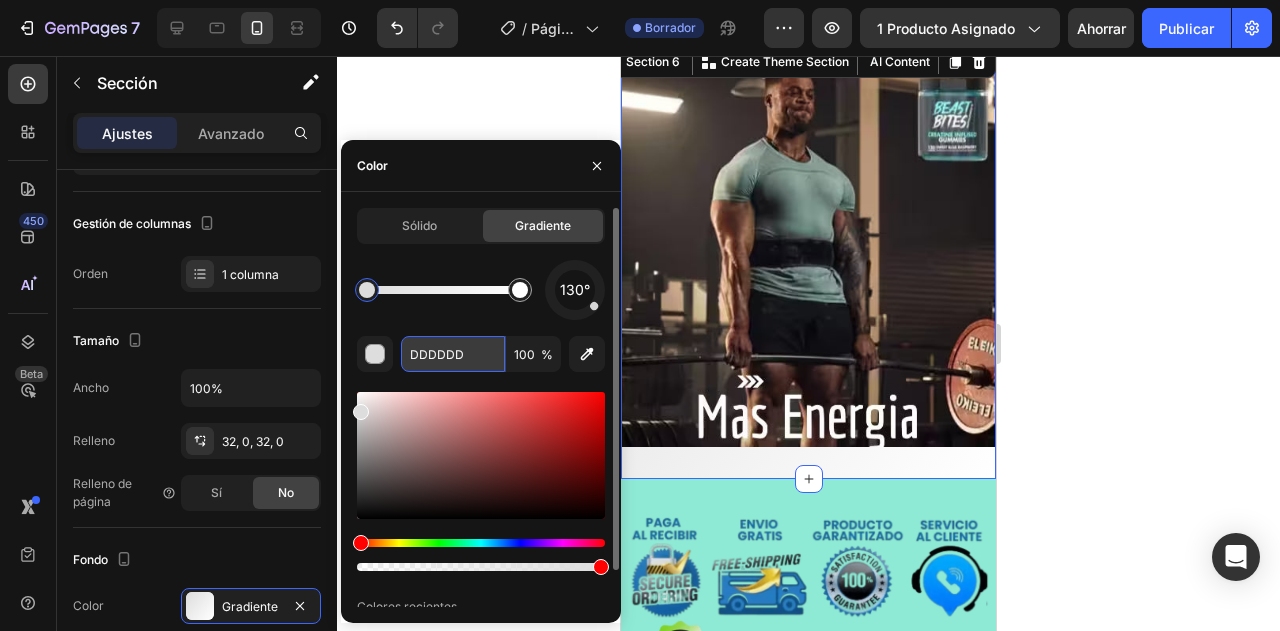click on "DDDDDD" at bounding box center [453, 354] 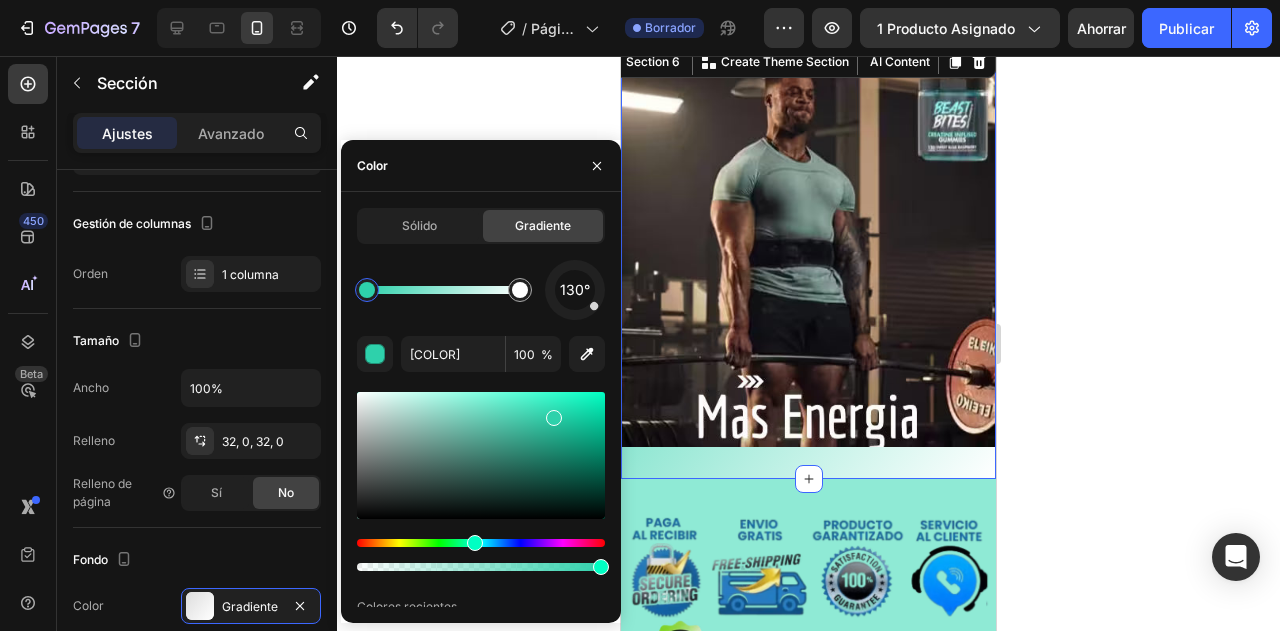 click 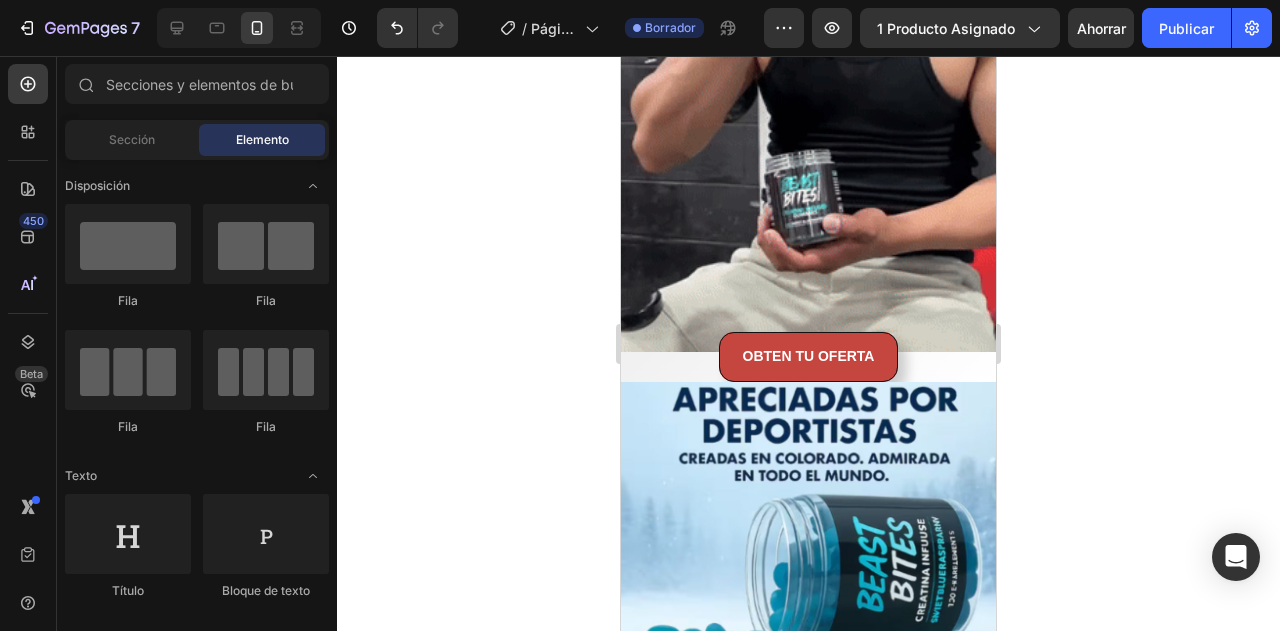 scroll, scrollTop: 1215, scrollLeft: 0, axis: vertical 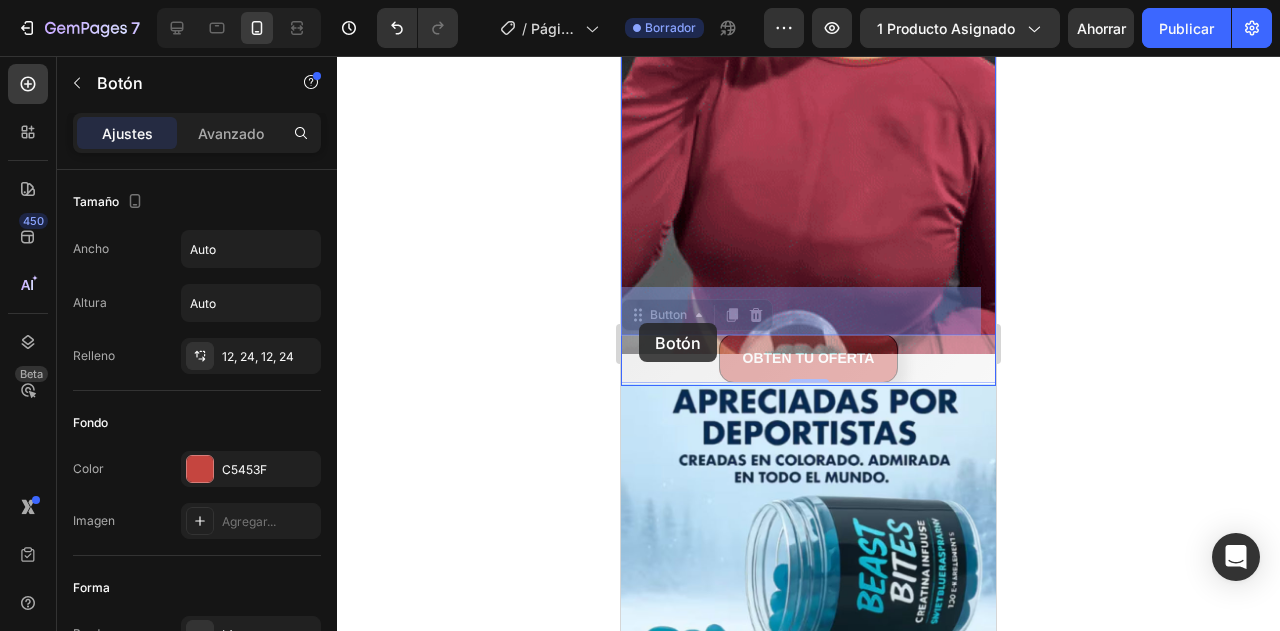 drag, startPoint x: 637, startPoint y: 345, endPoint x: 639, endPoint y: 323, distance: 22.090721 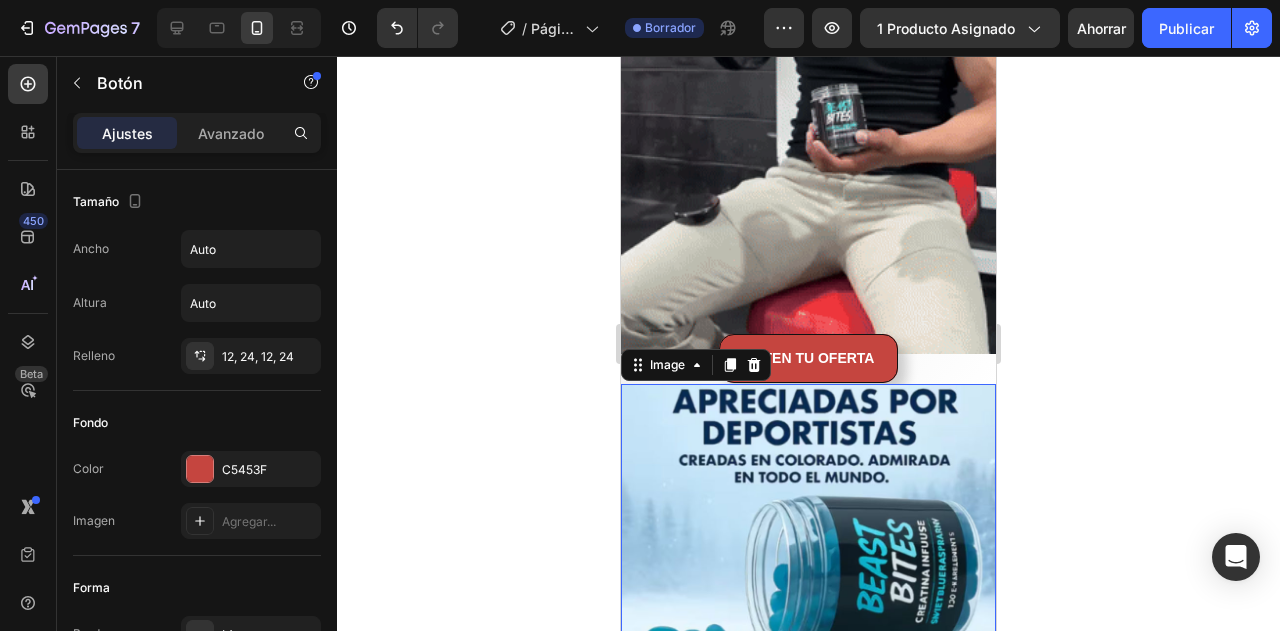 click at bounding box center [808, 524] 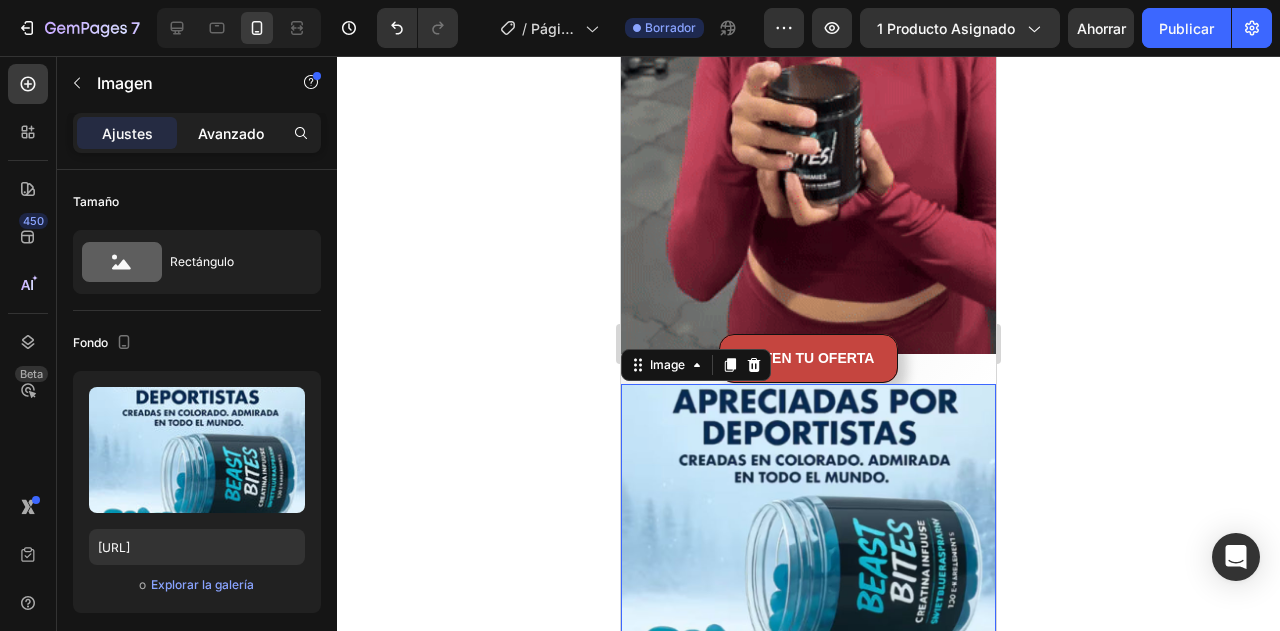 click on "Avanzado" at bounding box center (231, 133) 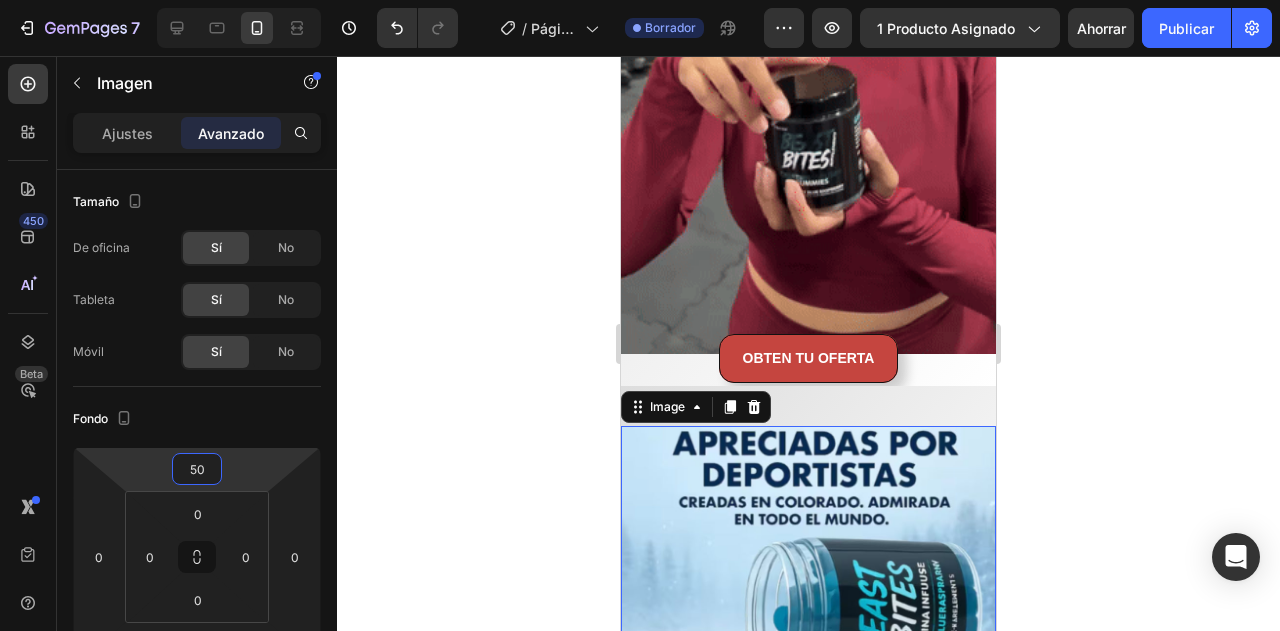 type on "52" 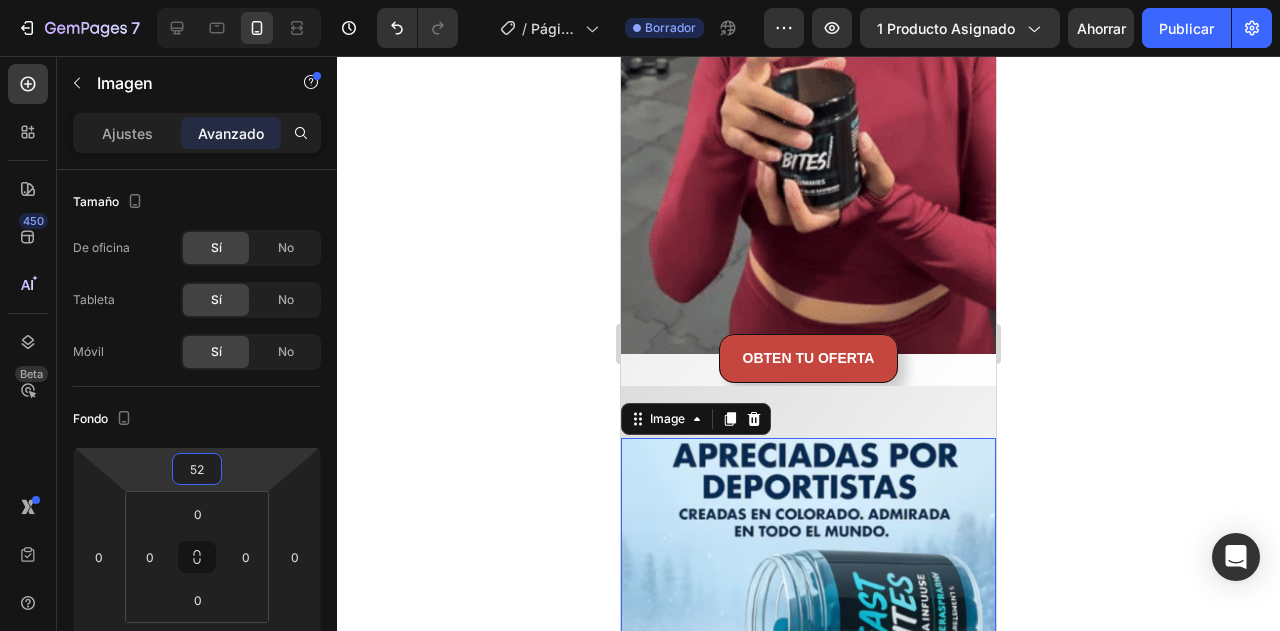 drag, startPoint x: 227, startPoint y: 485, endPoint x: 242, endPoint y: 458, distance: 30.88689 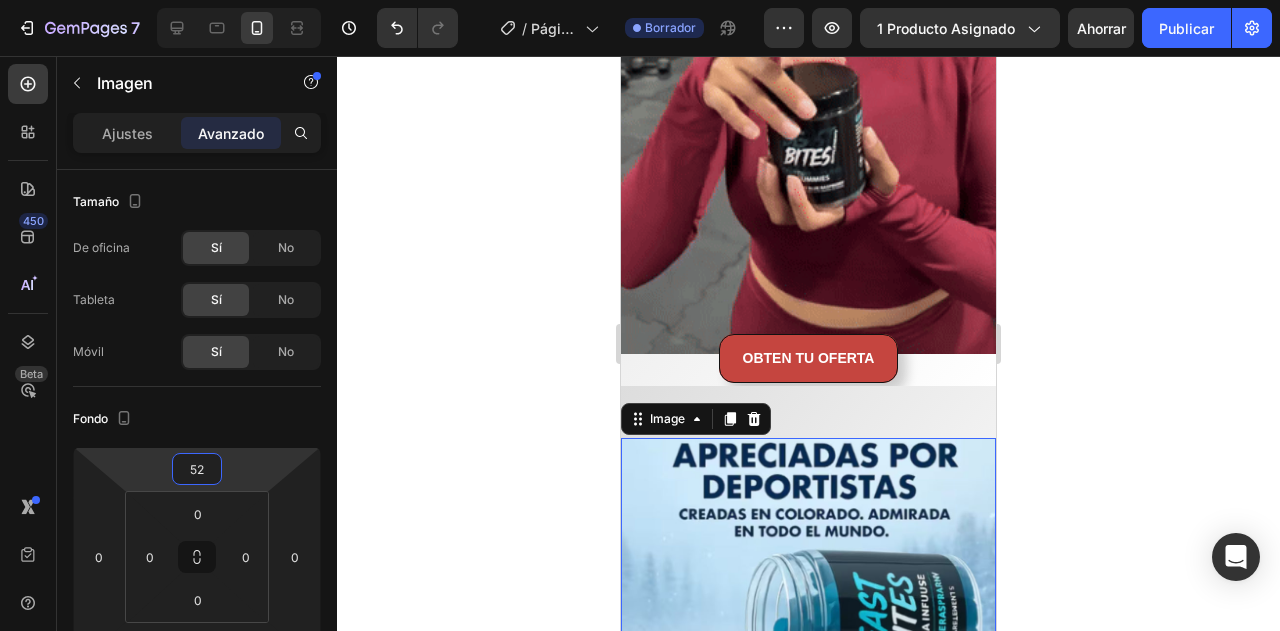 click on "7 Version history / Página del producto - 2 de agosto, 08:18:47 Borrador Avance 1 producto asignado Ahorrar Publicar 450 Beta Sections(18) Elementos(84) Sección Elemento Hero Section Product Detail Brands Trusted Badges Guarantee Product Breakdown How to use Testimonials Compare Bundle FAQs Social Proof Brand Story Product List Collection Blog List Contact Sticky Add to Cart Custom Footer Explorar la biblioteca 450 Disposición
Fila
Fila
Fila
Fila Texto
Título
Bloque de texto Botón
Botón
Botón Medios de comunicación
Imagen" at bounding box center (640, 0) 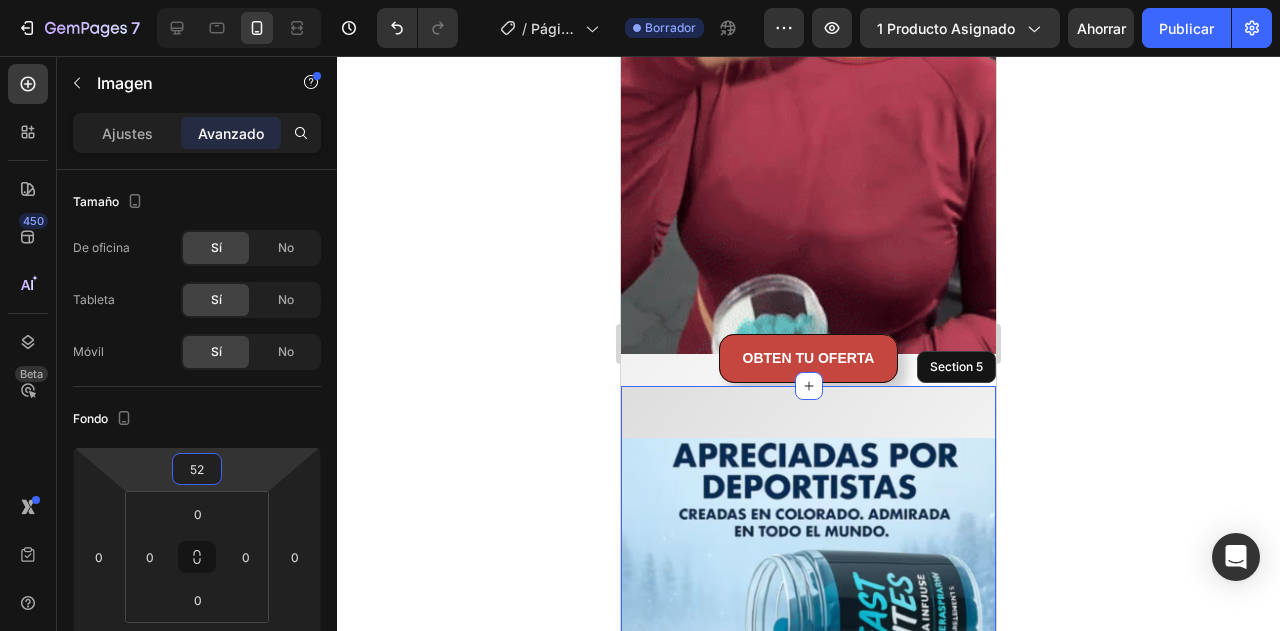 click on "Image   0" at bounding box center [808, 552] 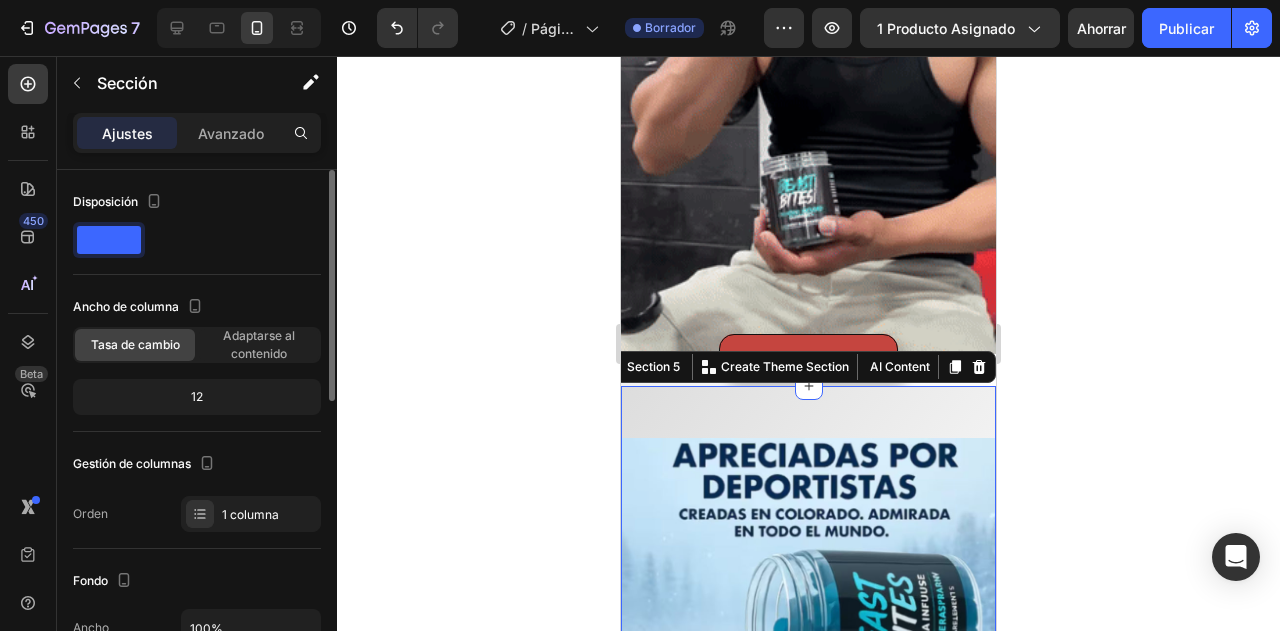 scroll, scrollTop: 240, scrollLeft: 0, axis: vertical 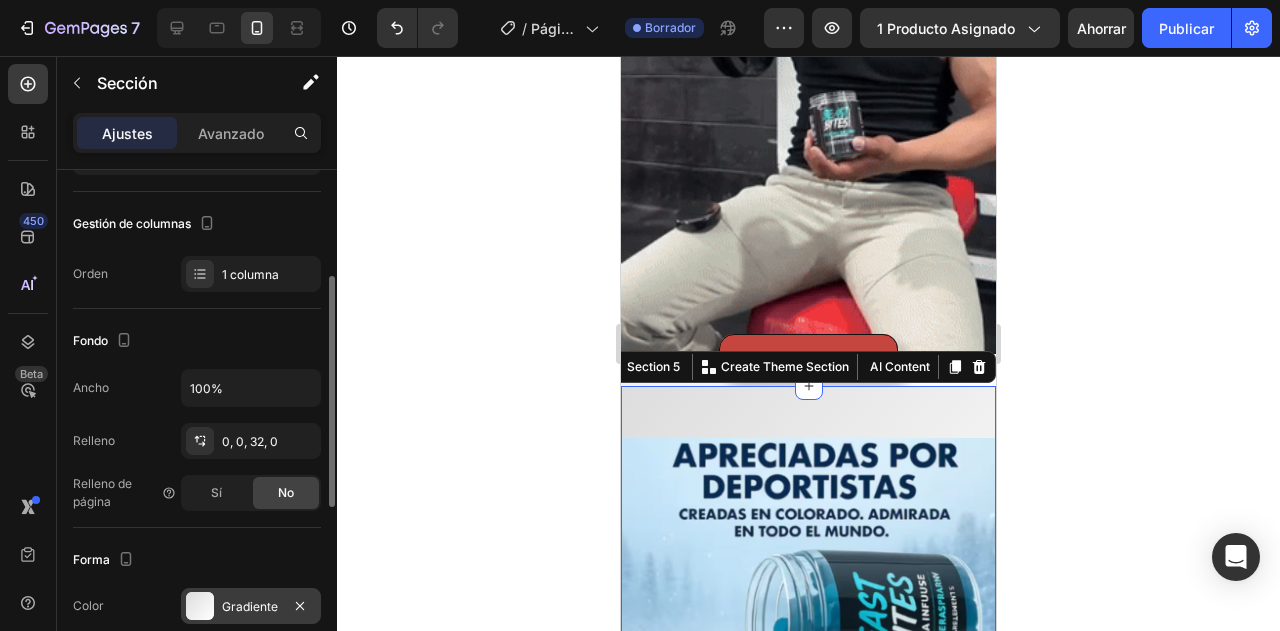 click at bounding box center (200, 606) 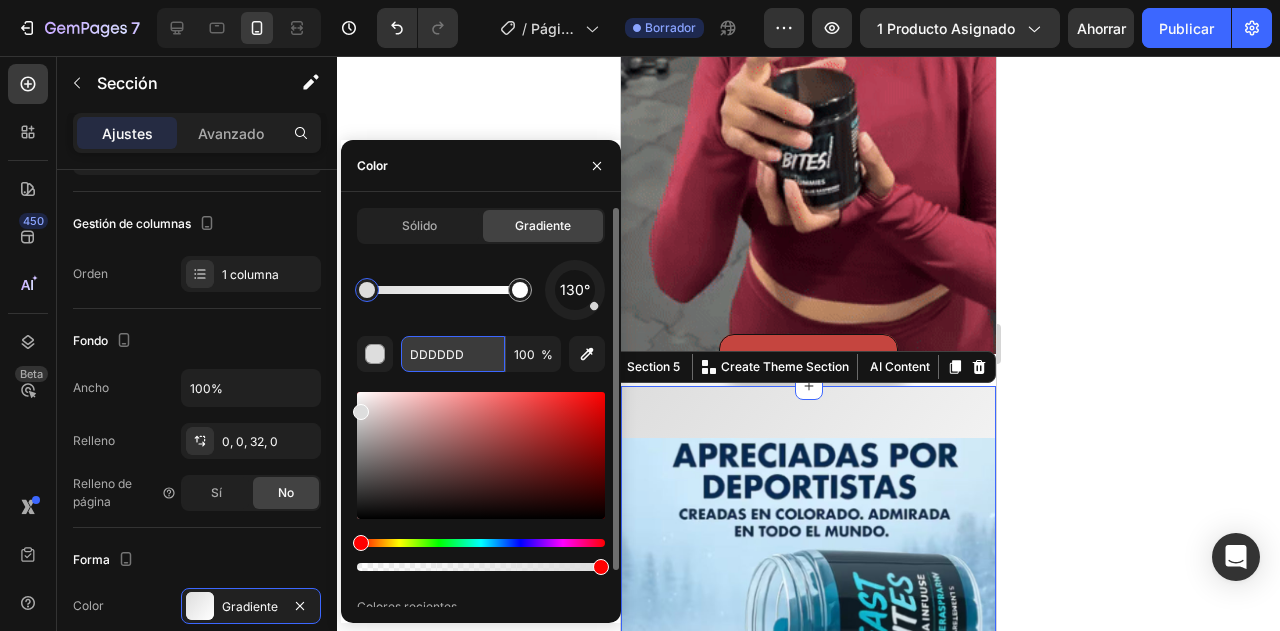 paste on "2ED1AB" 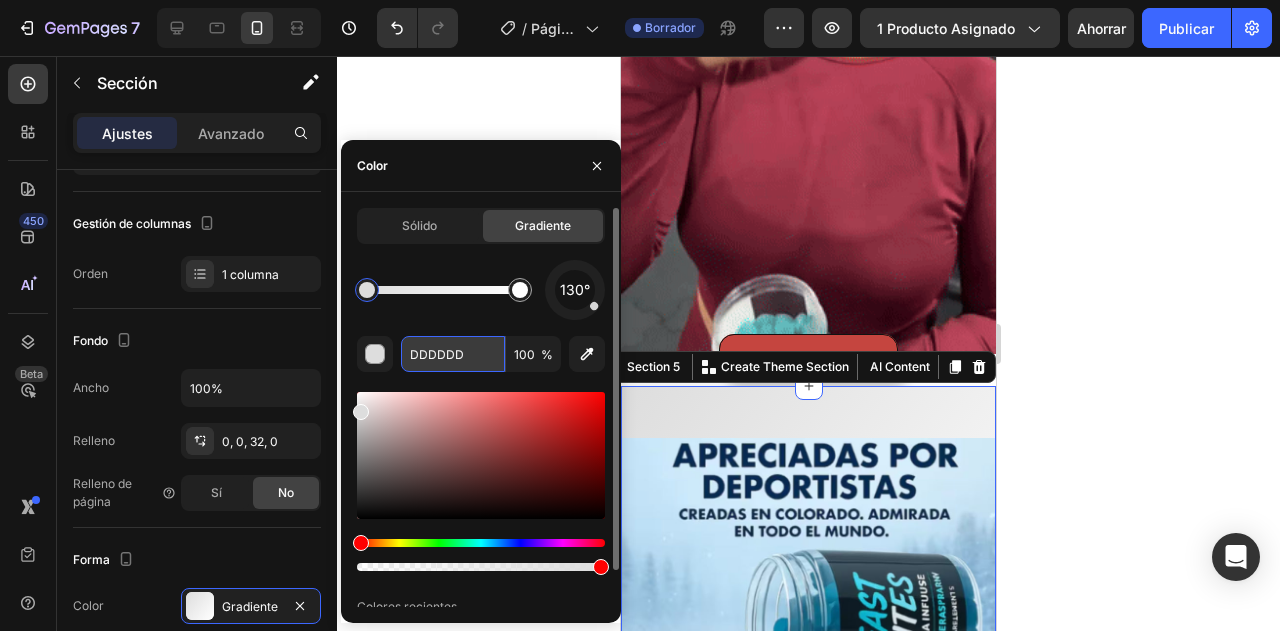 type on "2ED1AB" 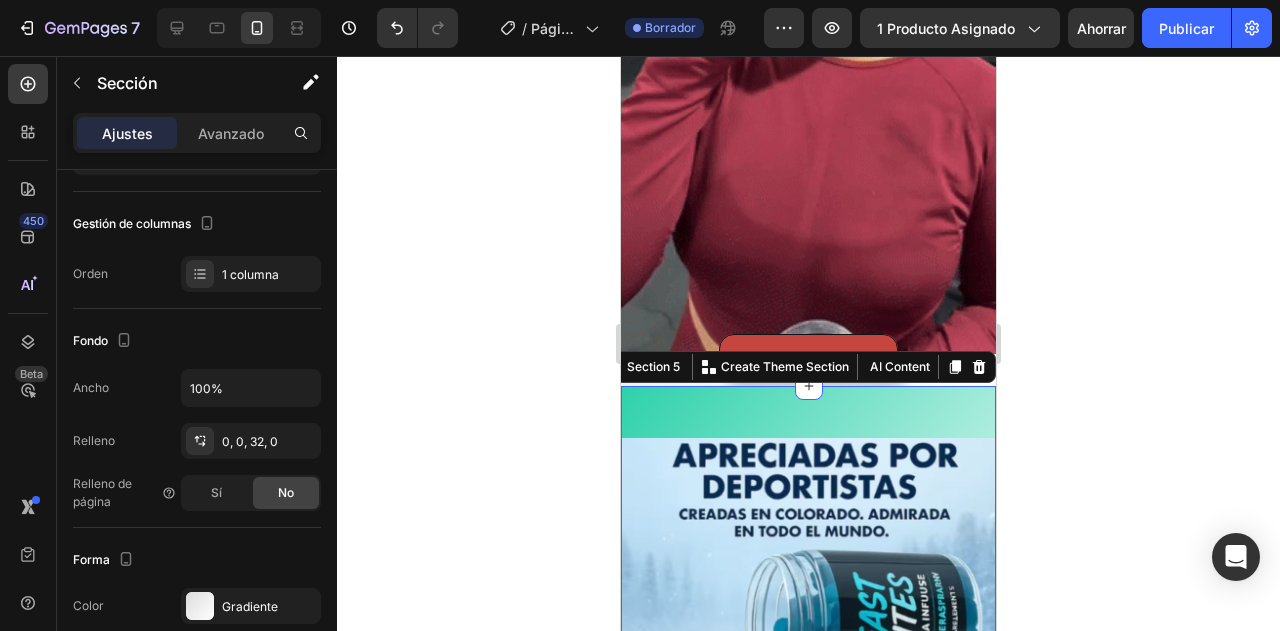click 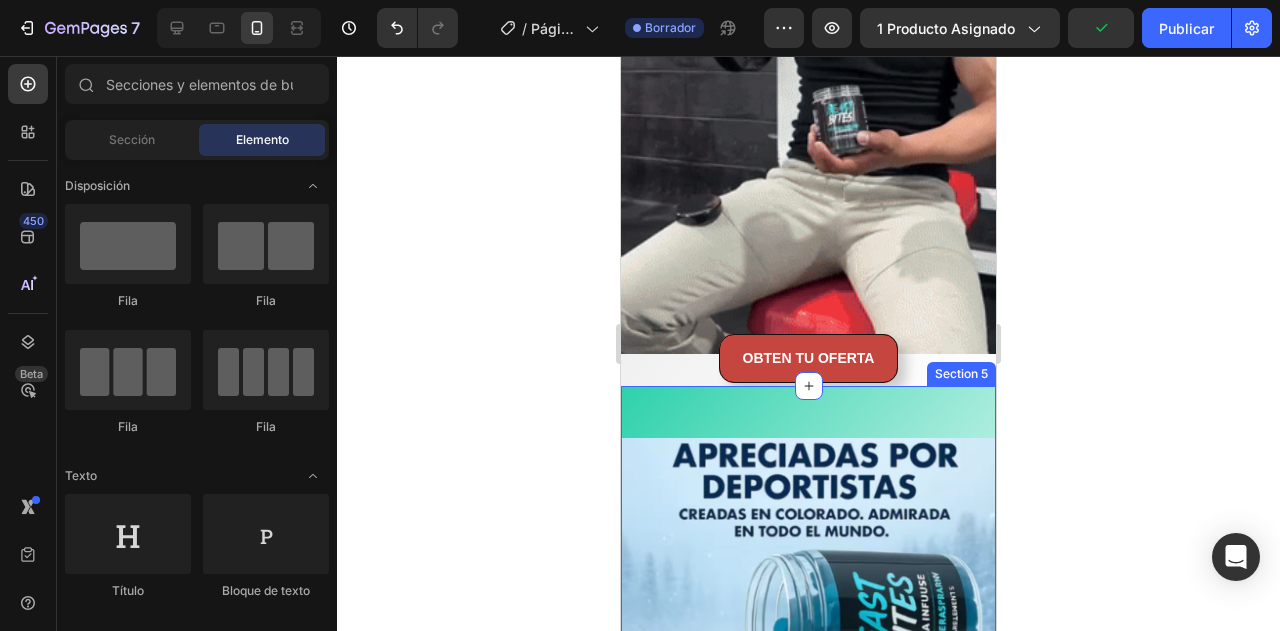 click on "Image" at bounding box center (808, 552) 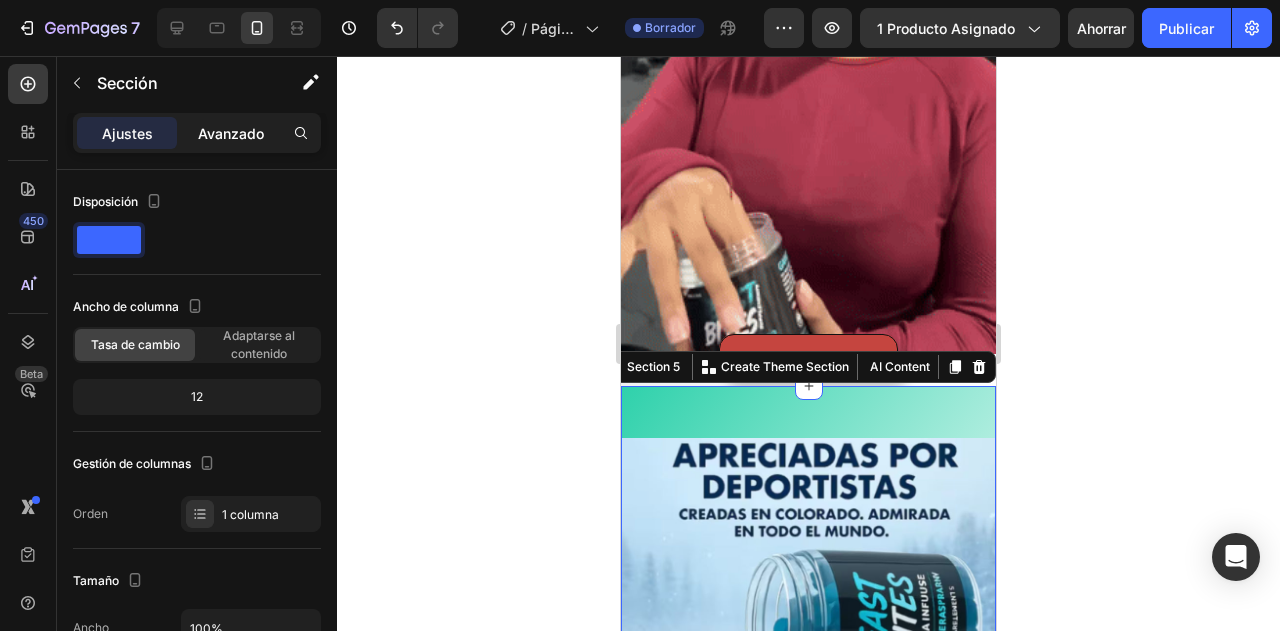 click on "Avanzado" at bounding box center (231, 133) 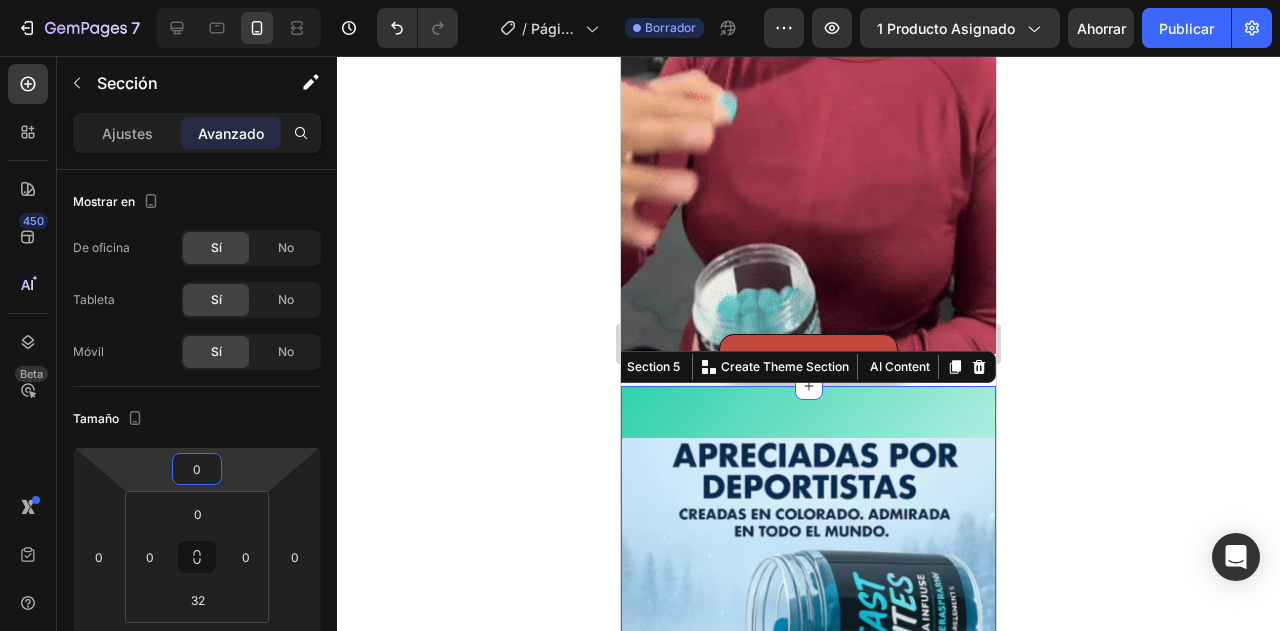 type on "-2" 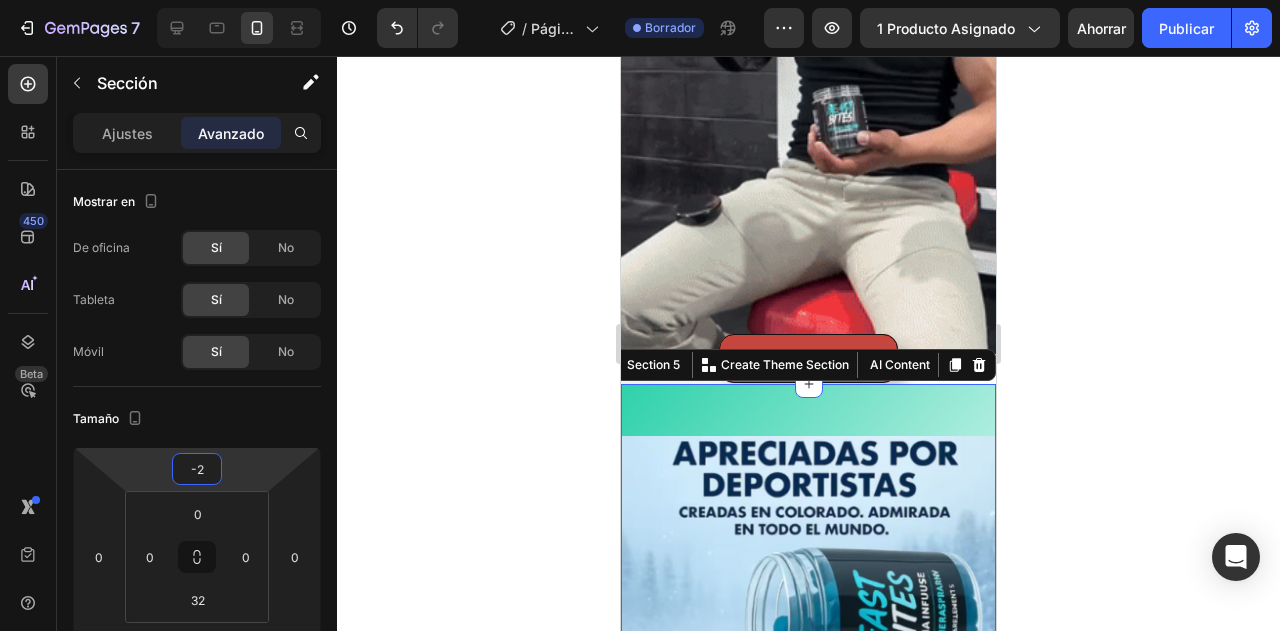 click on "7 Version history / Página del producto - 2 de agosto, 08:18:47 Borrador Avance 1 producto asignado Ahorrar Publicar 450 Beta Sections(18) Elementos(84) Sección Elemento Hero Section Product Detail Brands Trusted Badges Guarantee Product Breakdown How to use Testimonials Compare Bundle FAQs Social Proof Brand Story Product List Collection Blog List Contact Sticky Add to Cart Custom Footer Explorar la biblioteca 450 Disposición
Fila
Fila
Fila
Fila Texto
Título
Bloque de texto Botón
Botón
Botón Medios de comunicación
Imagen" at bounding box center (640, 0) 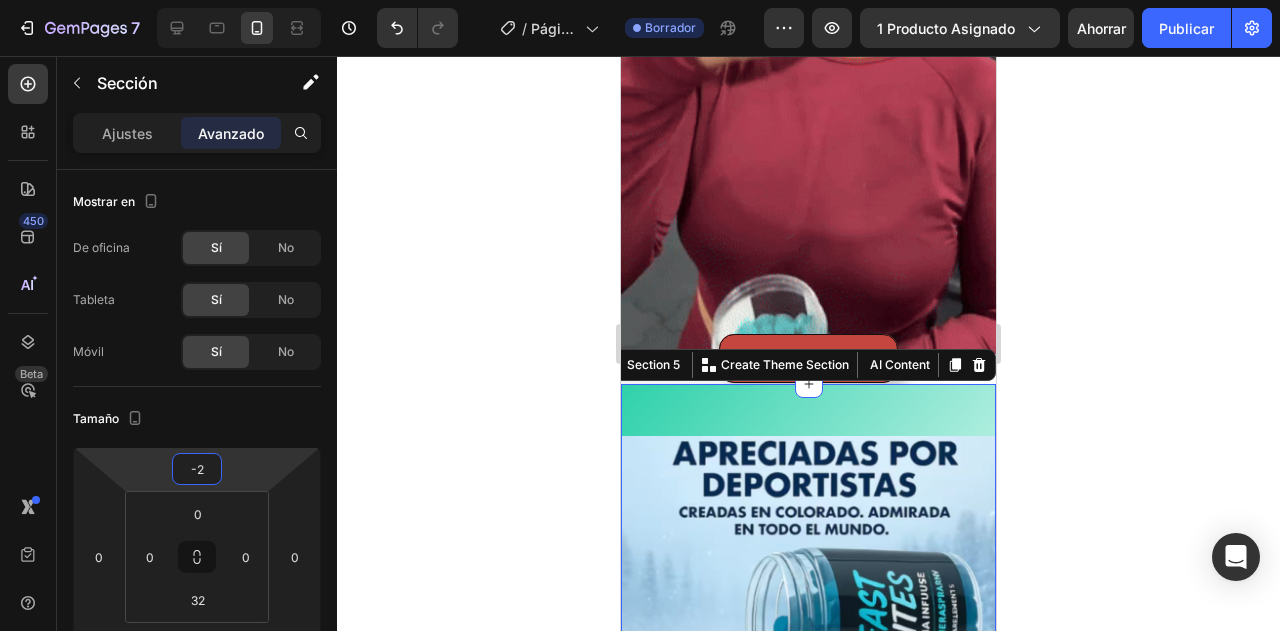 click 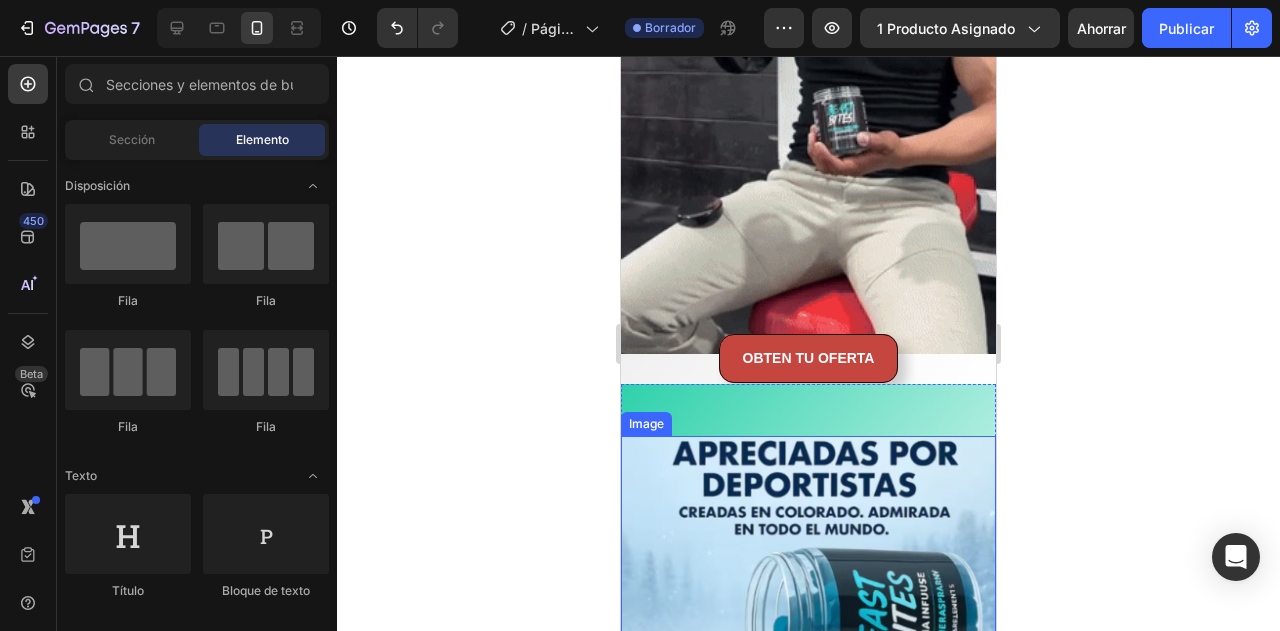 click at bounding box center [808, 576] 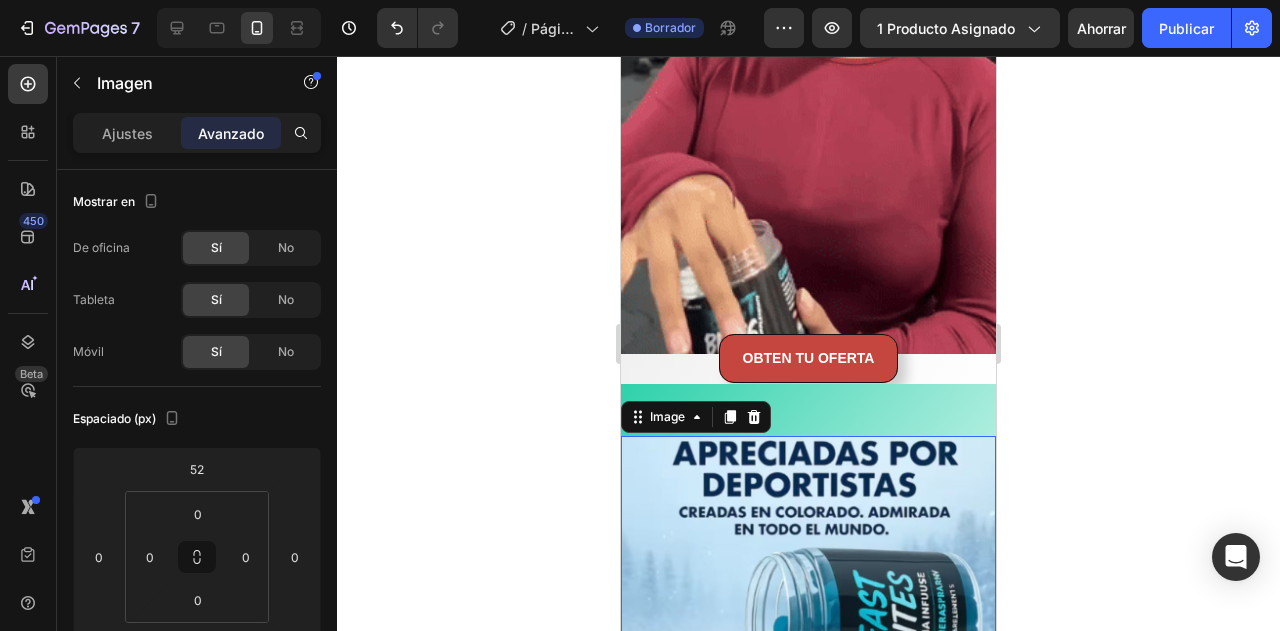click 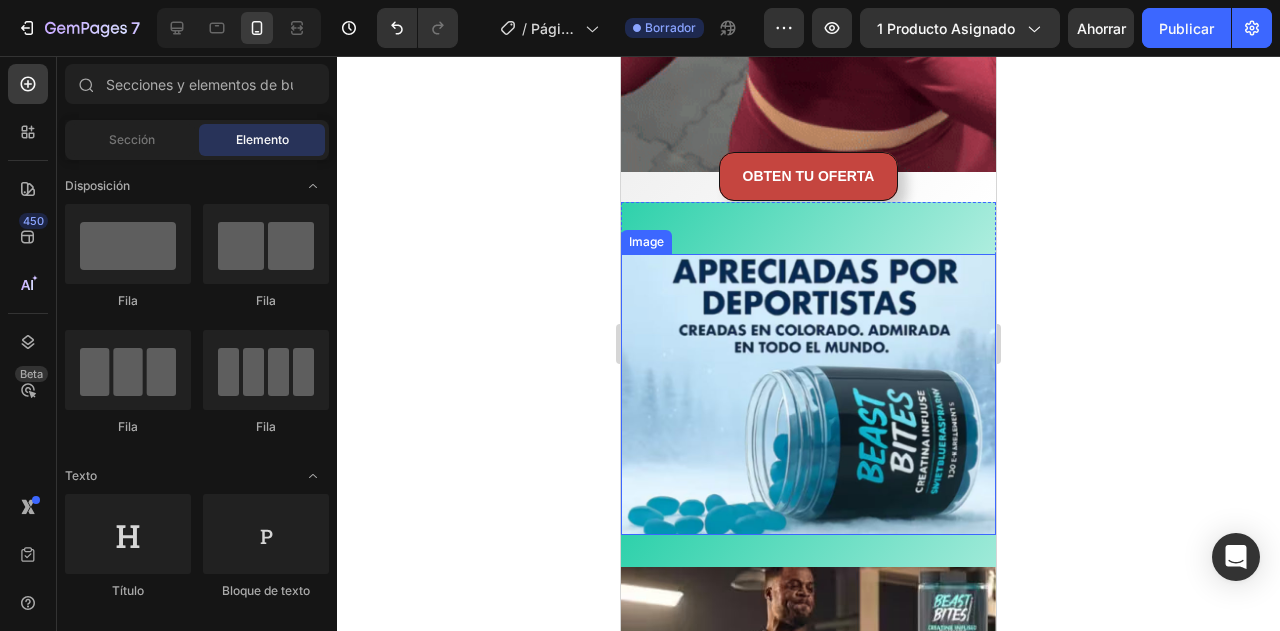 scroll, scrollTop: 1818, scrollLeft: 0, axis: vertical 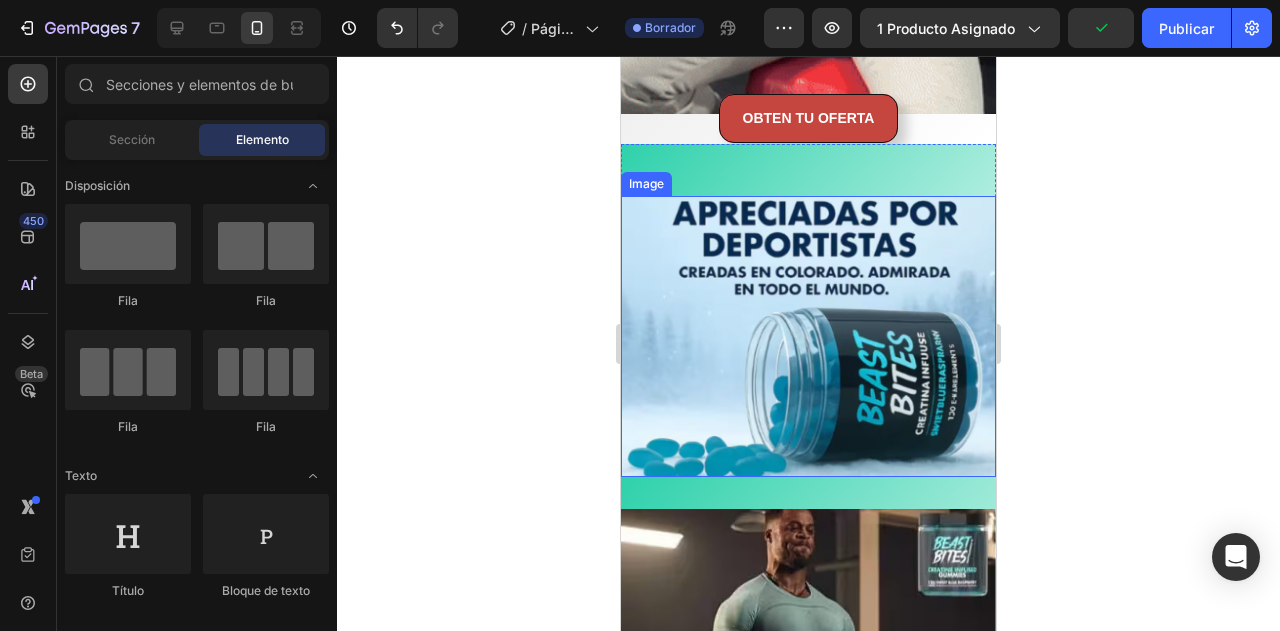 click at bounding box center [808, 336] 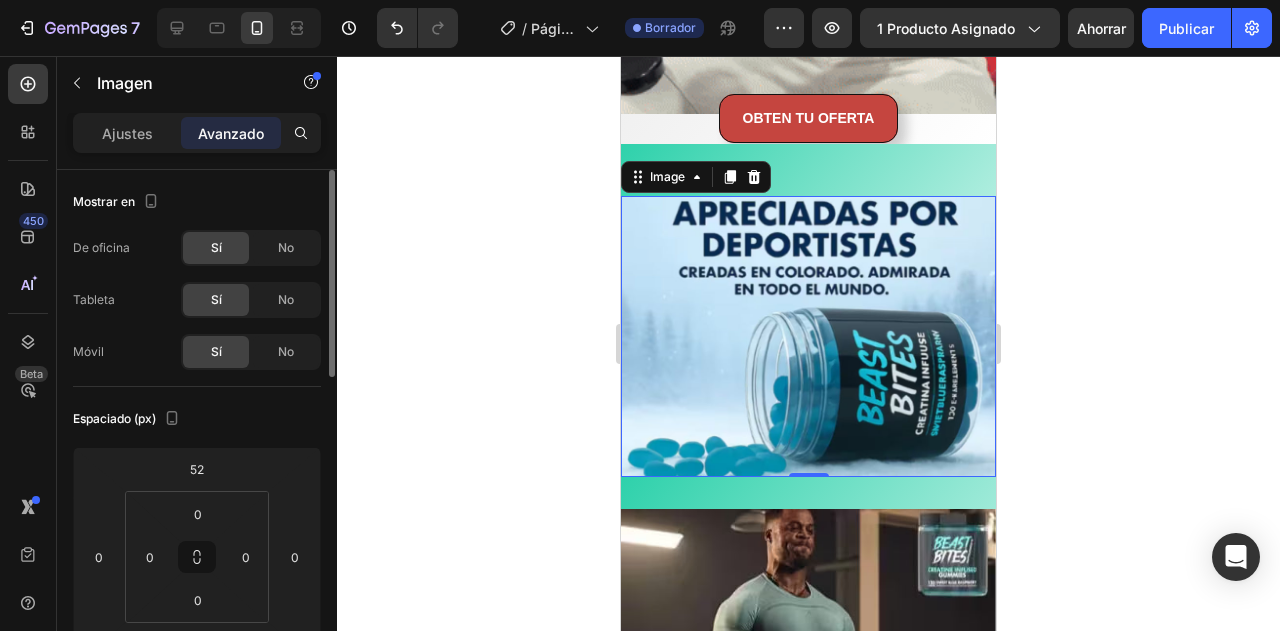 click on "7 Version history / Página del producto - 2 de agosto, 08:18:47 Borrador Avance 1 producto asignado Ahorrar Publicar 450 Beta Sections(18) Elementos(84) Sección Elemento Hero Section Product Detail Brands Trusted Badges Guarantee Product Breakdown How to use Testimonials Compare Bundle FAQs Social Proof Brand Story Product List Collection Blog List Contact Sticky Add to Cart Custom Footer Explorar la biblioteca 450 Disposición
Fila
Fila
Fila
Fila Texto
Título
Bloque de texto Botón
Botón
Botón Medios de comunicación
Imagen" at bounding box center (640, 0) 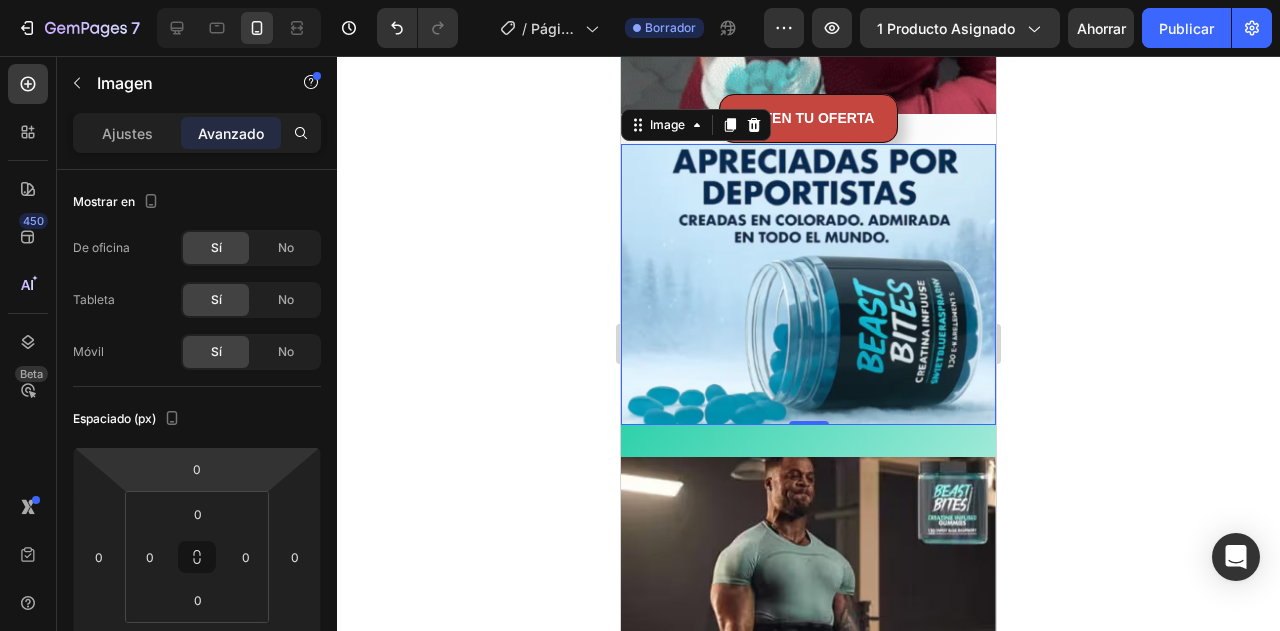 type on "-2" 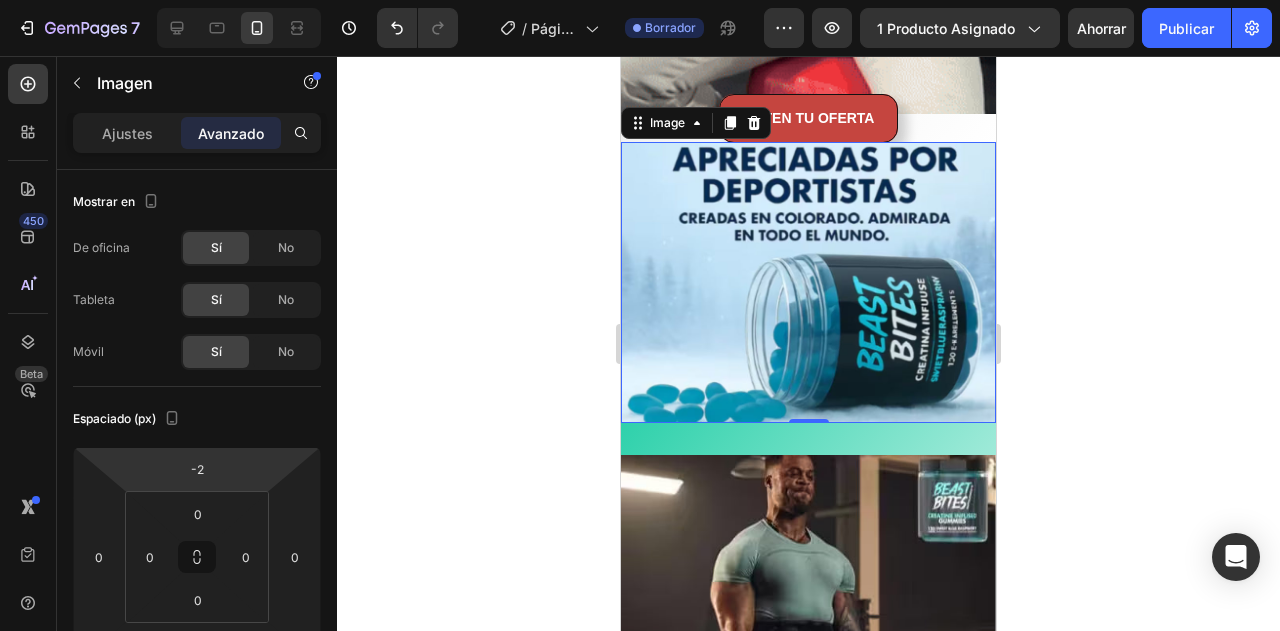 drag, startPoint x: 242, startPoint y: 487, endPoint x: 238, endPoint y: 514, distance: 27.294687 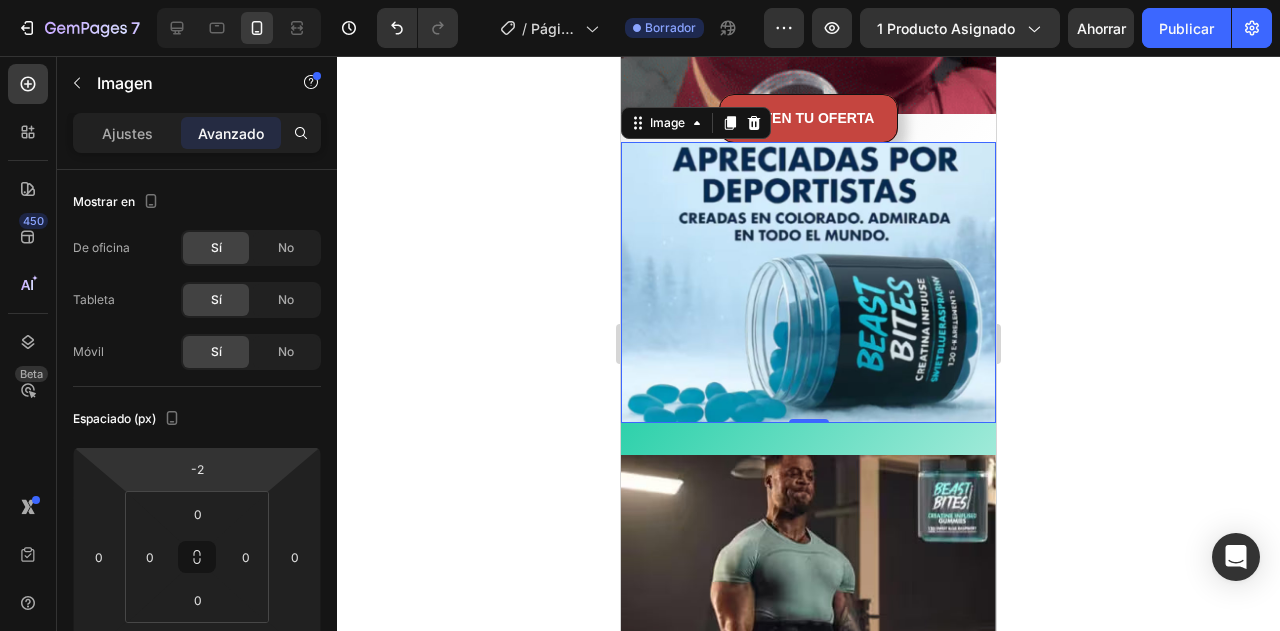 click on "7 Version history / Página del producto - 2 de agosto, 08:18:47 Borrador Avance 1 producto asignado Ahorrar Publicar 450 Beta Sections(18) Elementos(84) Sección Elemento Hero Section Product Detail Brands Trusted Badges Guarantee Product Breakdown How to use Testimonials Compare Bundle FAQs Social Proof Brand Story Product List Collection Blog List Contact Sticky Add to Cart Custom Footer Explorar la biblioteca 450 Disposición
Fila
Fila
Fila
Fila Texto
Título
Bloque de texto Botón
Botón
Botón Medios de comunicación
Imagen" at bounding box center [640, 0] 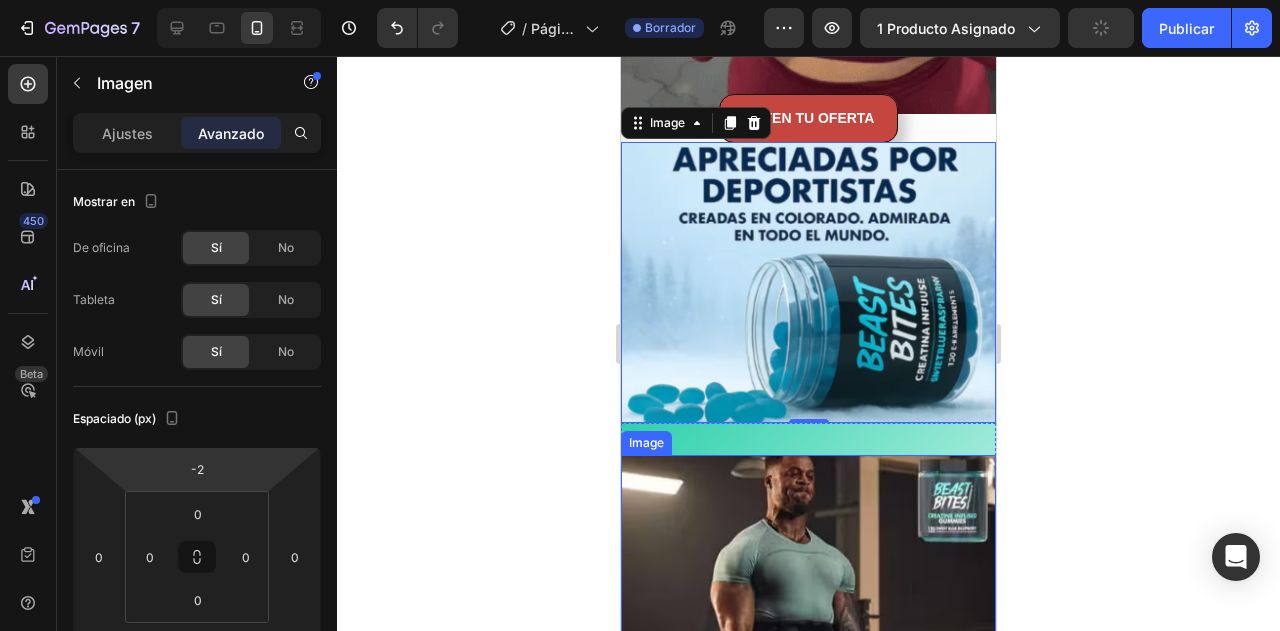 click at bounding box center [808, 641] 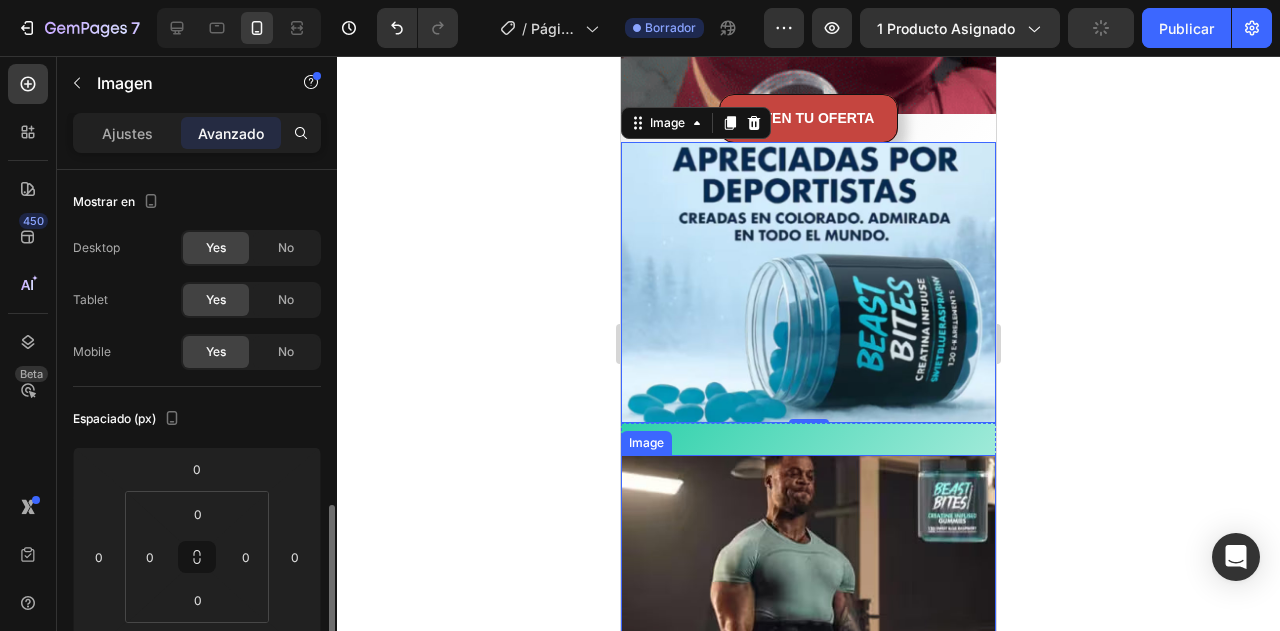 scroll, scrollTop: 240, scrollLeft: 0, axis: vertical 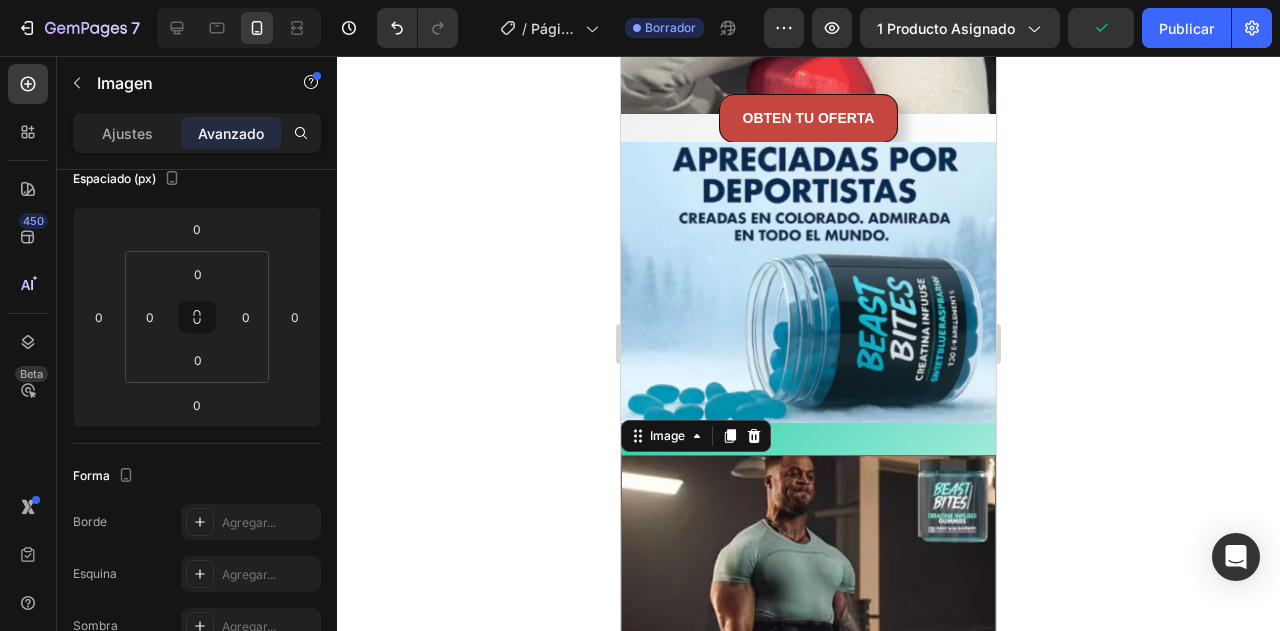 click at bounding box center (808, 641) 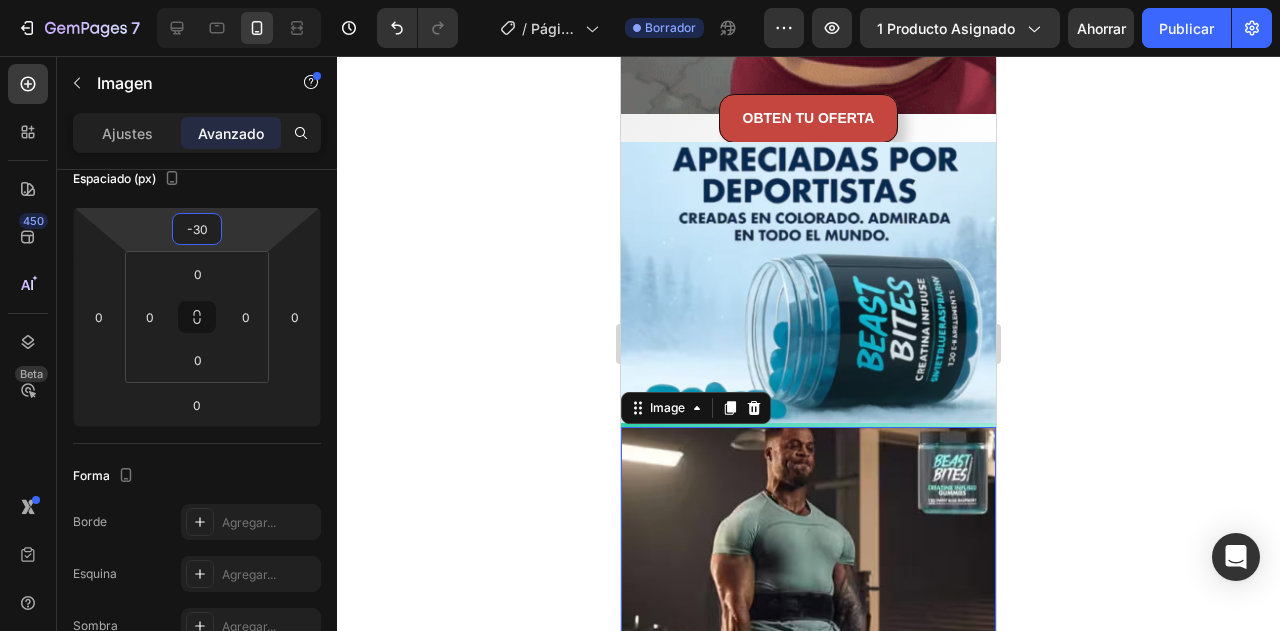 type on "-32" 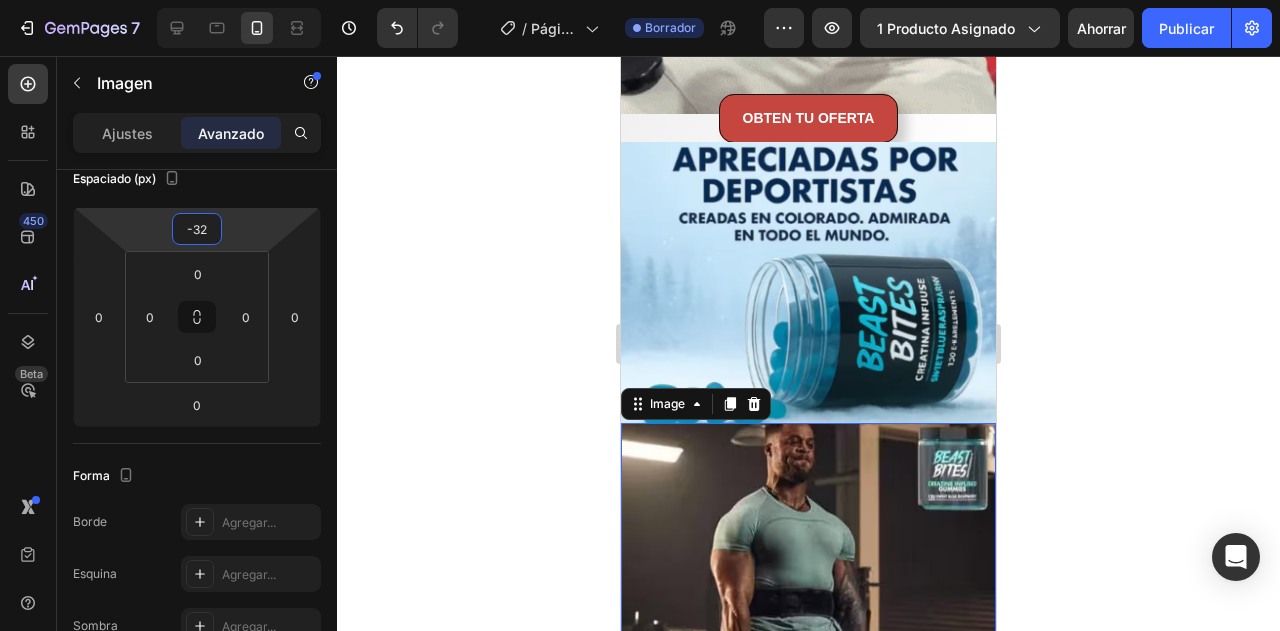 drag, startPoint x: 224, startPoint y: 241, endPoint x: 232, endPoint y: 257, distance: 17.888544 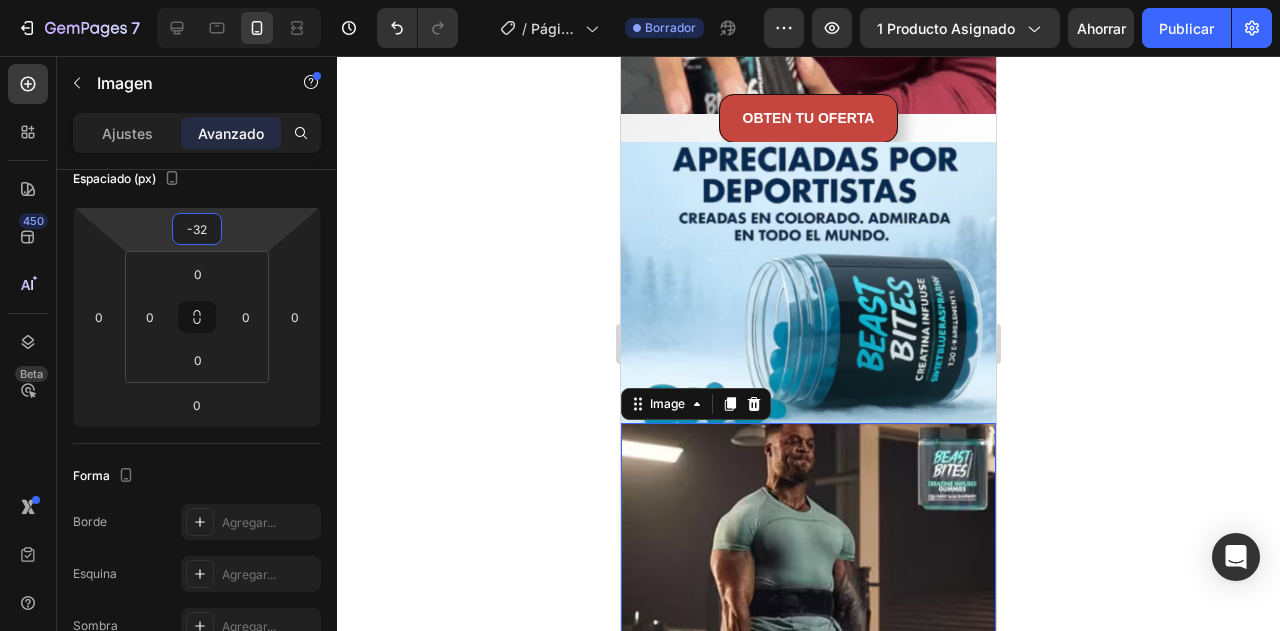 click on "7 Version history / Página del producto - 2 de agosto, 08:18:47 Borrador Avance 1 producto asignado Ahorrar Publicar 450 Beta Sections(18) Elementos(84) Sección Elemento Hero Section Product Detail Brands Trusted Badges Guarantee Product Breakdown How to use Testimonials Compare Bundle FAQs Social Proof Brand Story Product List Collection Blog List Contact Sticky Add to Cart Custom Footer Explorar la biblioteca 450 Disposición
Fila
Fila
Fila
Fila Texto
Título
Bloque de texto Botón
Botón
Botón Medios de comunicación
Imagen" at bounding box center [640, 0] 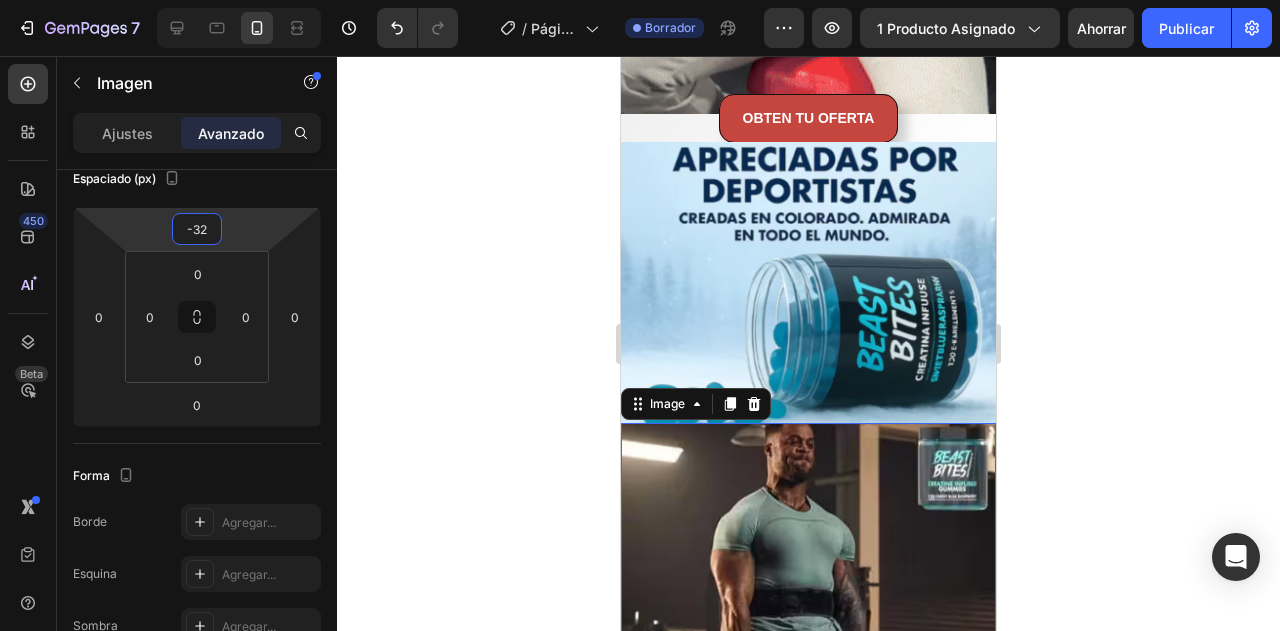 click 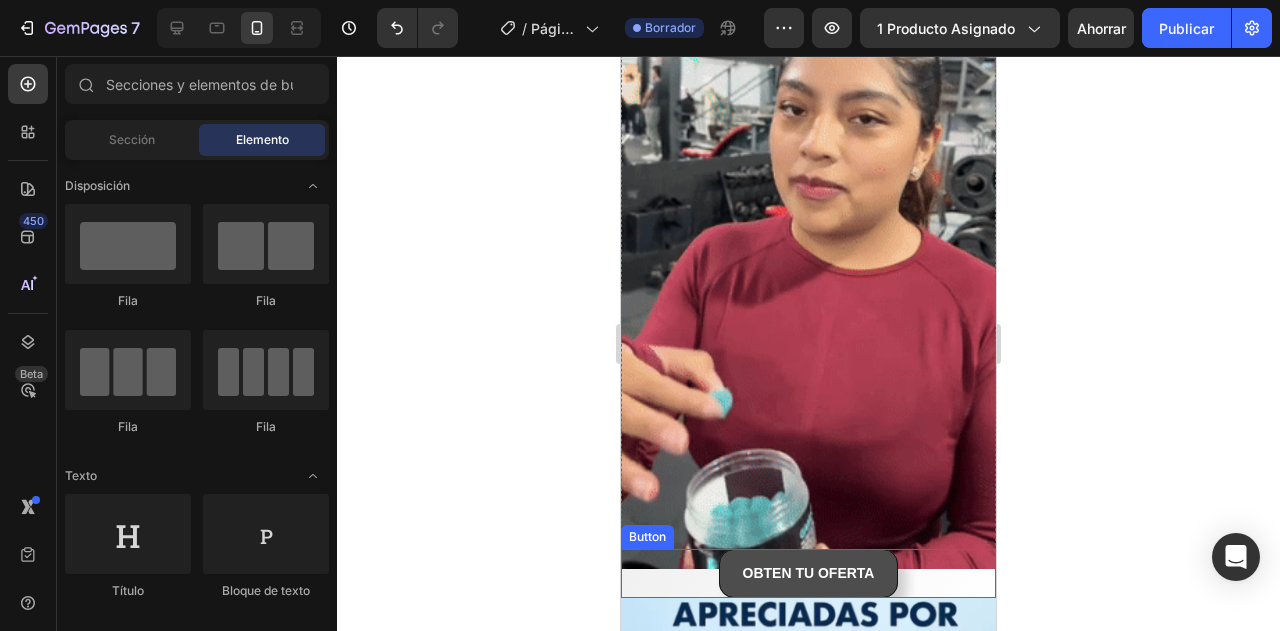 scroll, scrollTop: 1338, scrollLeft: 0, axis: vertical 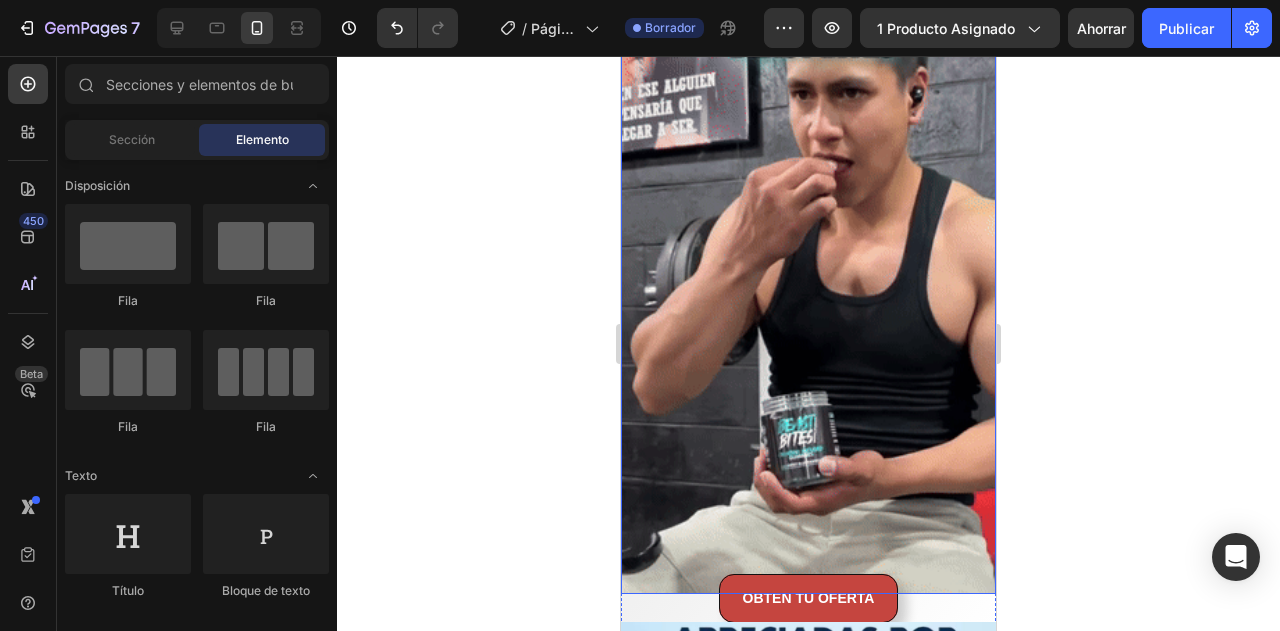 click at bounding box center (808, 261) 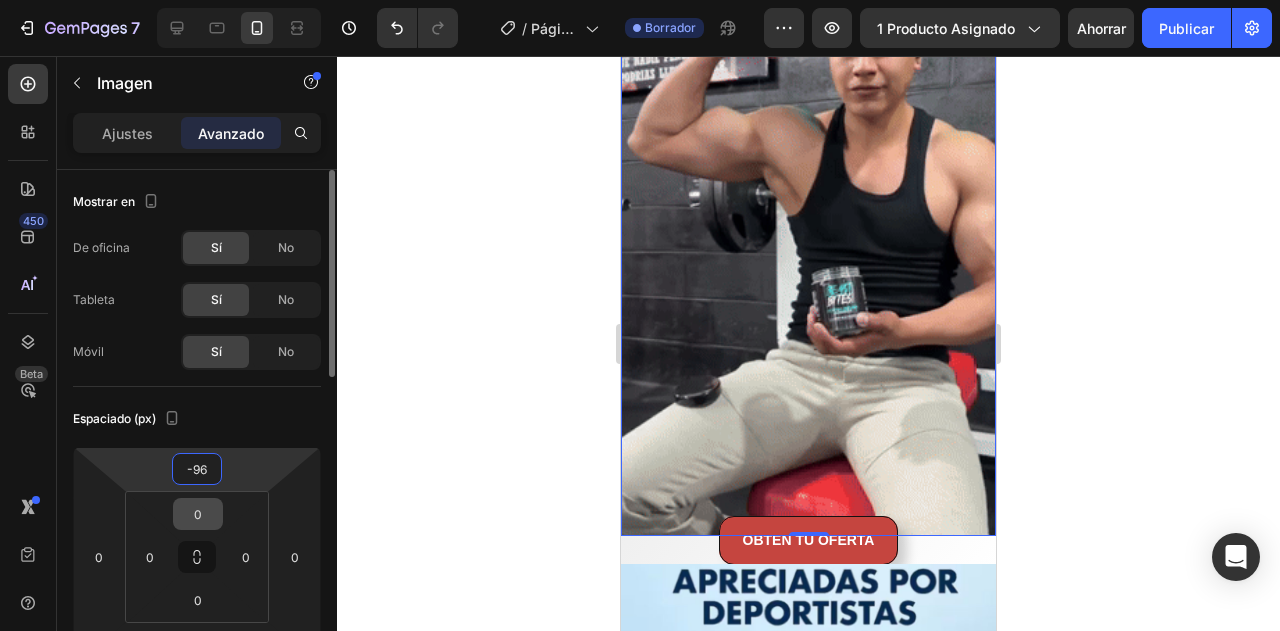 drag, startPoint x: 228, startPoint y: 485, endPoint x: 219, endPoint y: 525, distance: 41 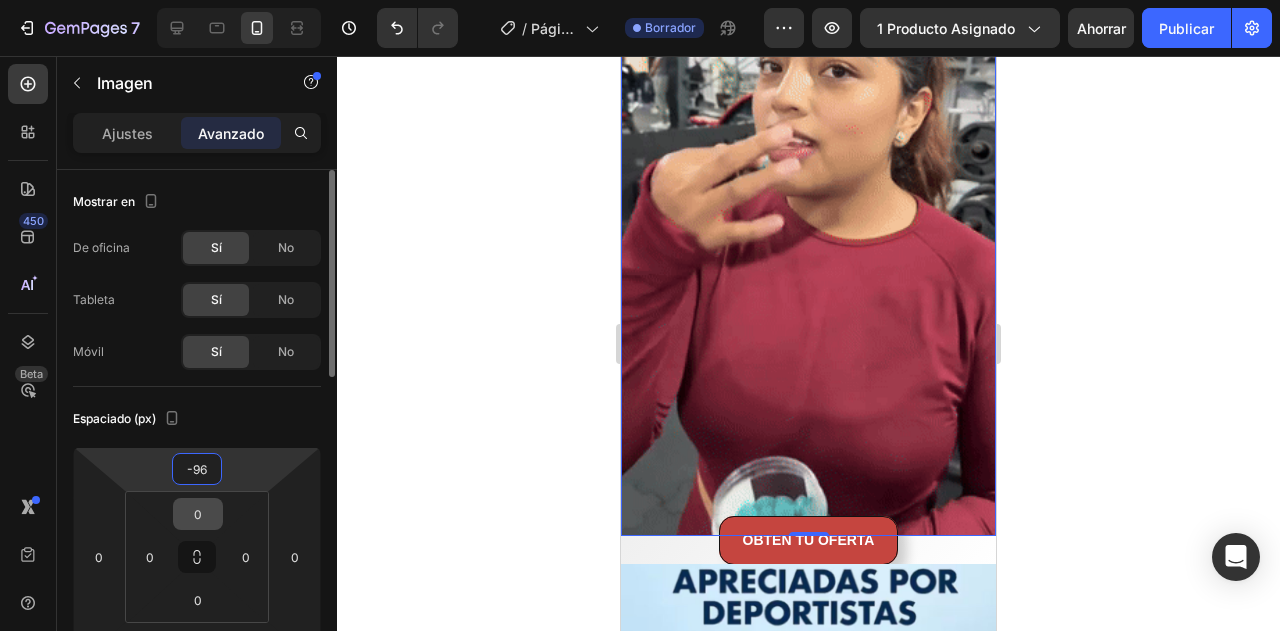 click on "7 Version history / Página del producto - 2 de agosto, 08:18:47 Borrador Avance 1 producto asignado Ahorrar Publicar 450 Beta Sections(18) Elementos(84) Sección Elemento Hero Section Product Detail Brands Trusted Badges Guarantee Product Breakdown How to use Testimonials Compare Bundle FAQs Social Proof Brand Story Product List Collection Blog List Contact Sticky Add to Cart Custom Footer Explorar la biblioteca 450 Disposición
Fila
Fila
Fila
Fila Texto
Título
Bloque de texto Botón
Botón
Botón Medios de comunicación
Imagen" at bounding box center (640, 0) 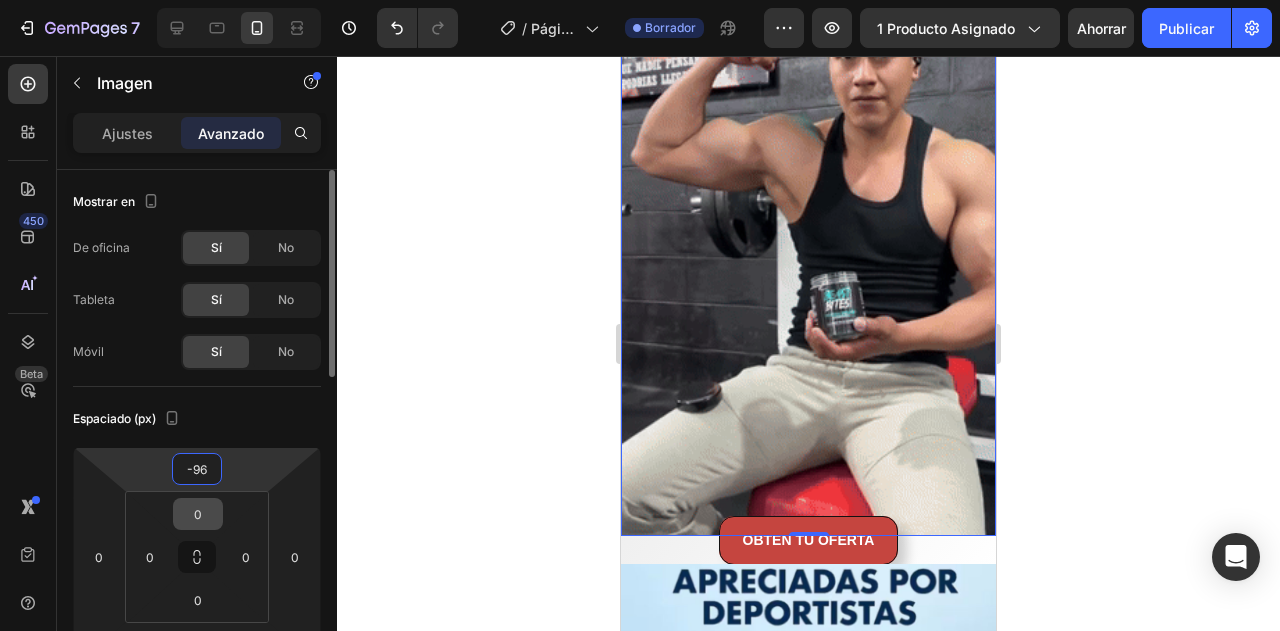 type on "-98" 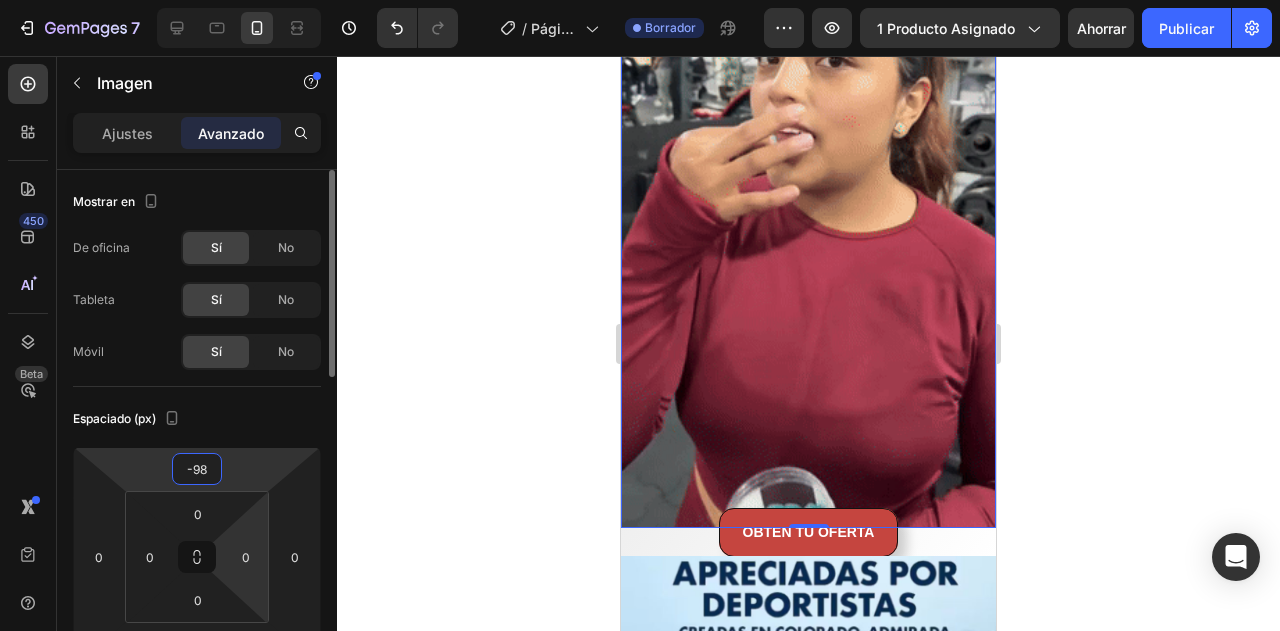 scroll, scrollTop: 120, scrollLeft: 0, axis: vertical 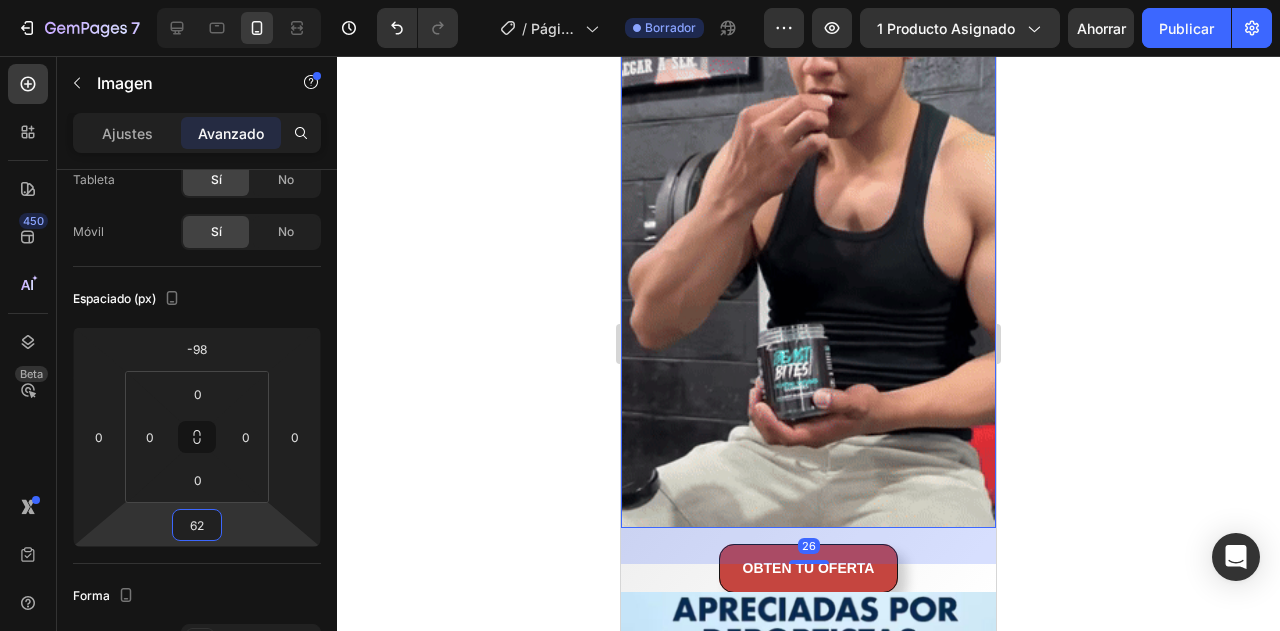 type on "64" 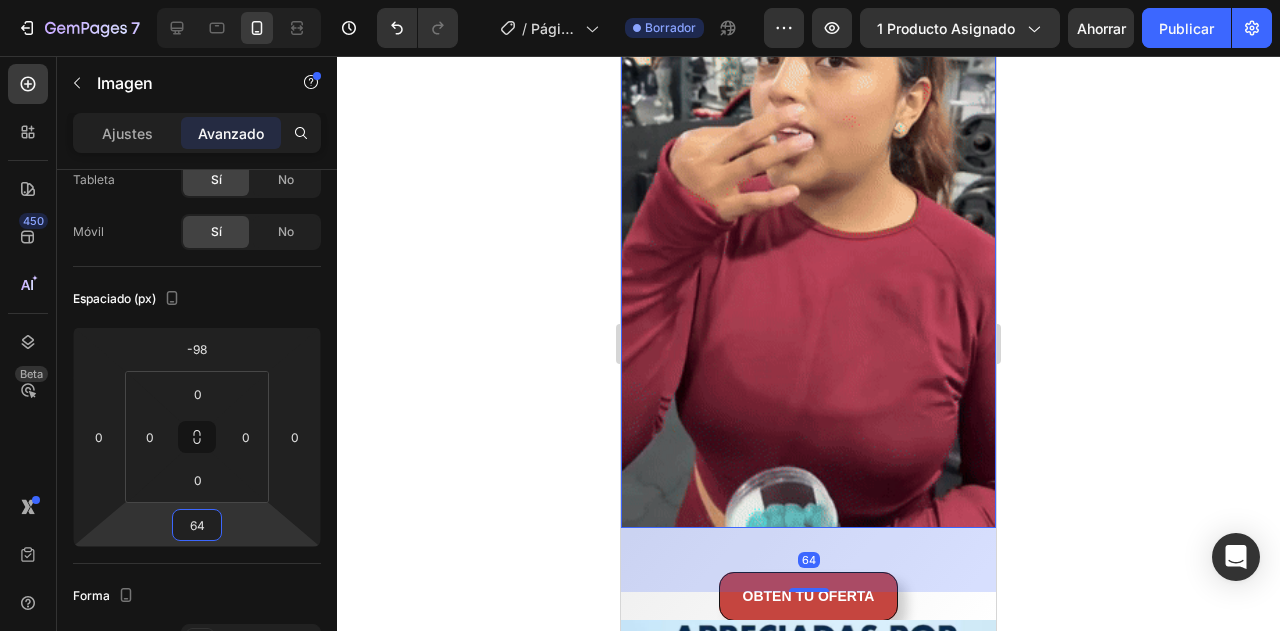 drag, startPoint x: 222, startPoint y: 515, endPoint x: 243, endPoint y: 483, distance: 38.27532 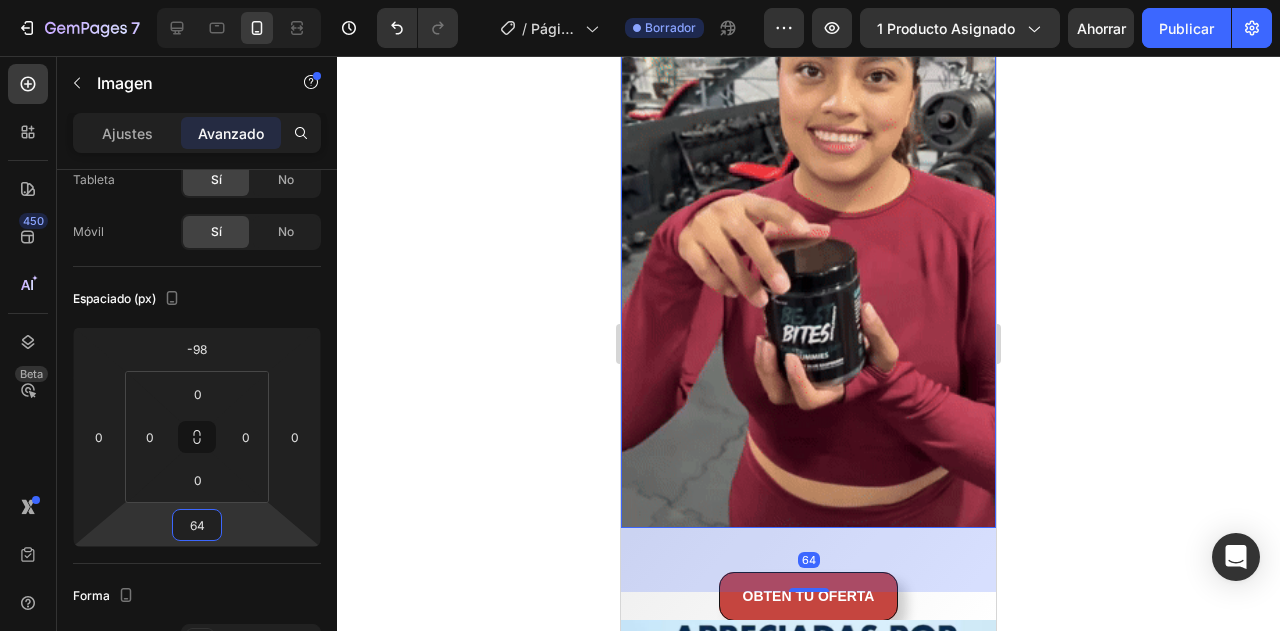 click on "7 Version history / Página del producto - 2 de agosto, 08:18:47 Borrador Avance 1 producto asignado Ahorrar Publicar 450 Beta Sections(18) Elementos(84) Sección Elemento Hero Section Product Detail Brands Trusted Badges Guarantee Product Breakdown How to use Testimonials Compare Bundle FAQs Social Proof Brand Story Product List Collection Blog List Contact Sticky Add to Cart Custom Footer Explorar la biblioteca 450 Disposición
Fila
Fila
Fila
Fila Texto
Título
Bloque de texto Botón
Botón
Botón Medios de comunicación
Imagen" at bounding box center [640, 0] 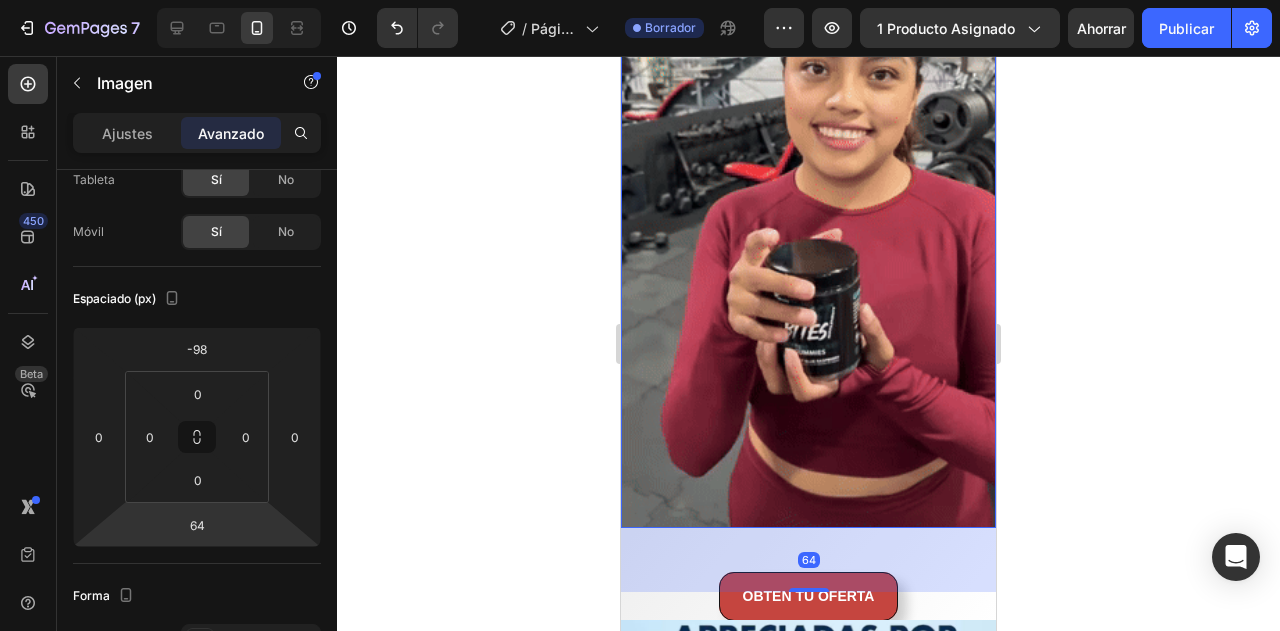 click on "64" at bounding box center (808, 560) 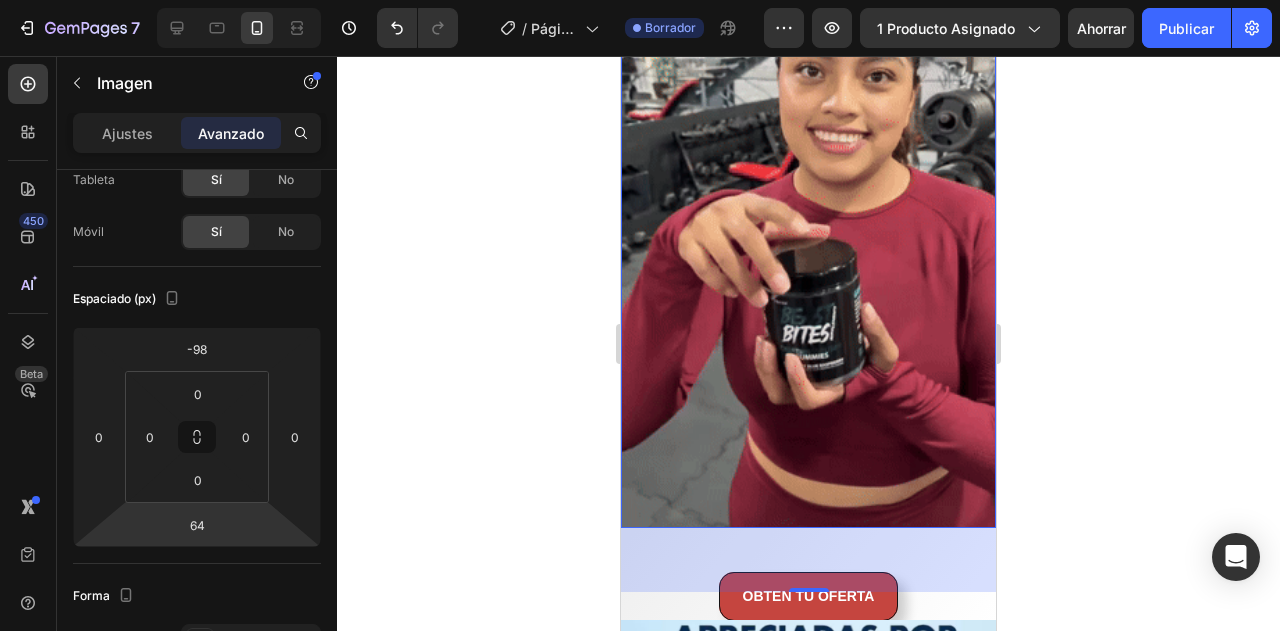 click on "64" at bounding box center (808, 560) 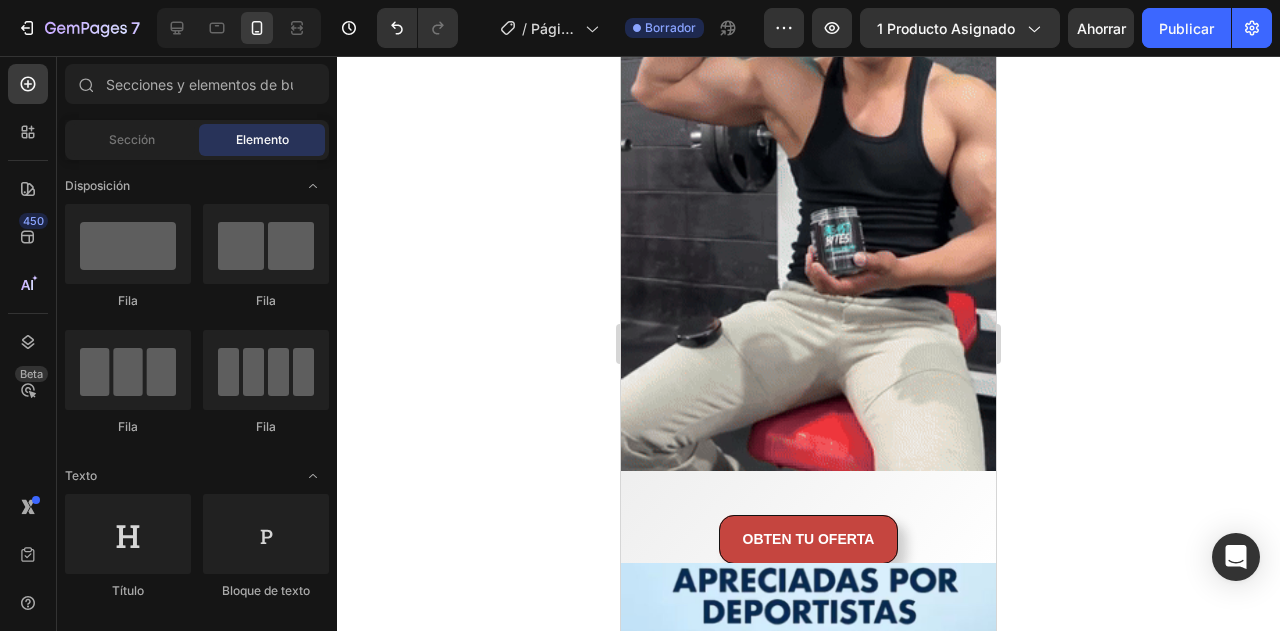 scroll, scrollTop: 1362, scrollLeft: 0, axis: vertical 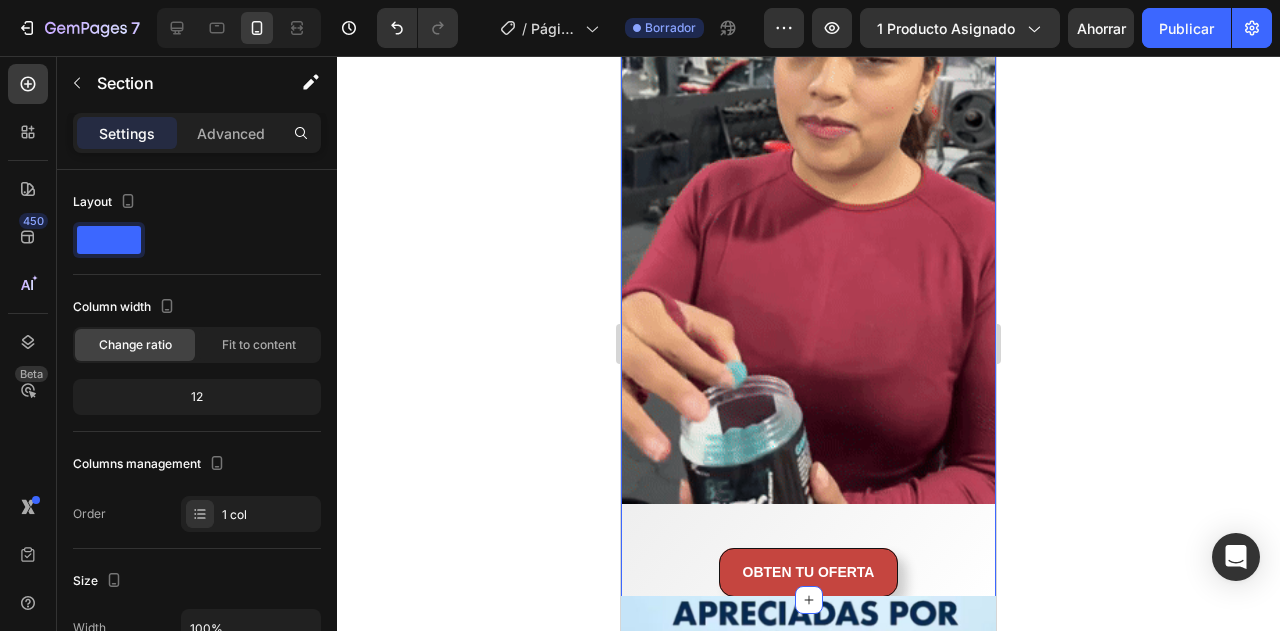 click on "Image OBTEN TU OFERTA Button" at bounding box center [808, 252] 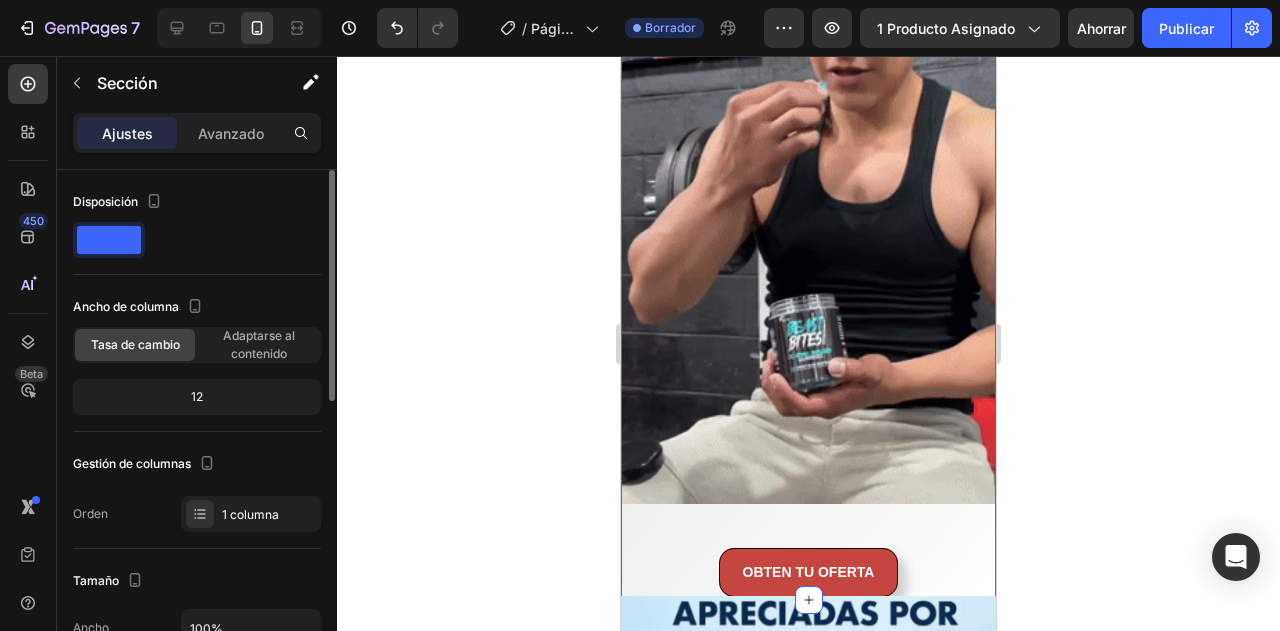 scroll, scrollTop: 240, scrollLeft: 0, axis: vertical 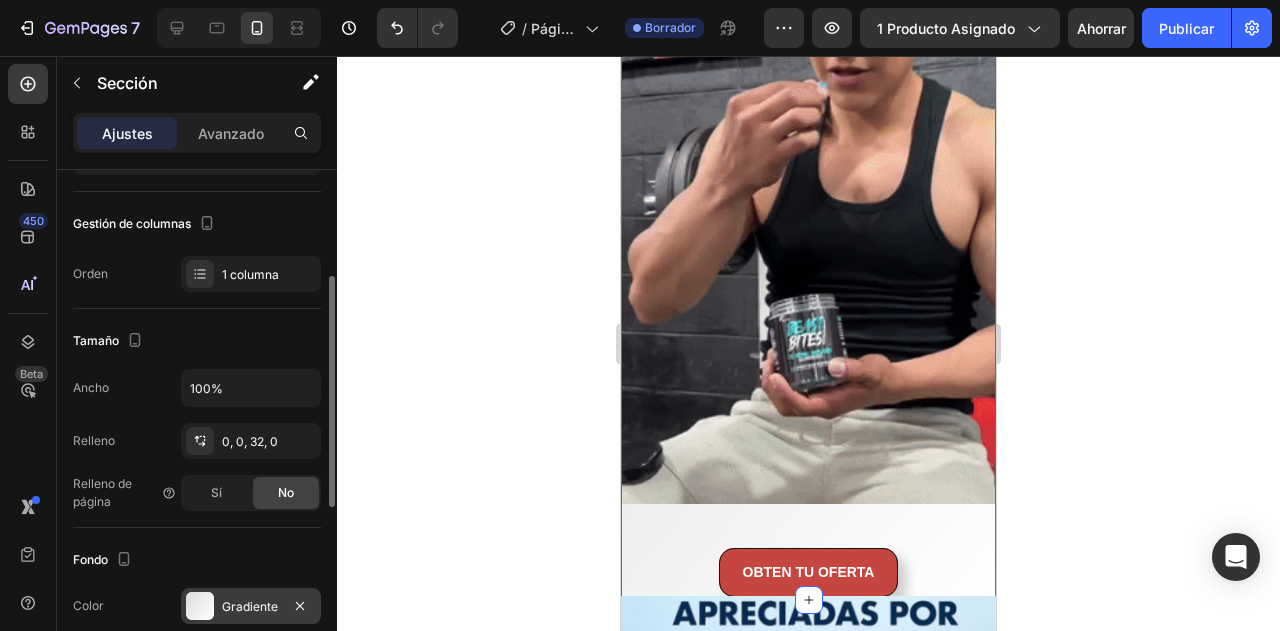 click at bounding box center [200, 606] 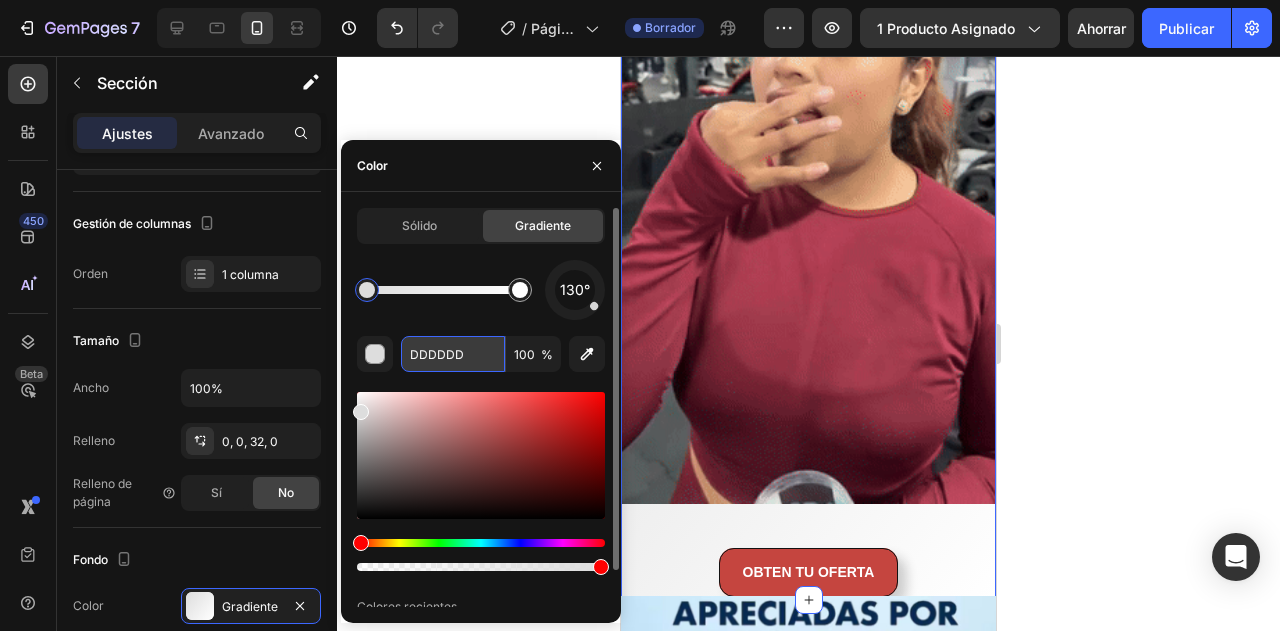 click on "DDDDDD" at bounding box center [453, 354] 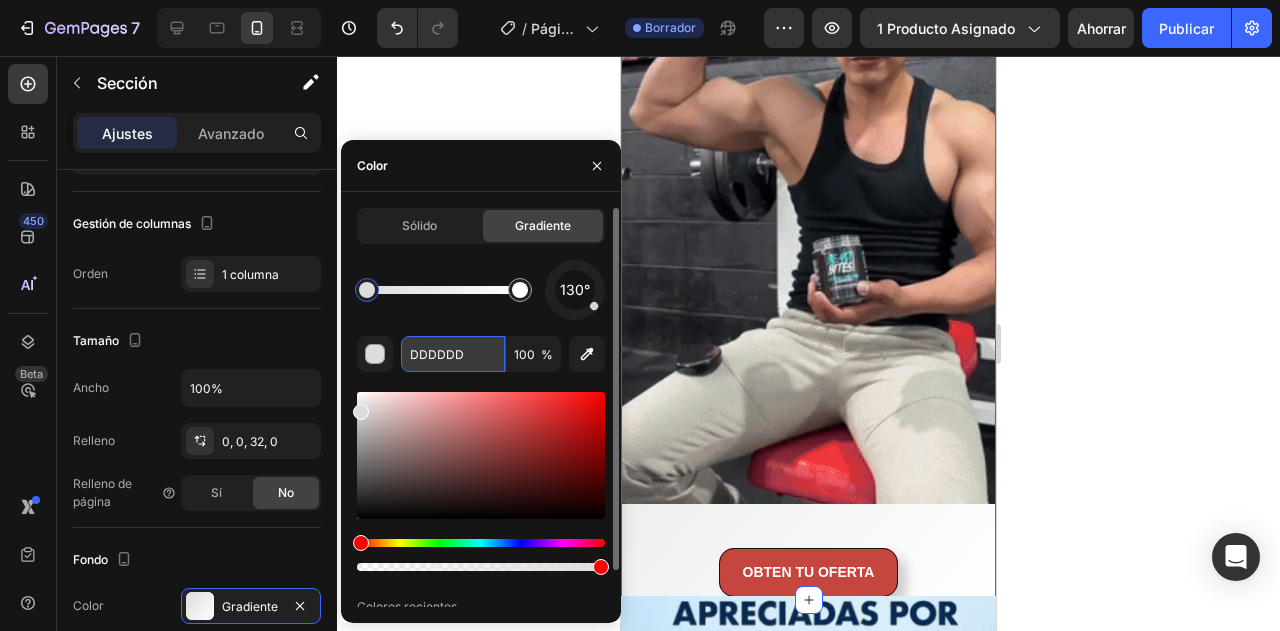 paste on "2ED1AB" 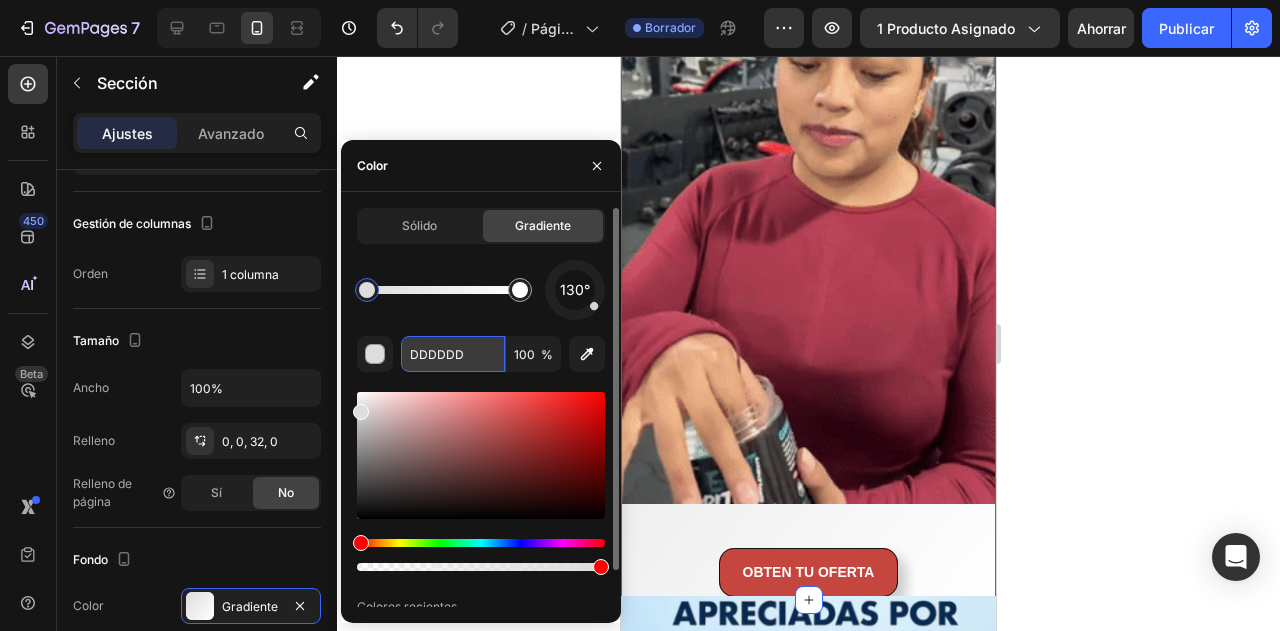 type on "2ED1AB" 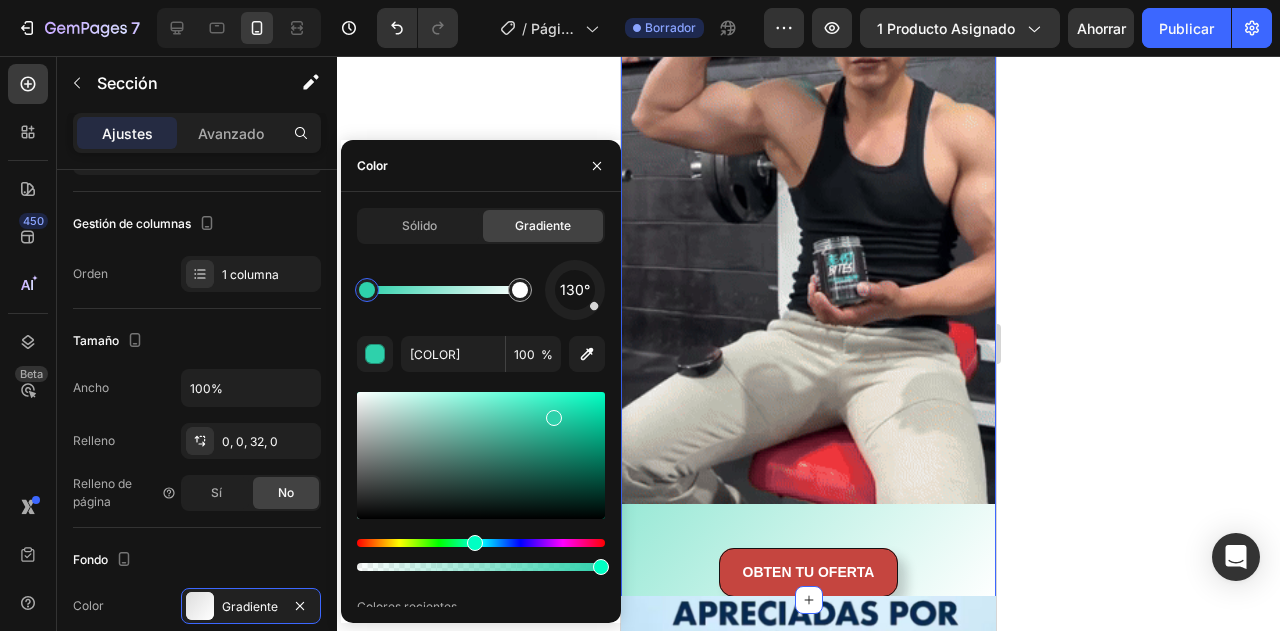 click 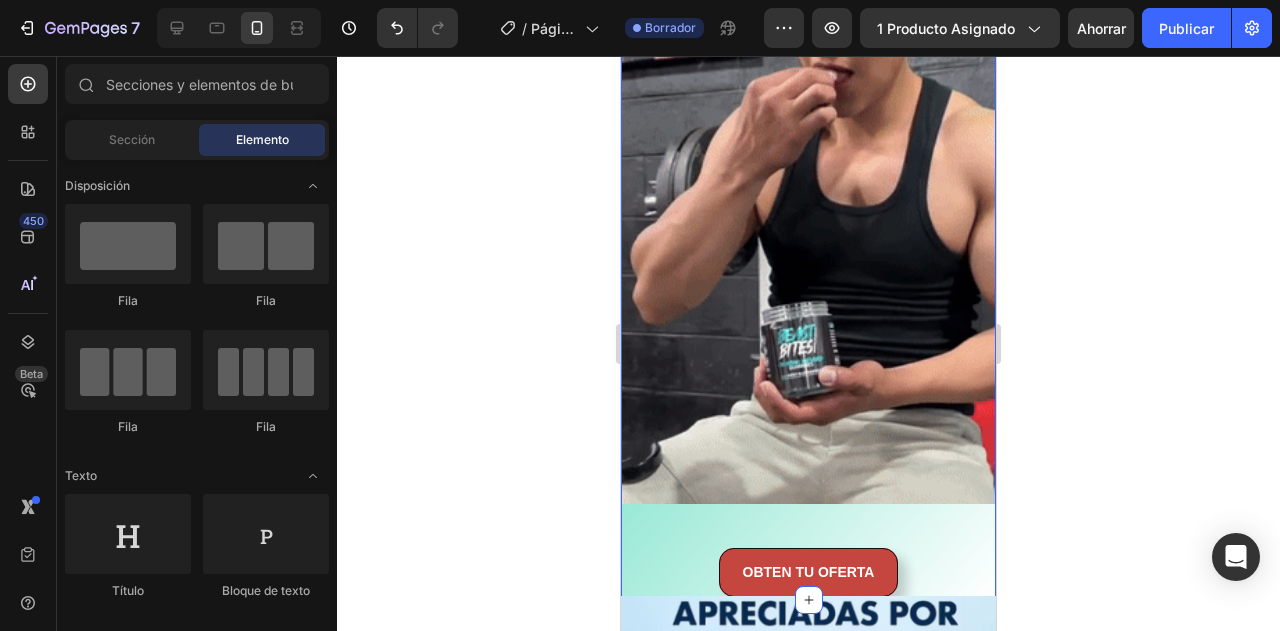 click on "Image OBTEN TU OFERTA Button" at bounding box center (808, 252) 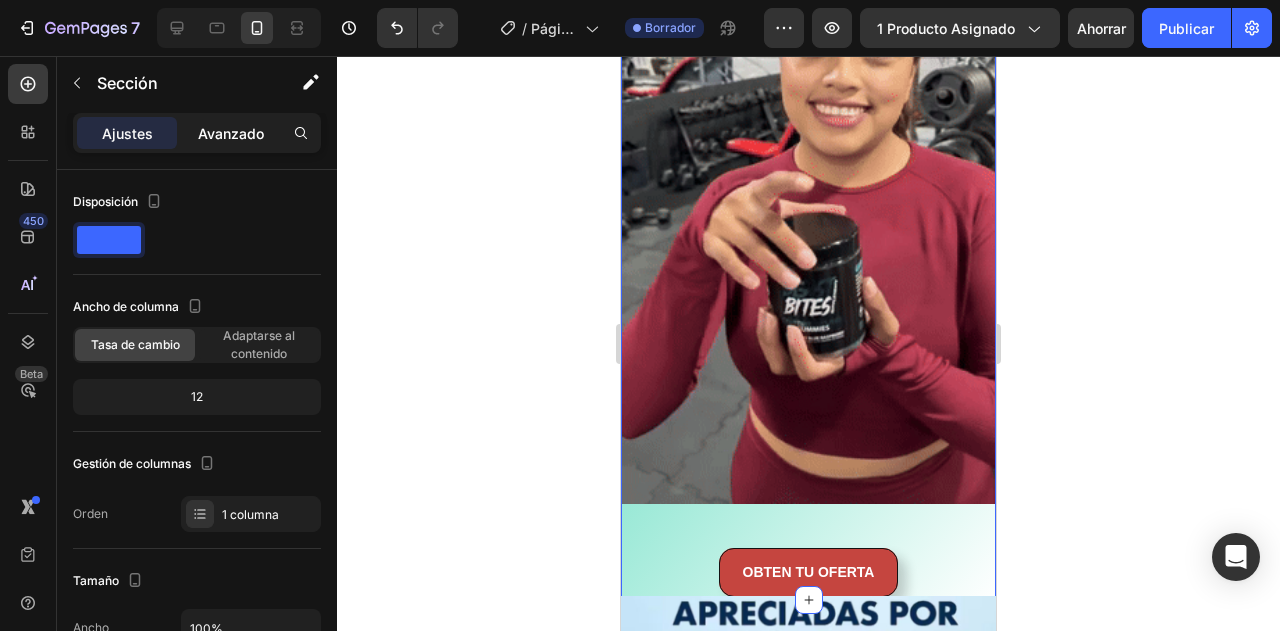 click on "Avanzado" at bounding box center [231, 133] 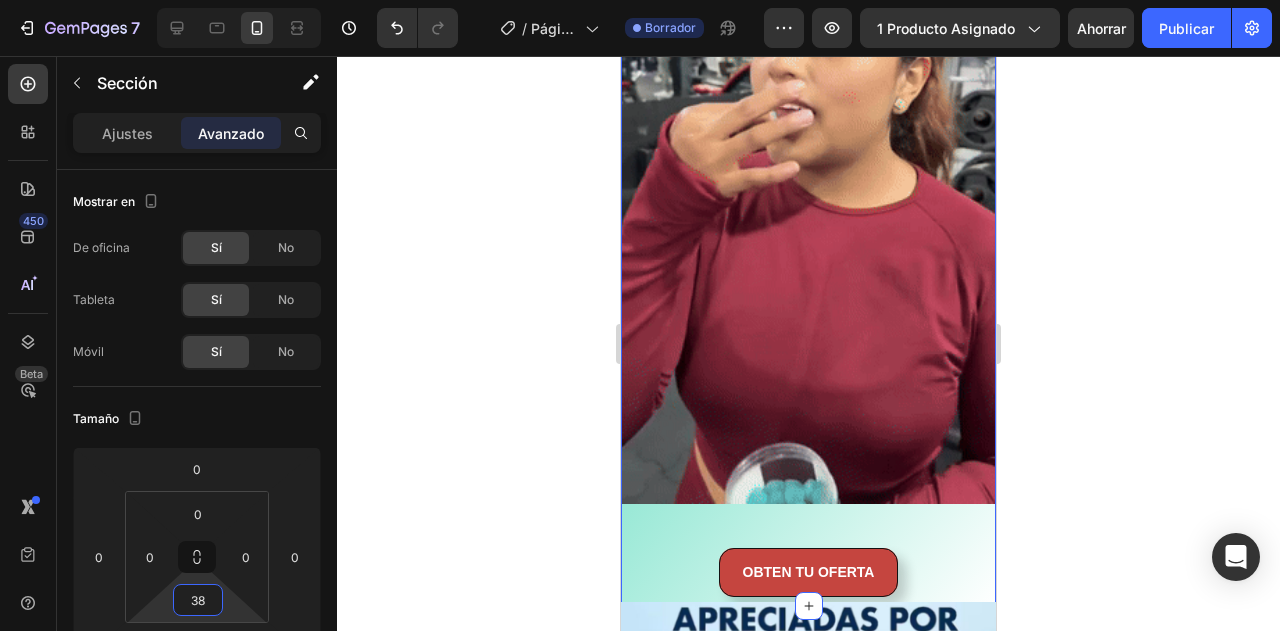 type on "34" 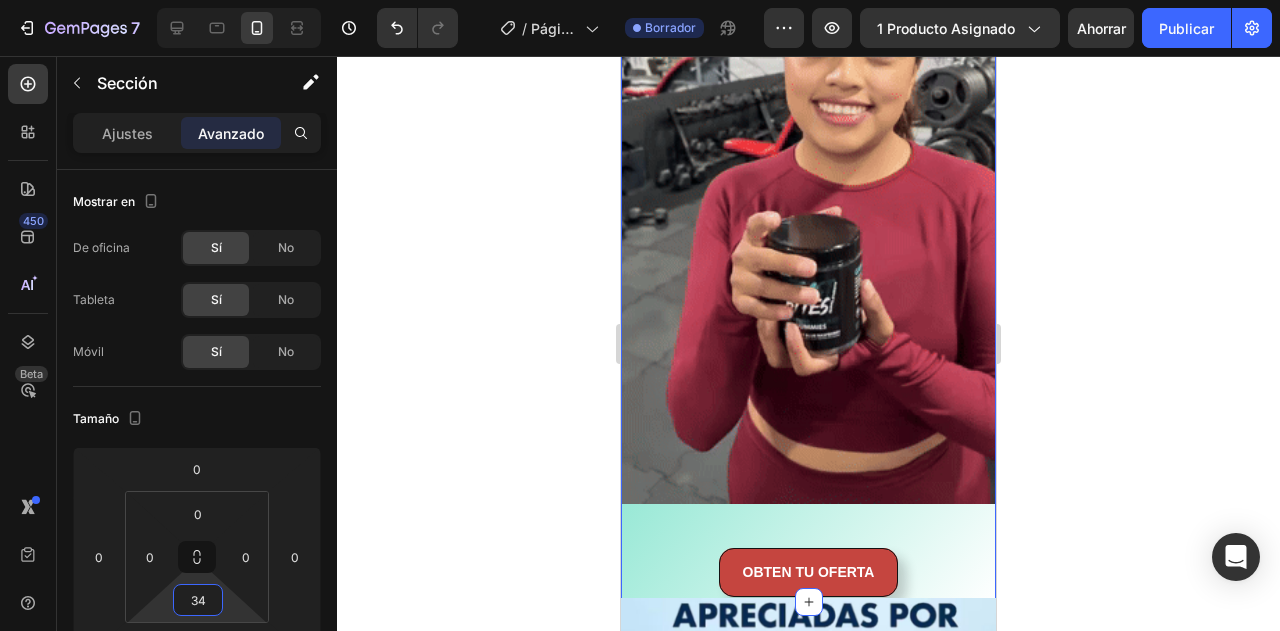 drag, startPoint x: 228, startPoint y: 621, endPoint x: 243, endPoint y: 605, distance: 21.931713 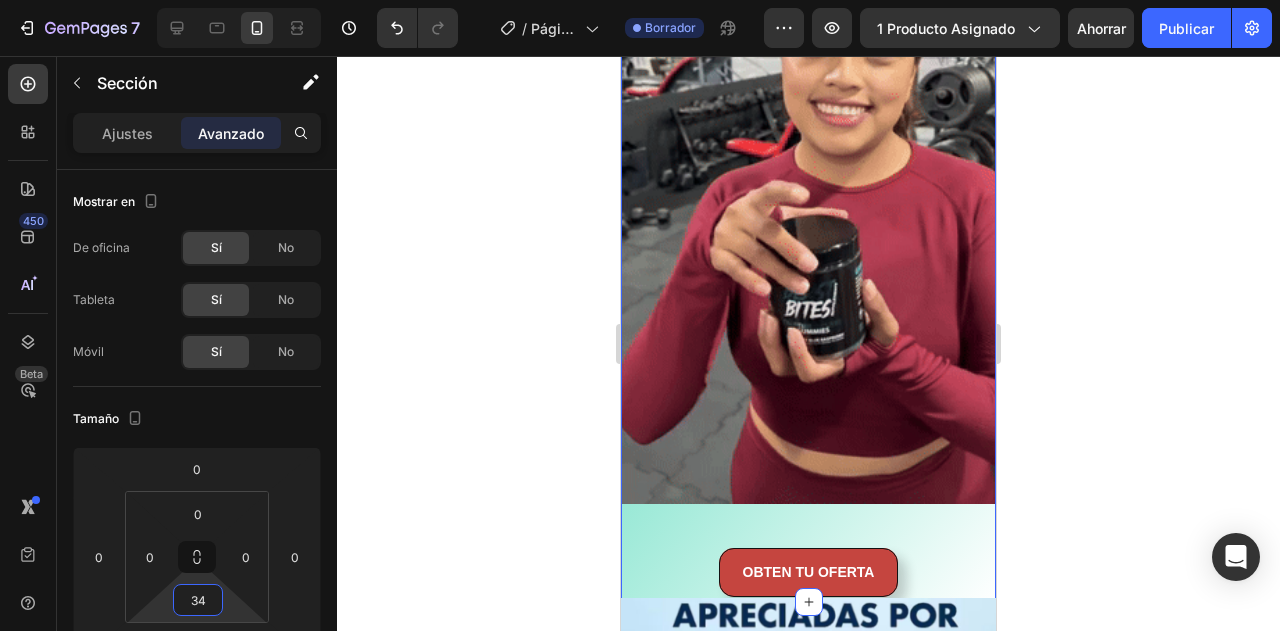 click on "7 Version history / Página del producto - 2 de agosto, 08:18:47 Borrador Avance 1 producto asignado Ahorrar Publicar 450 Beta Sections(18) Elementos(84) Sección Elemento Hero Section Product Detail Brands Trusted Badges Guarantee Product Breakdown How to use Testimonials Compare Bundle FAQs Social Proof Brand Story Product List Collection Blog List Contact Sticky Add to Cart Custom Footer Explorar la biblioteca 450 Disposición
Fila
Fila
Fila
Fila Texto
Título
Bloque de texto Botón
Botón
Botón Medios de comunicación
Imagen" at bounding box center (640, 0) 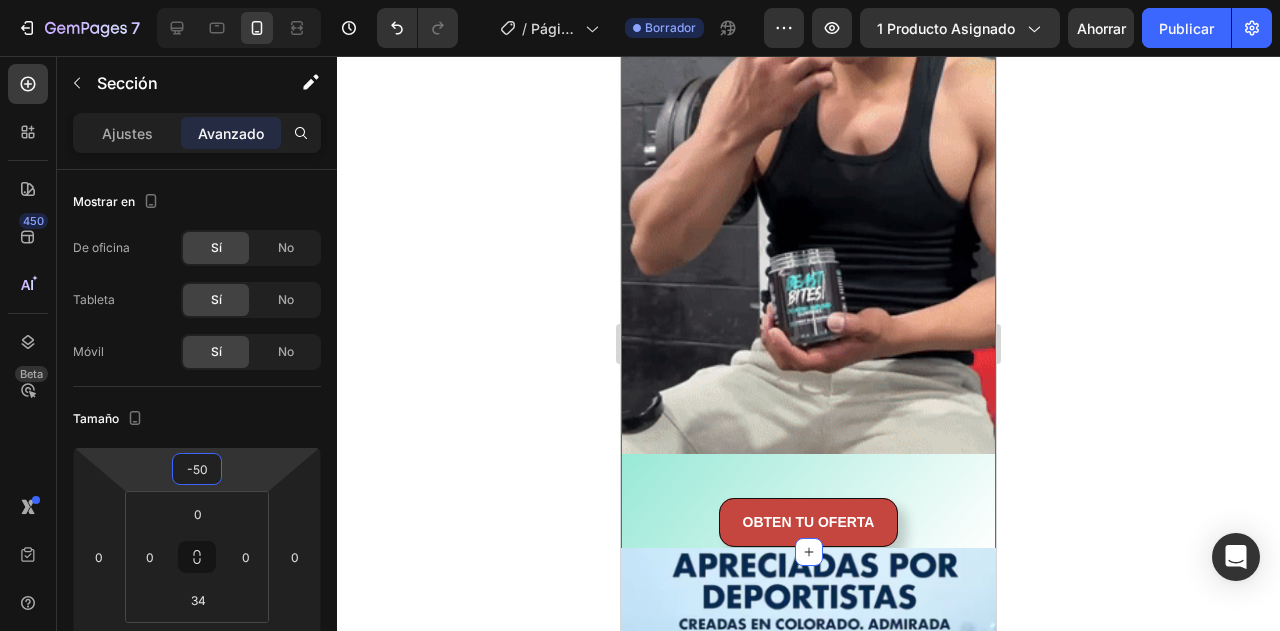 drag, startPoint x: 224, startPoint y: 466, endPoint x: 226, endPoint y: 491, distance: 25.079872 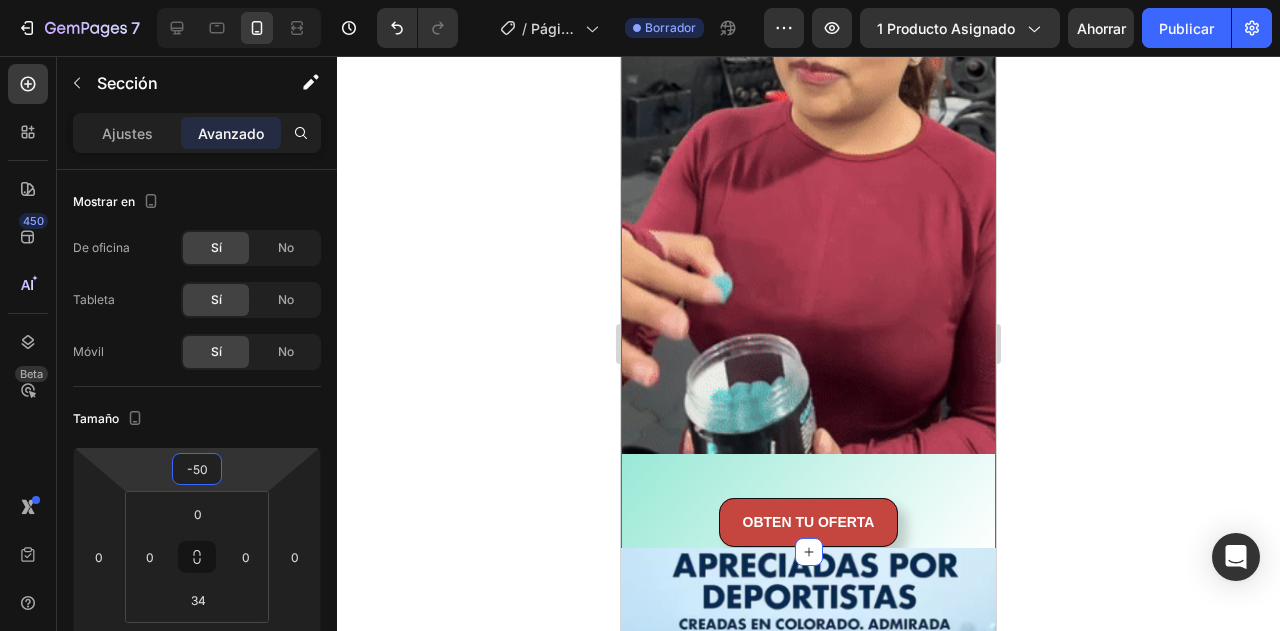click on "7 Version history / Página del producto - 2 de agosto, 08:18:47 Borrador Avance 1 producto asignado Ahorrar Publicar 450 Beta Sections(18) Elementos(84) Sección Elemento Hero Section Product Detail Brands Trusted Badges Guarantee Product Breakdown How to use Testimonials Compare Bundle FAQs Social Proof Brand Story Product List Collection Blog List Contact Sticky Add to Cart Custom Footer Explorar la biblioteca 450 Disposición
Fila
Fila
Fila
Fila Texto
Título
Bloque de texto Botón
Botón
Botón Medios de comunicación
Imagen" at bounding box center [640, 0] 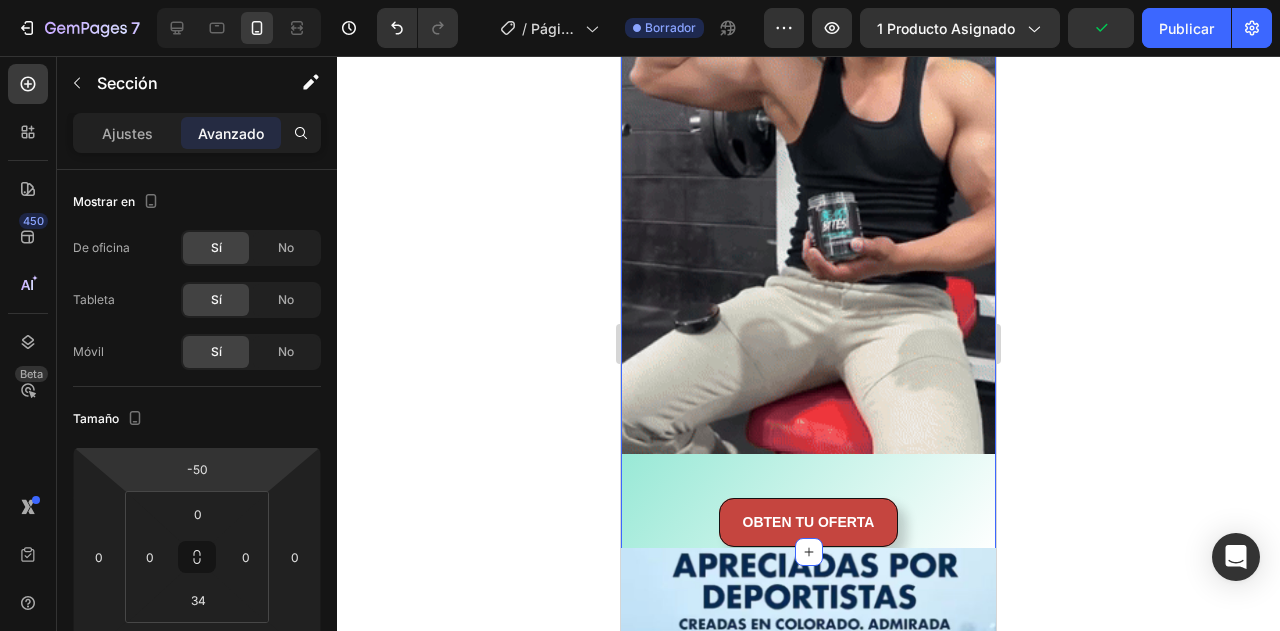 click on "Image OBTEN TU OFERTA Button" at bounding box center (808, 202) 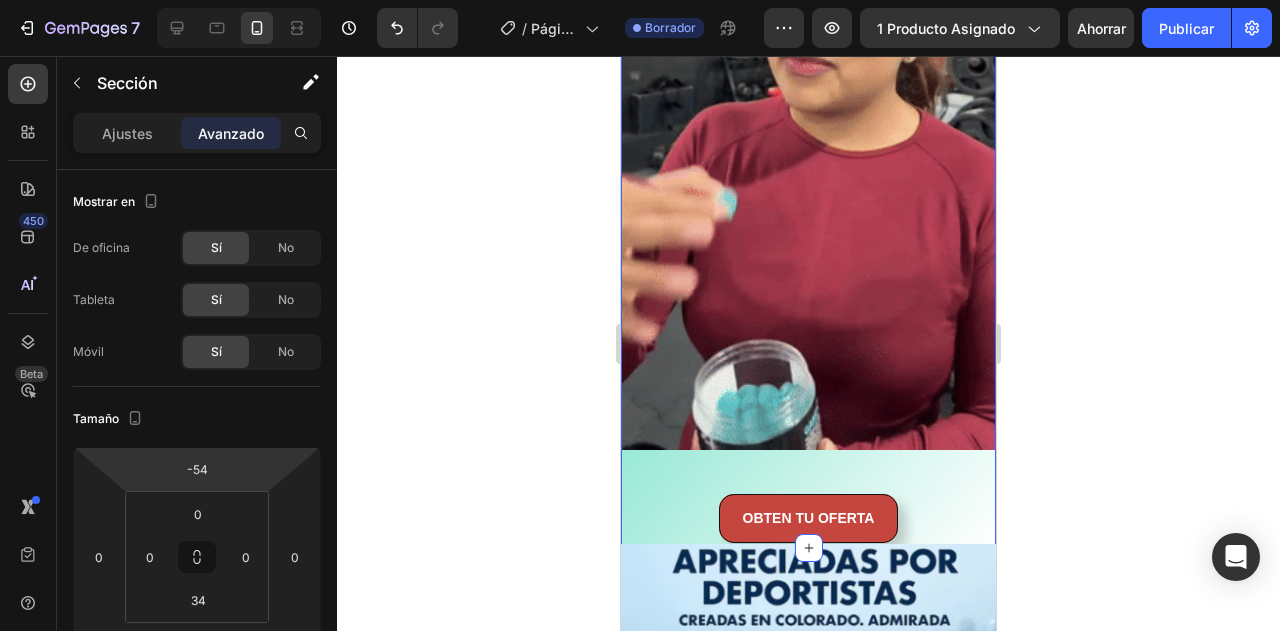 type on "-50" 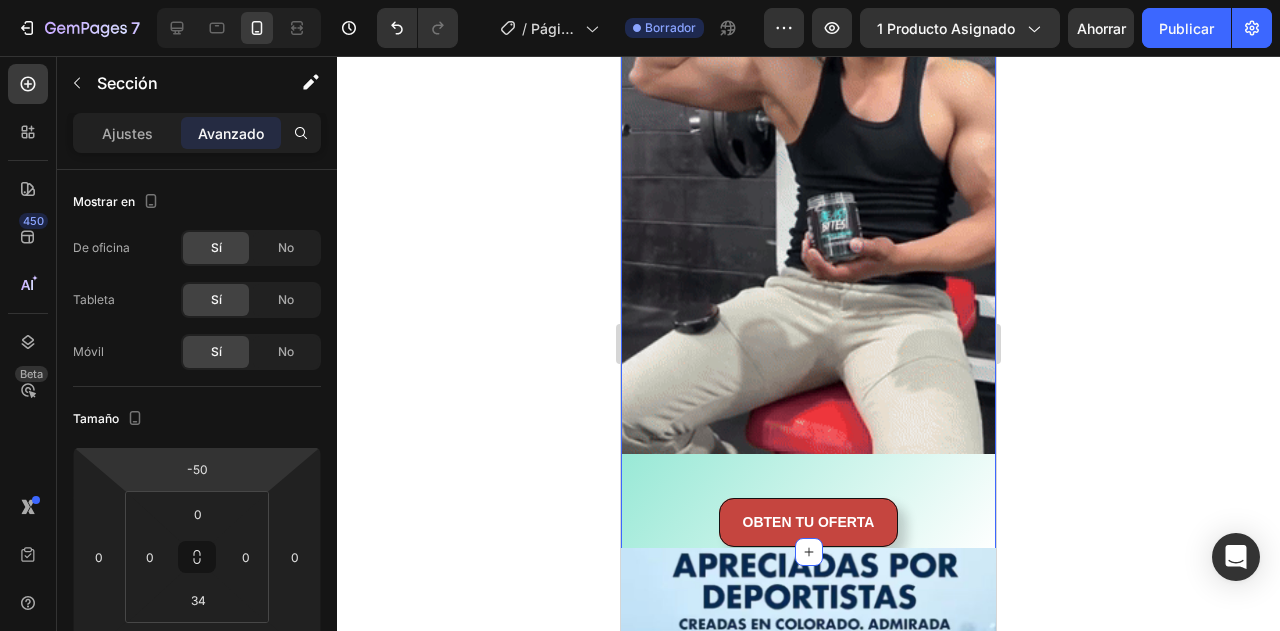 click on "7 Version history / Página del producto - 2 de agosto, 08:18:47 Borrador Avance 1 producto asignado Ahorrar Publicar 450 Beta Sections(18) Elementos(84) Sección Elemento Hero Section Product Detail Brands Trusted Badges Guarantee Product Breakdown How to use Testimonials Compare Bundle FAQs Social Proof Brand Story Product List Collection Blog List Contact Sticky Add to Cart Custom Footer Explorar la biblioteca 450 Disposición
Fila
Fila
Fila
Fila Texto
Título
Bloque de texto Botón
Botón
Botón Medios de comunicación
Imagen" at bounding box center [640, 0] 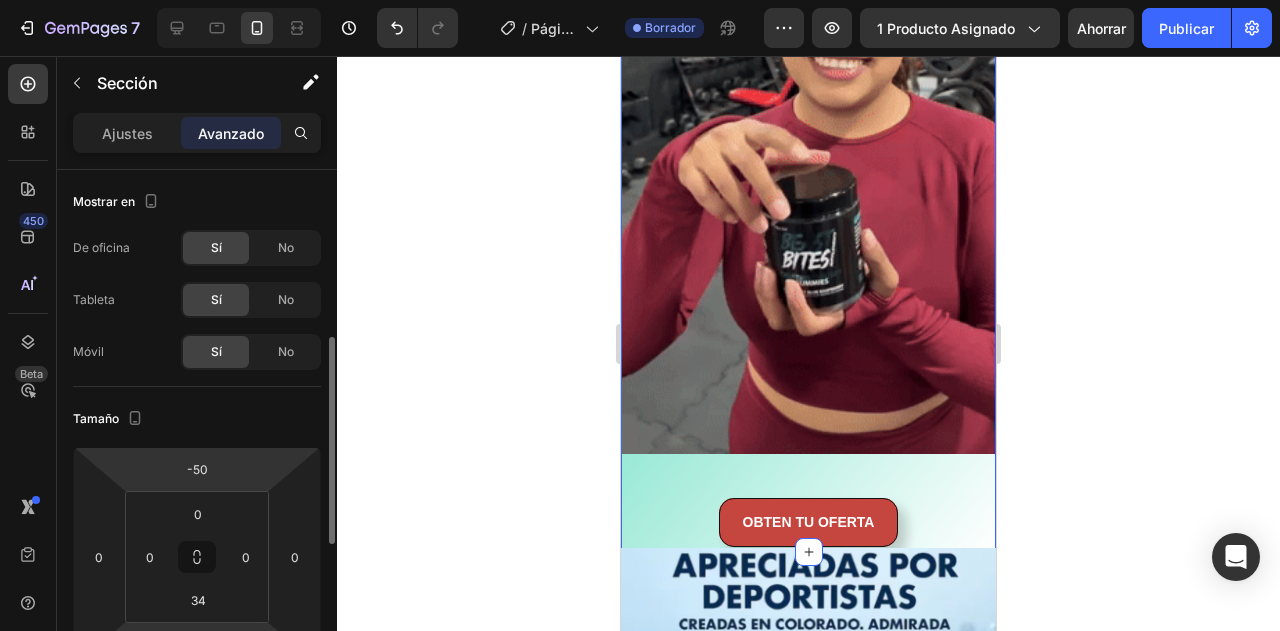 scroll, scrollTop: 120, scrollLeft: 0, axis: vertical 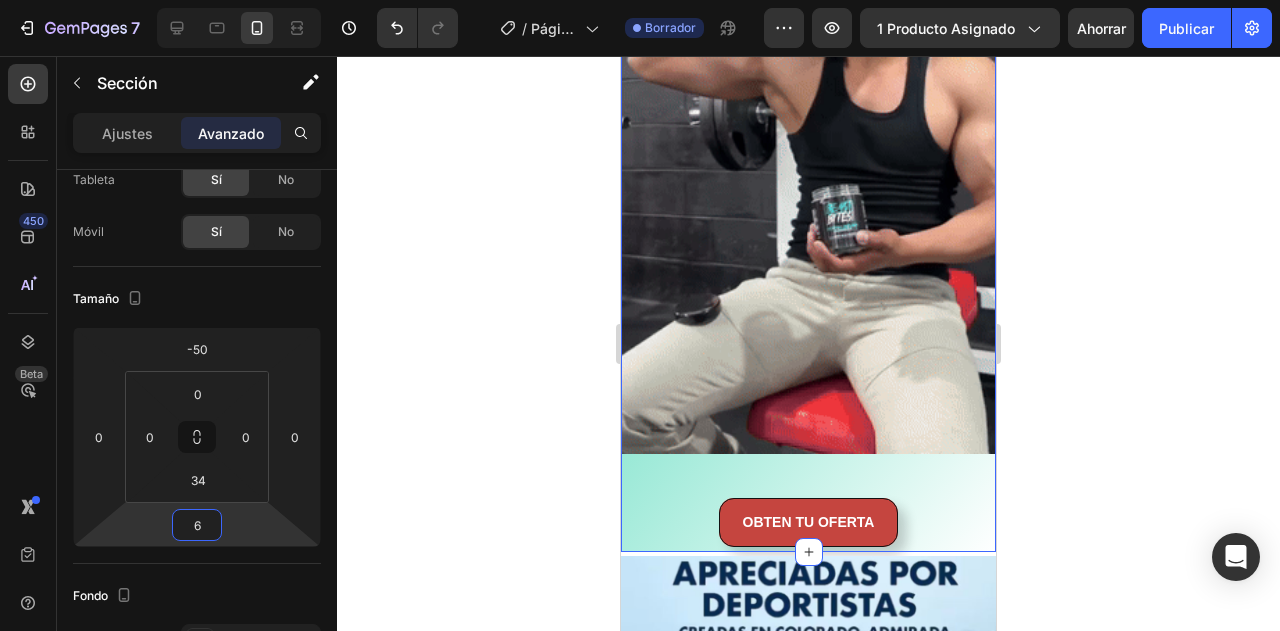 type on "4" 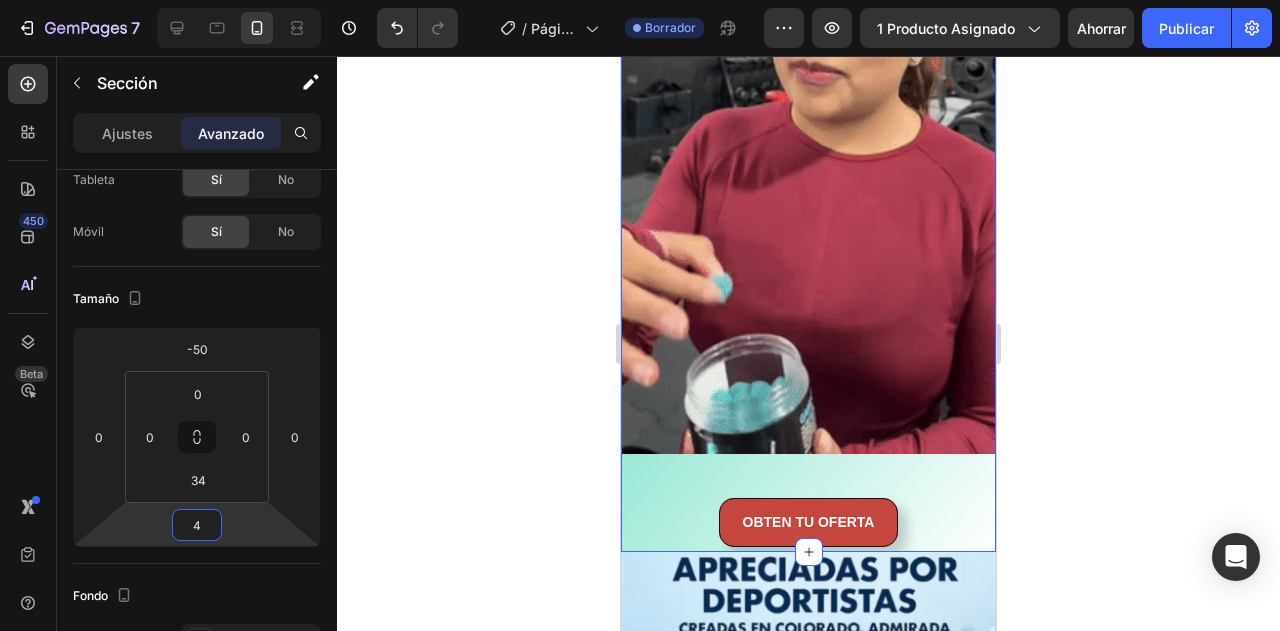click on "7 Version history / Página del producto - 2 de agosto, 08:18:47 Borrador Avance 1 producto asignado Ahorrar Publicar 450 Beta Sections(18) Elementos(84) Sección Elemento Hero Section Product Detail Brands Trusted Badges Guarantee Product Breakdown How to use Testimonials Compare Bundle FAQs Social Proof Brand Story Product List Collection Blog List Contact Sticky Add to Cart Custom Footer Explorar la biblioteca 450 Disposición
Fila
Fila
Fila
Fila Texto
Título
Bloque de texto Botón
Botón
Botón Medios de comunicación
Imagen" at bounding box center [640, 0] 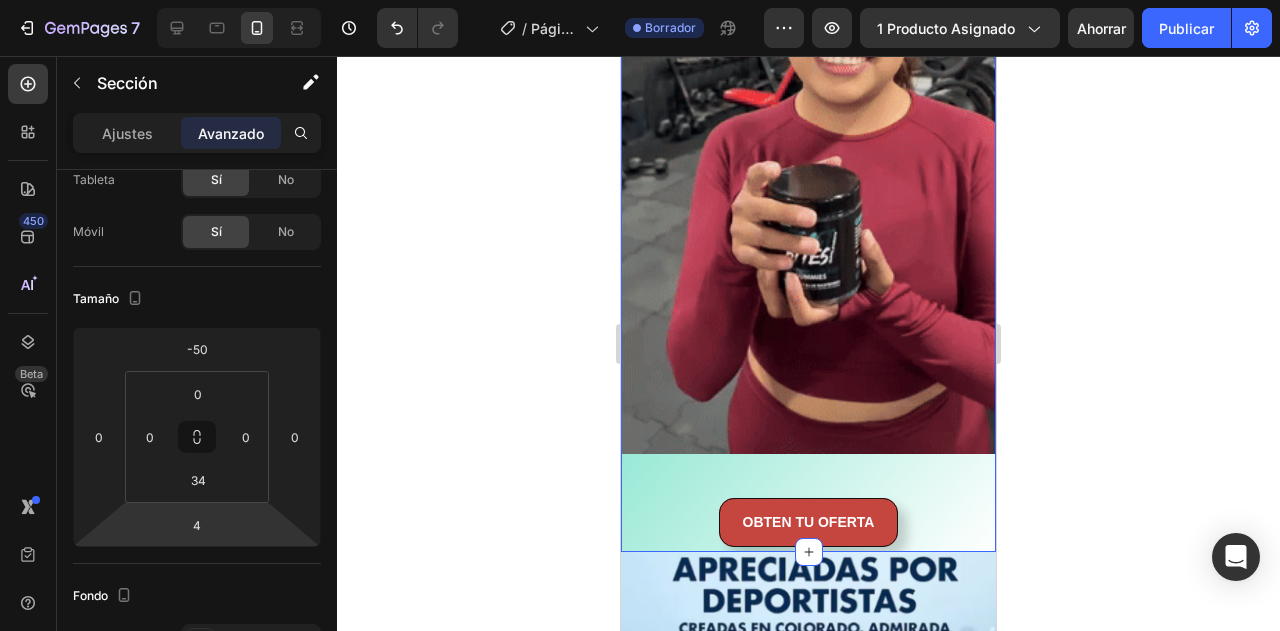 click on "Image OBTEN TU OFERTA Button" at bounding box center [808, 202] 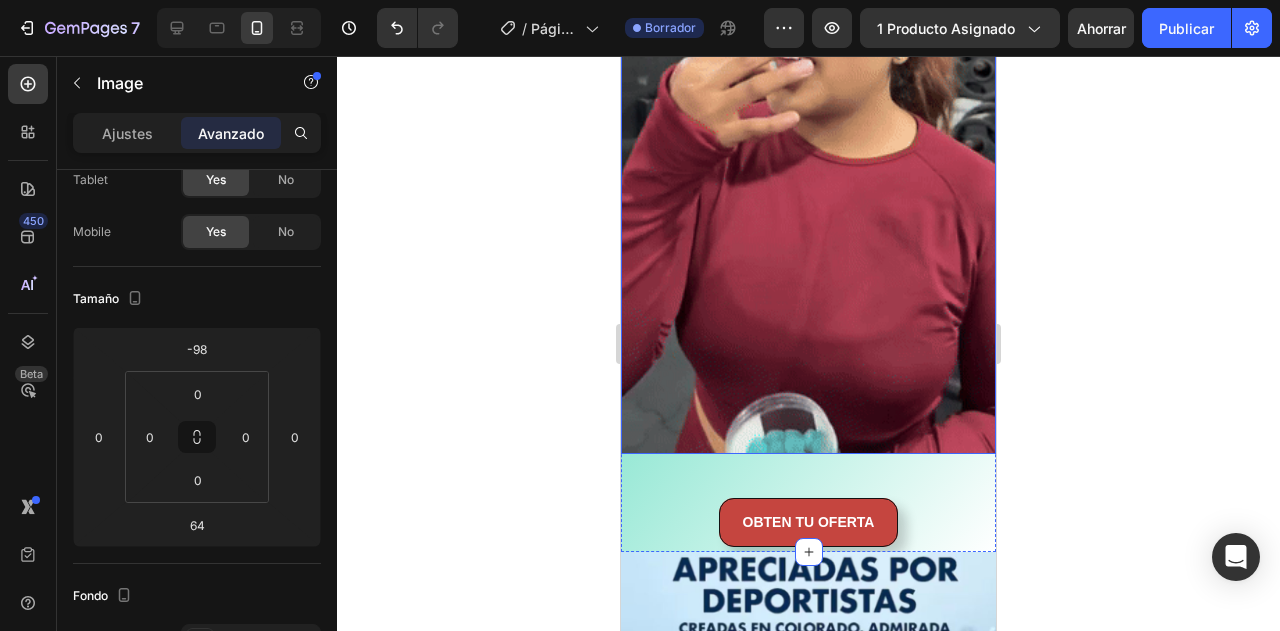 click at bounding box center (808, 121) 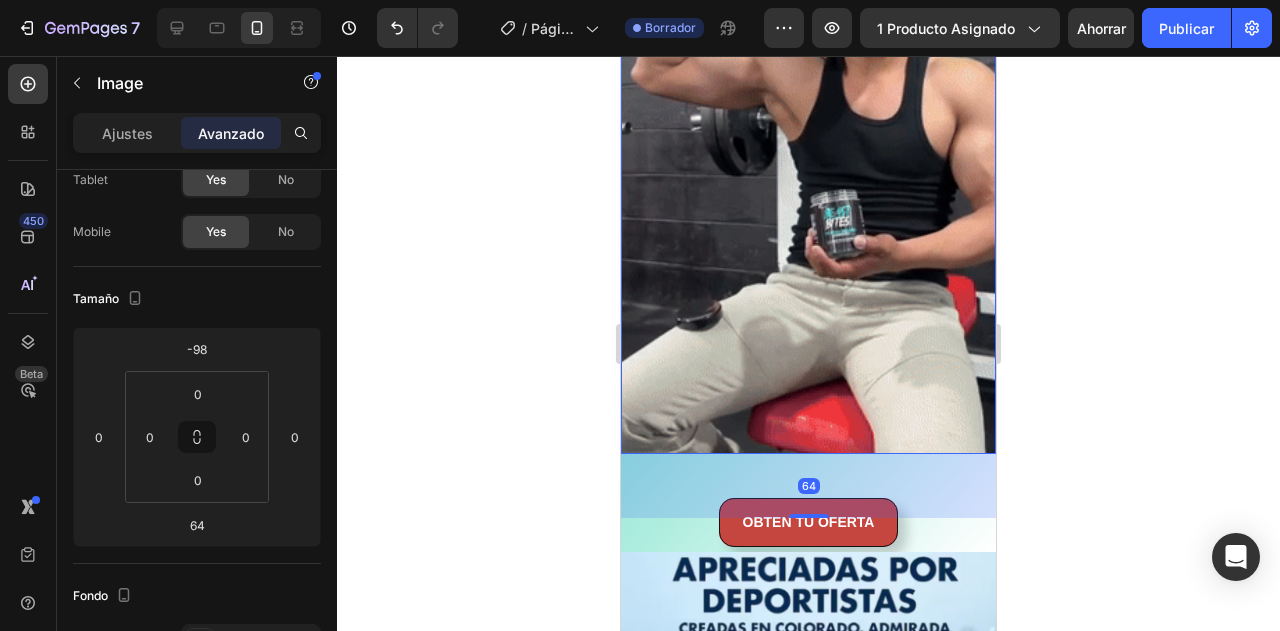 scroll, scrollTop: 0, scrollLeft: 0, axis: both 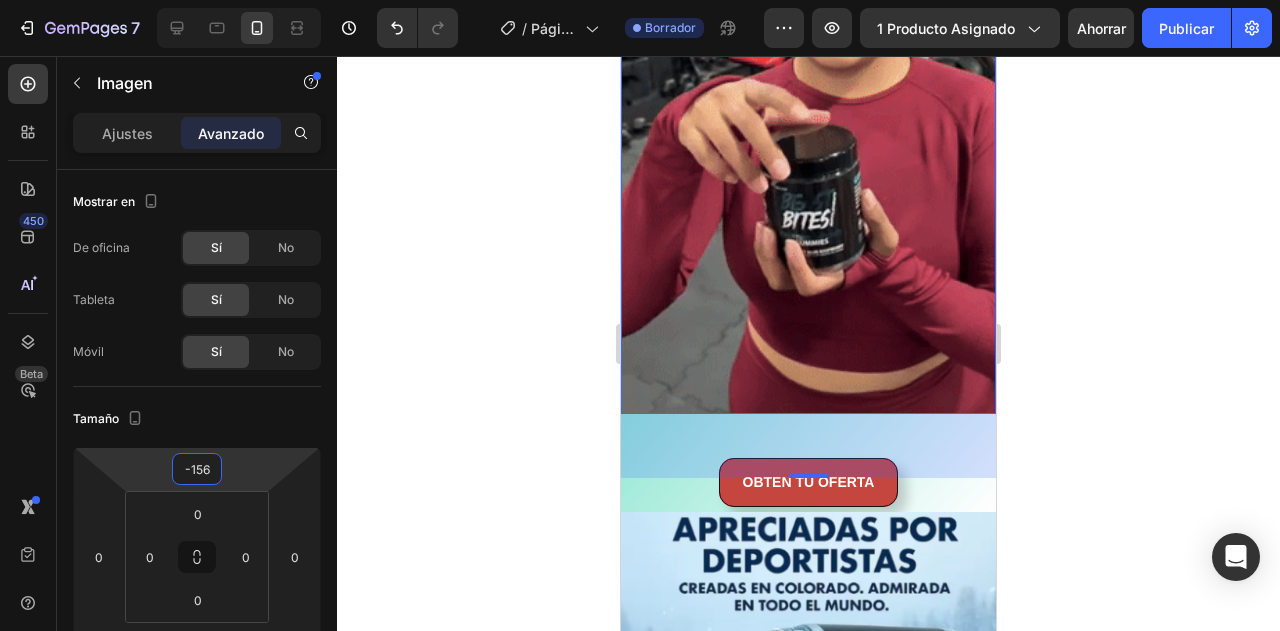 type on "-158" 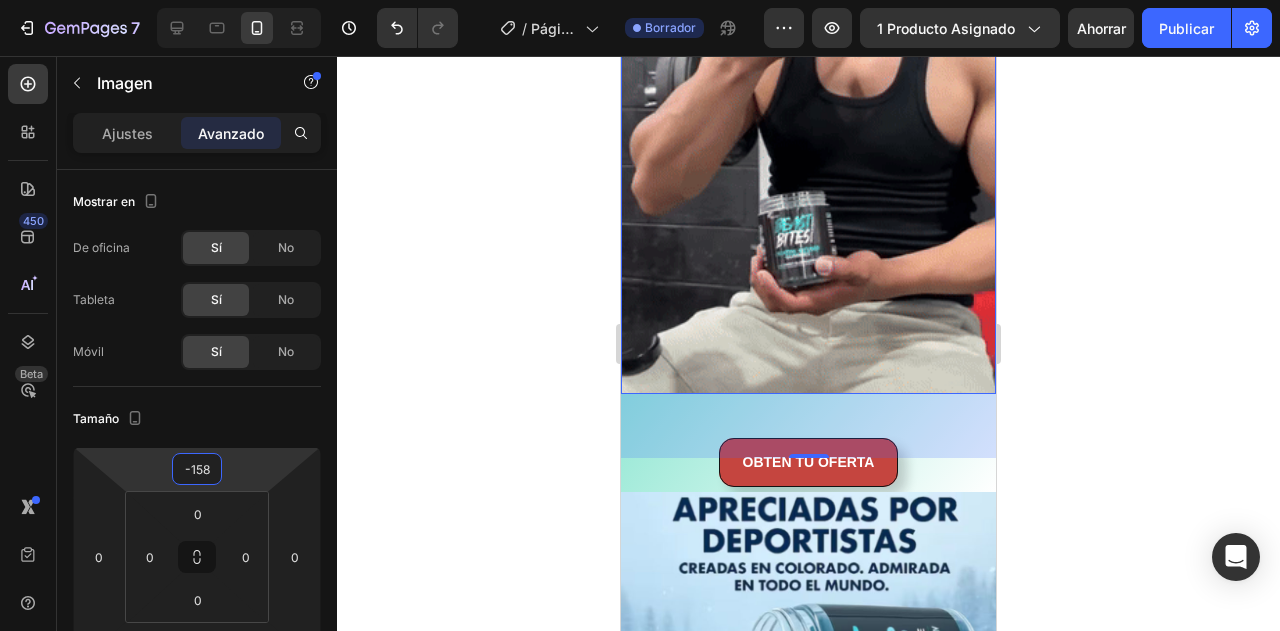 drag, startPoint x: 246, startPoint y: 476, endPoint x: 244, endPoint y: 506, distance: 30.066593 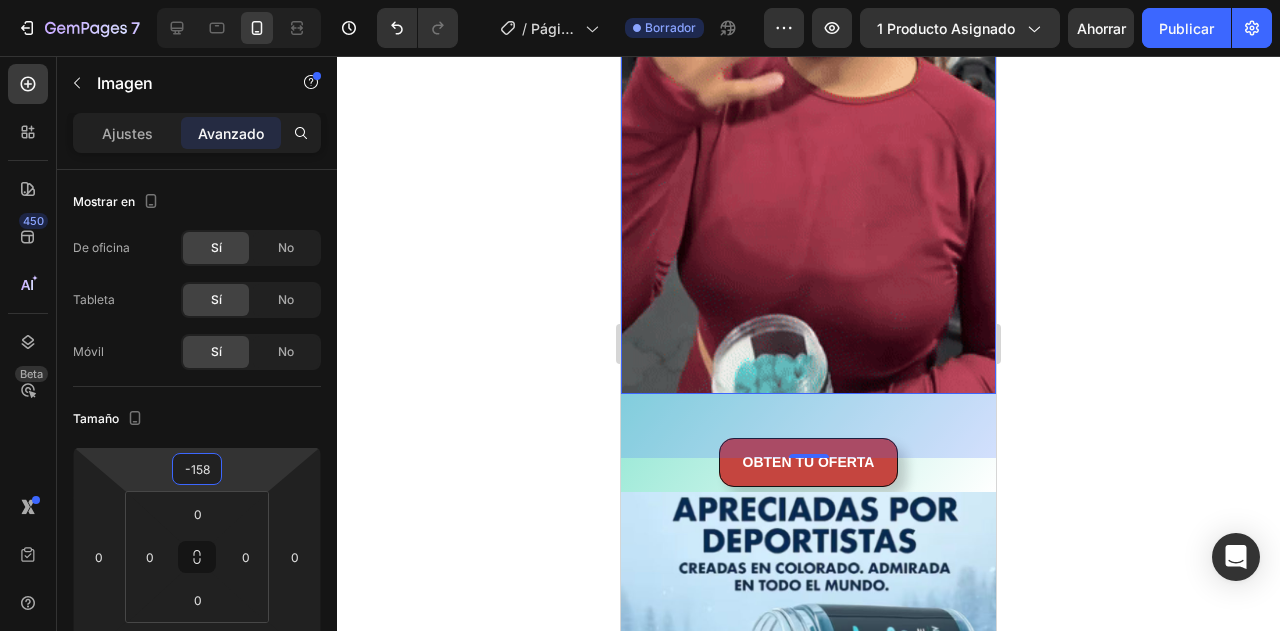 click on "7 Version history / Página del producto - 2 de agosto, 08:18:47 Borrador Avance 1 producto asignado Ahorrar Publicar 450 Beta Sections(18) Elementos(84) Sección Elemento Hero Section Product Detail Brands Trusted Badges Guarantee Product Breakdown How to use Testimonials Compare Bundle FAQs Social Proof Brand Story Product List Collection Blog List Contact Sticky Add to Cart Custom Footer Explorar la biblioteca 450 Disposición
Fila
Fila
Fila
Fila Texto
Título
Bloque de texto Botón
Botón
Botón Medios de comunicación
Imagen" at bounding box center (640, 0) 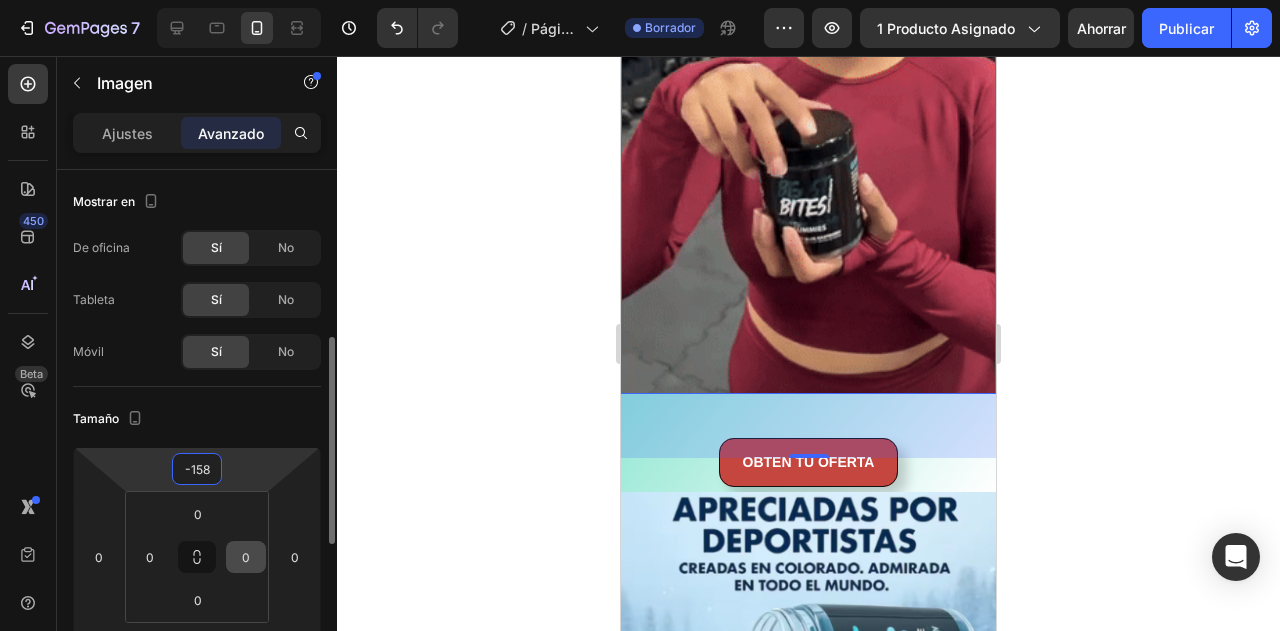 scroll, scrollTop: 120, scrollLeft: 0, axis: vertical 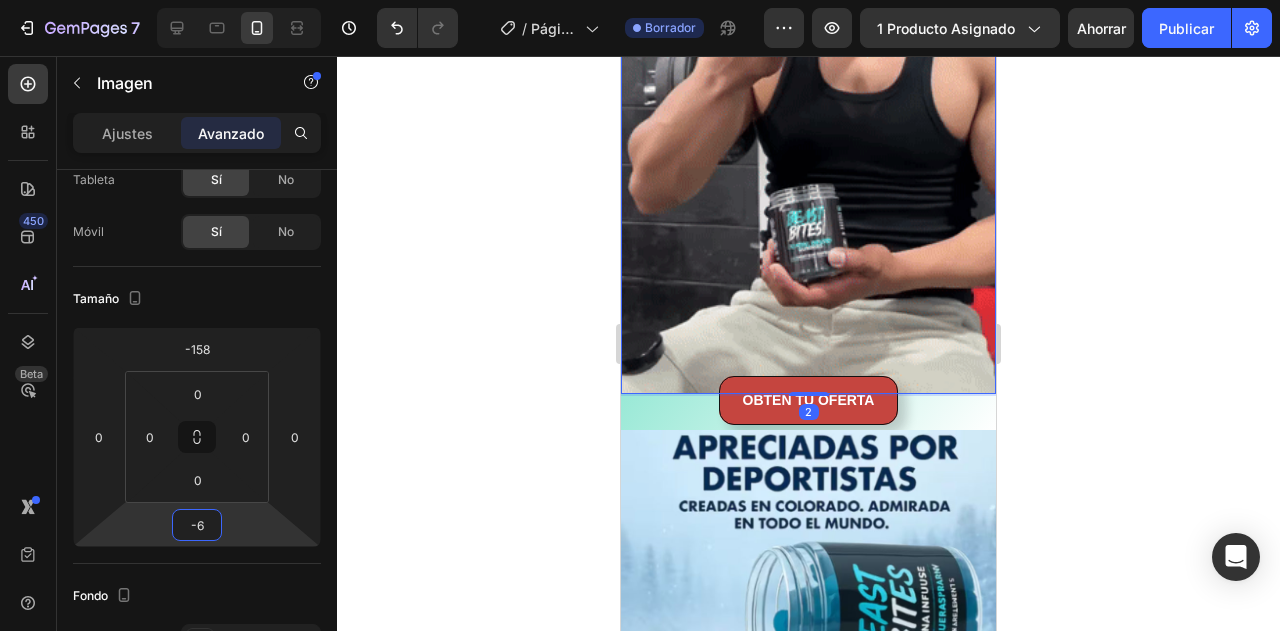 type on "-10" 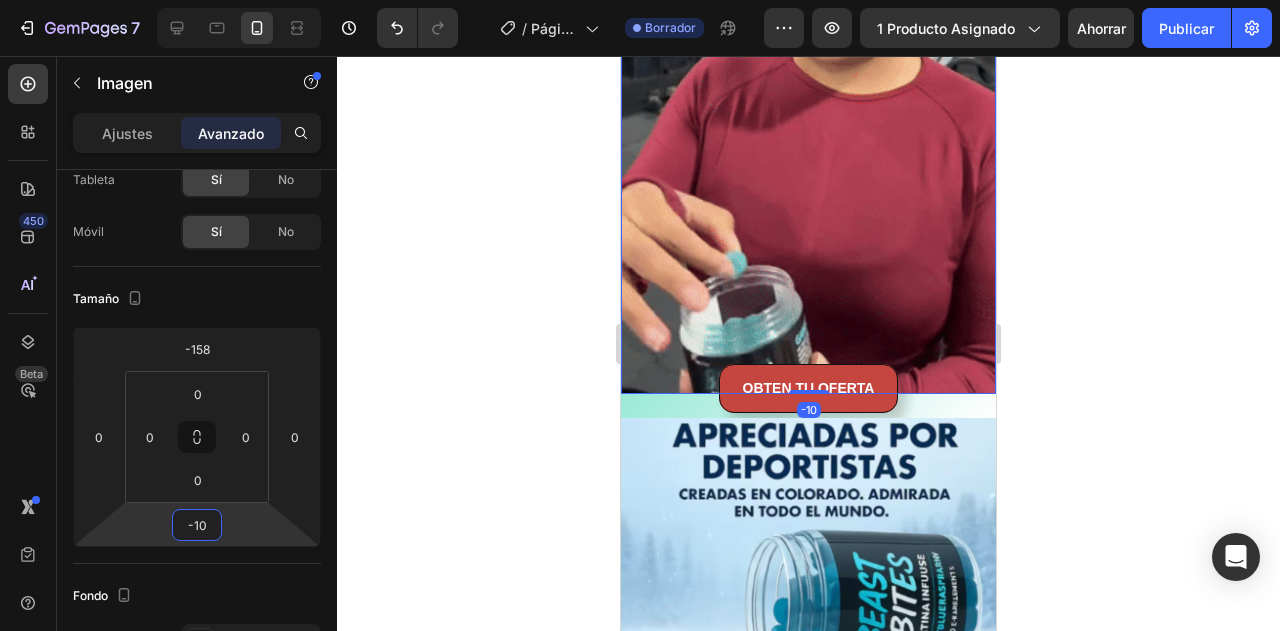 drag, startPoint x: 250, startPoint y: 528, endPoint x: 244, endPoint y: 565, distance: 37.48333 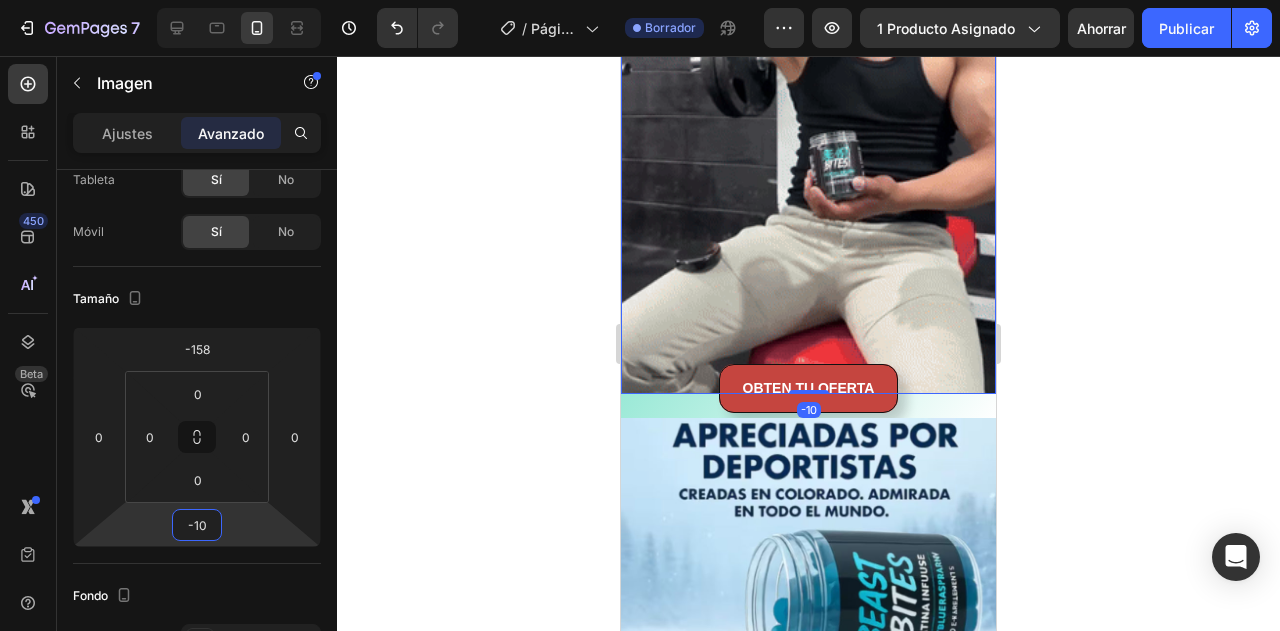click on "7 Version history / Página del producto - 2 de agosto, 08:18:47 Borrador Avance 1 producto asignado Ahorrar Publicar 450 Beta Sections(18) Elementos(84) Sección Elemento Hero Section Product Detail Brands Trusted Badges Guarantee Product Breakdown How to use Testimonials Compare Bundle FAQs Social Proof Brand Story Product List Collection Blog List Contact Sticky Add to Cart Custom Footer Explorar la biblioteca 450 Disposición
Fila
Fila
Fila
Fila Texto
Título
Bloque de texto Botón
Botón
Botón Medios de comunicación
Imagen" at bounding box center [640, 0] 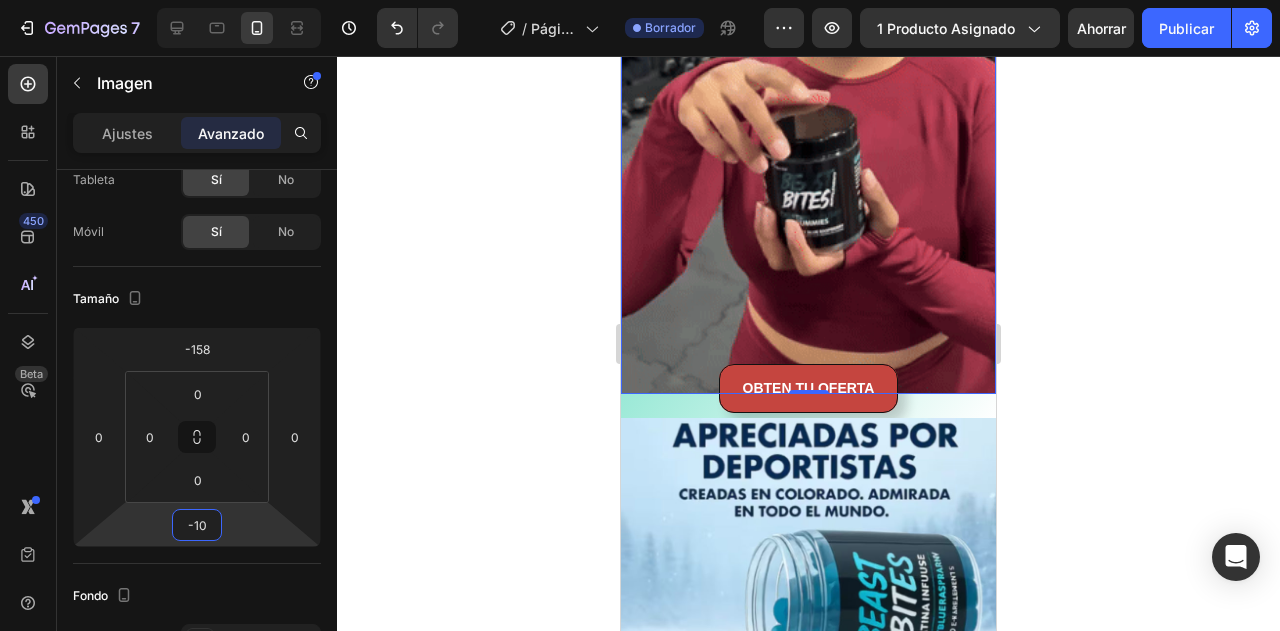 click 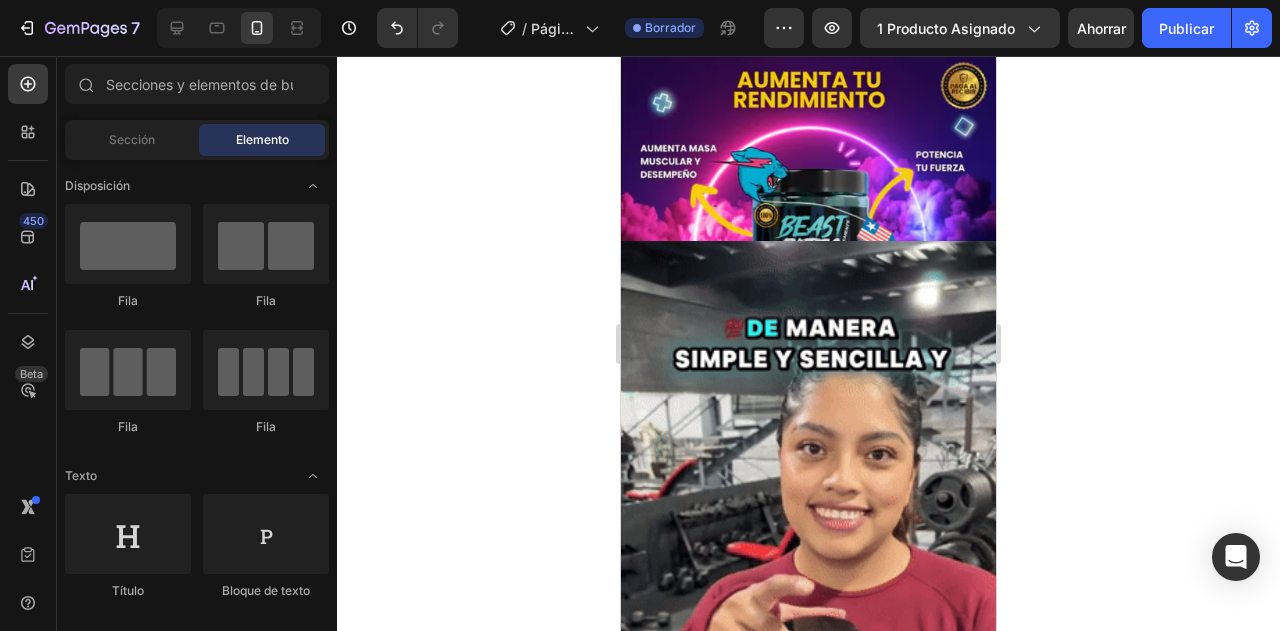 scroll, scrollTop: 762, scrollLeft: 0, axis: vertical 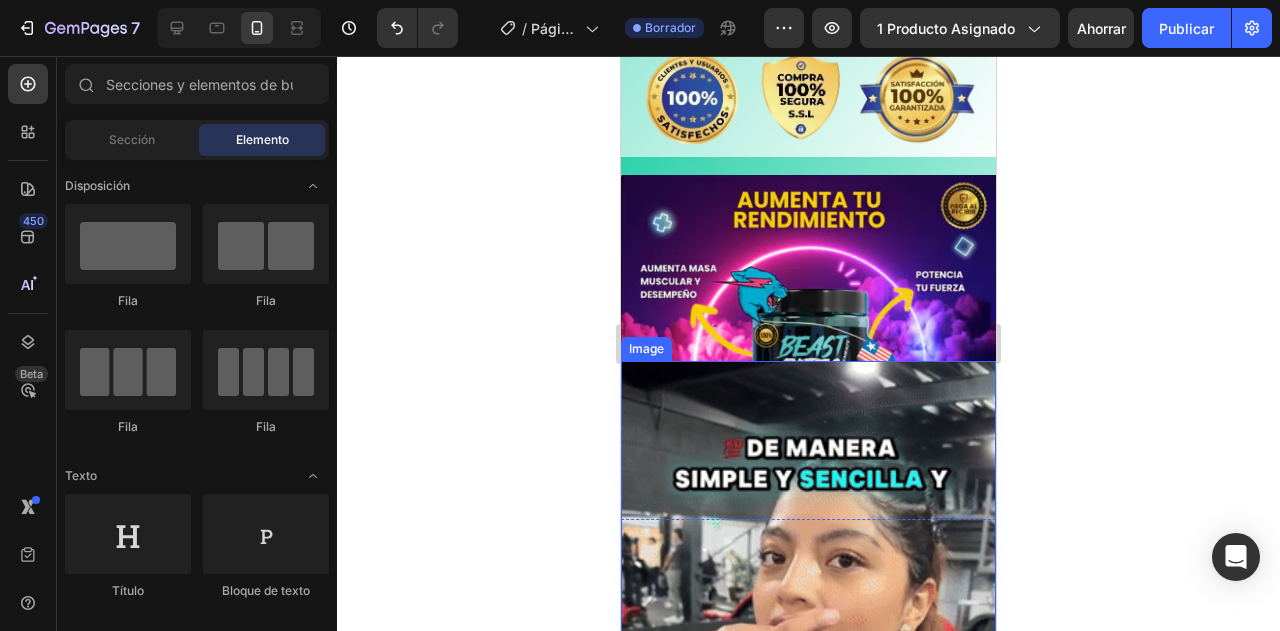 click at bounding box center [808, 694] 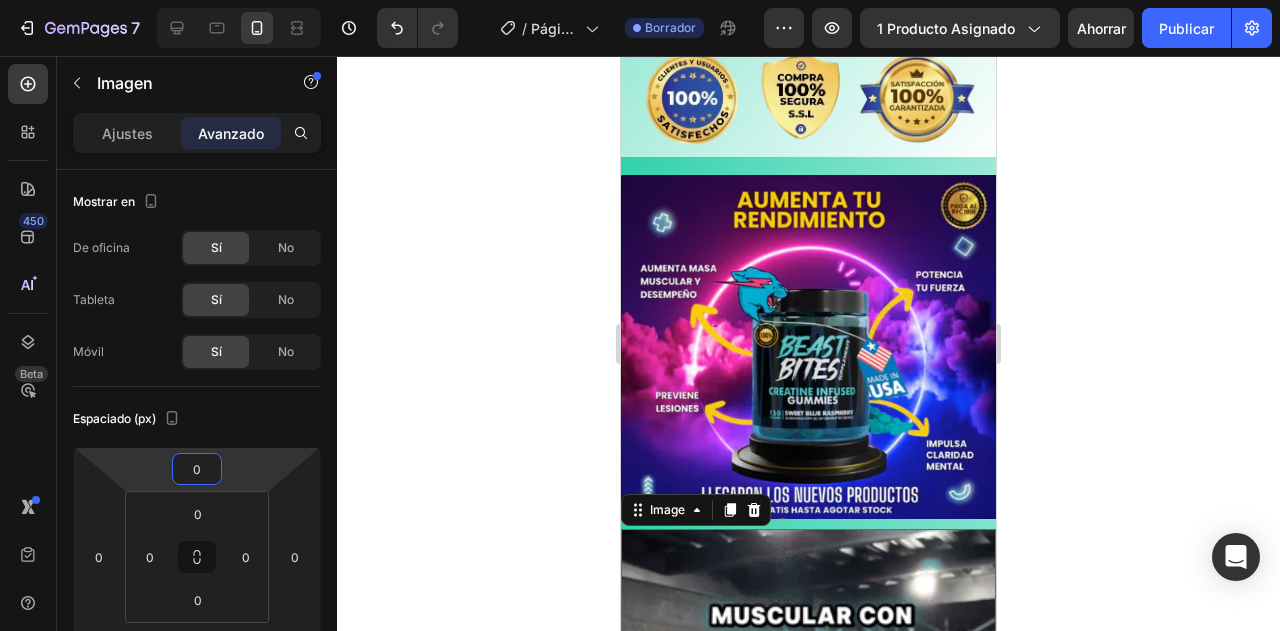type on "-2" 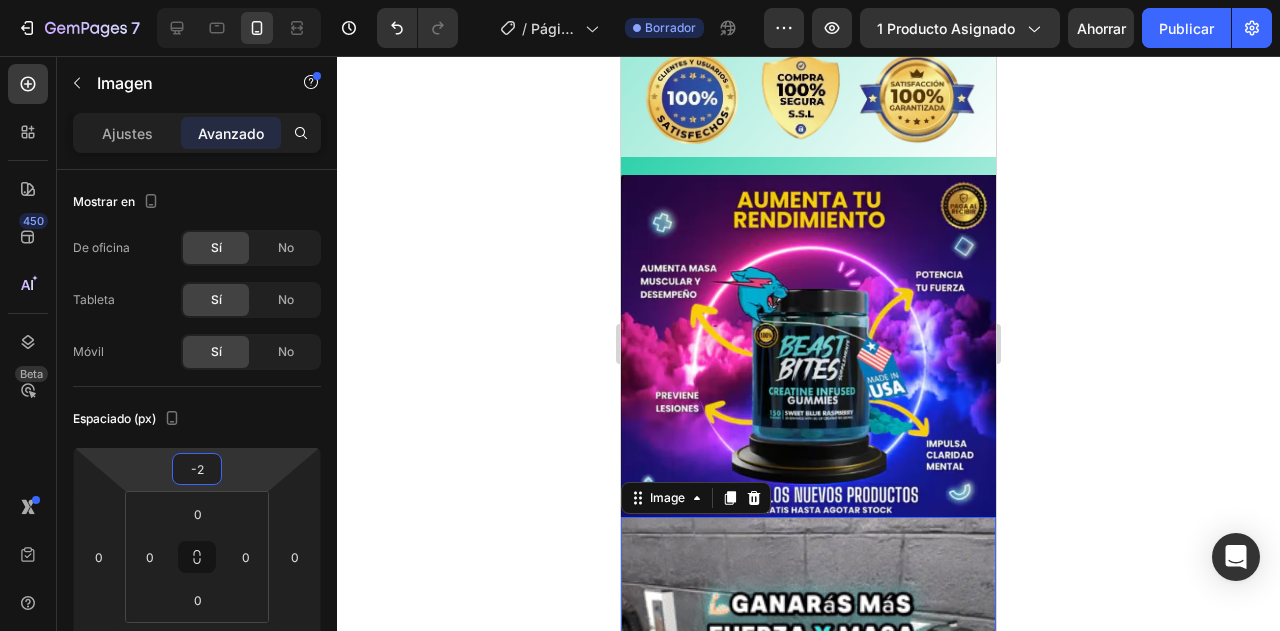 drag, startPoint x: 250, startPoint y: 483, endPoint x: 256, endPoint y: 405, distance: 78.23043 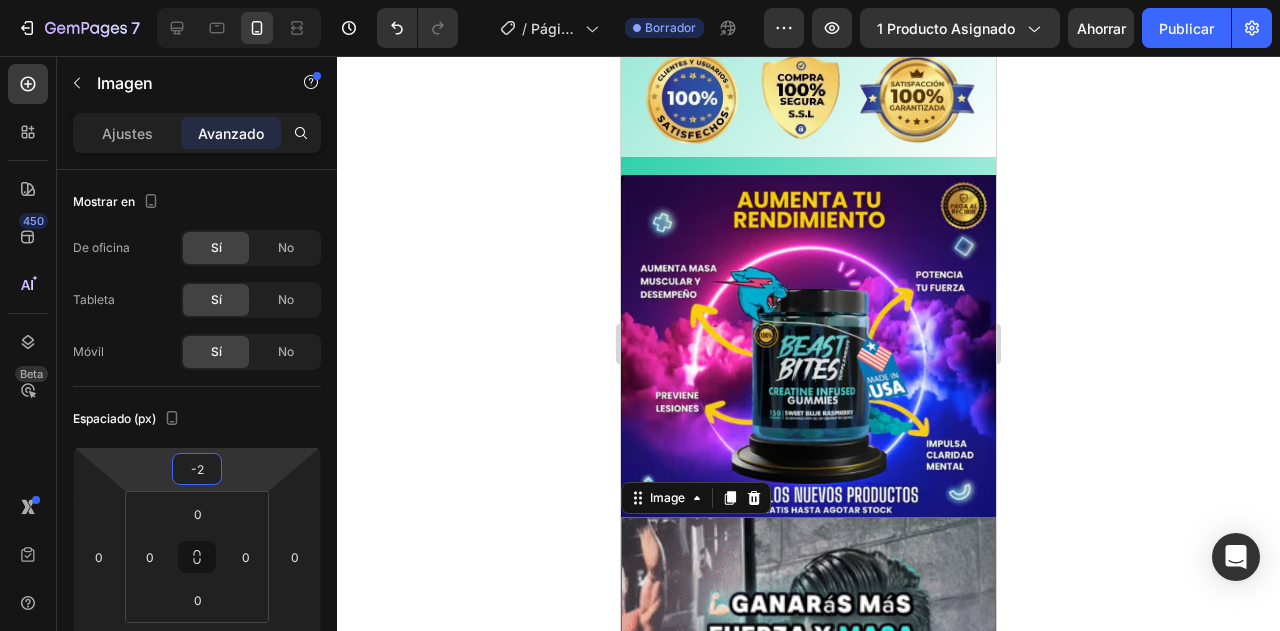 click on "7 Version history / Página del producto - 2 de agosto, 08:18:47 Borrador Avance 1 producto asignado Ahorrar Publicar 450 Beta Sections(18) Elementos(84) Sección Elemento Hero Section Product Detail Brands Trusted Badges Guarantee Product Breakdown How to use Testimonials Compare Bundle FAQs Social Proof Brand Story Product List Collection Blog List Contact Sticky Add to Cart Custom Footer Explorar la biblioteca 450 Disposición
Fila
Fila
Fila
Fila Texto
Título
Bloque de texto Botón
Botón
Botón Medios de comunicación
Imagen" at bounding box center (640, 0) 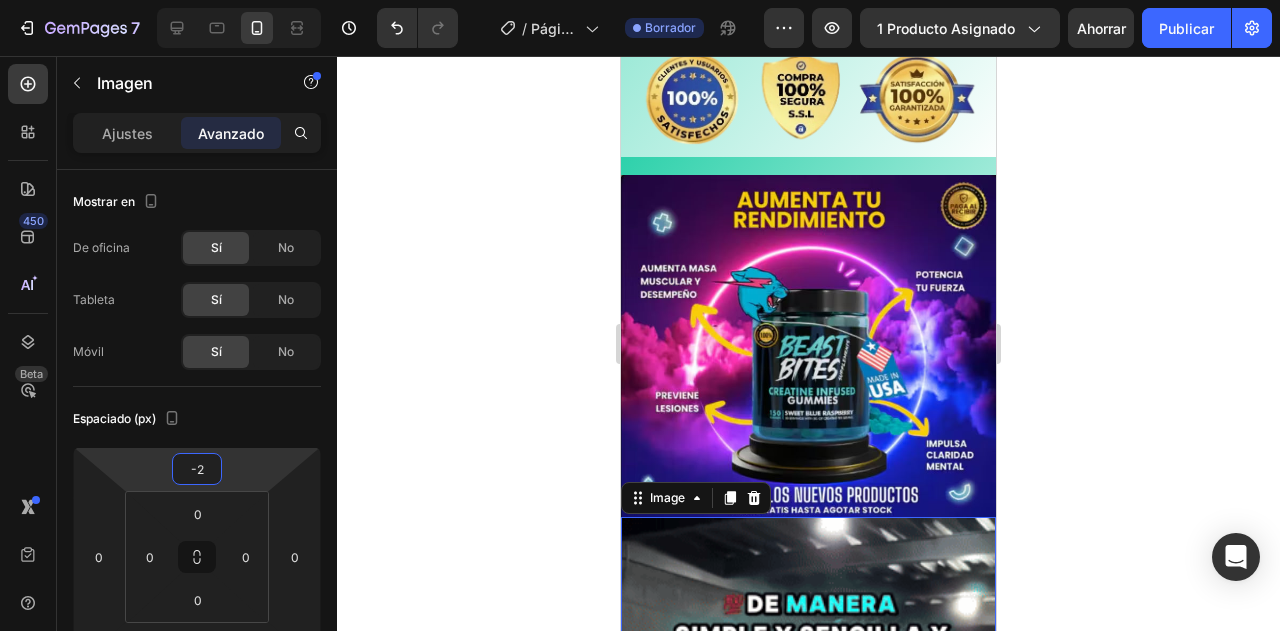 click 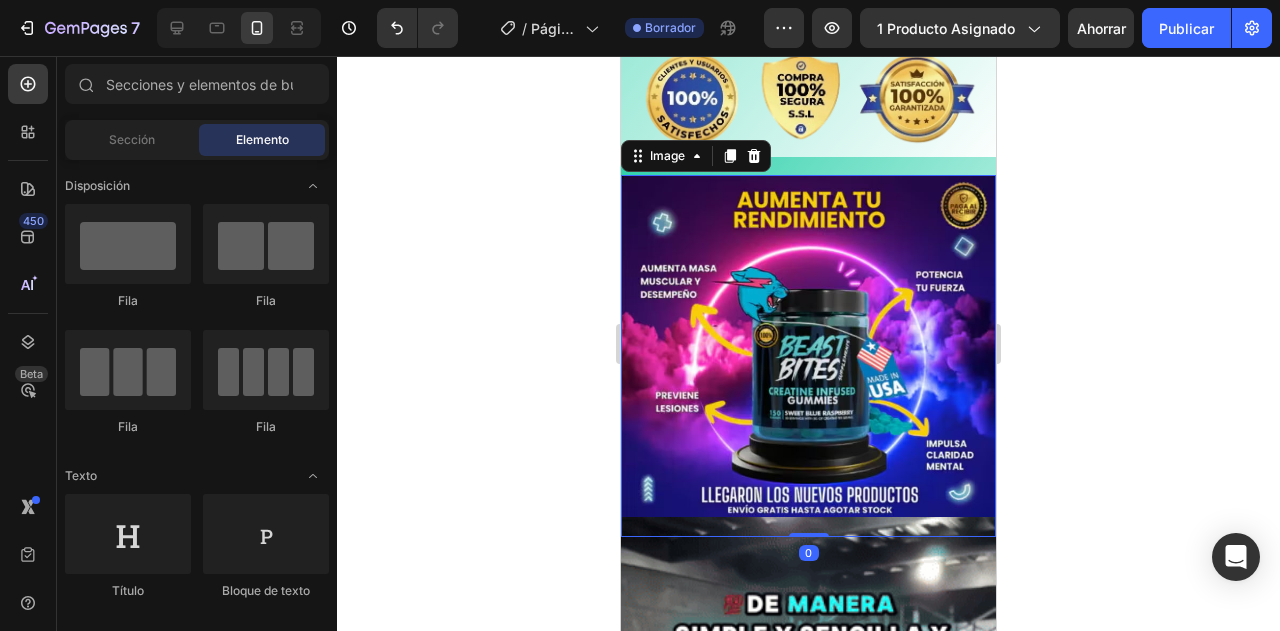 click at bounding box center [808, 356] 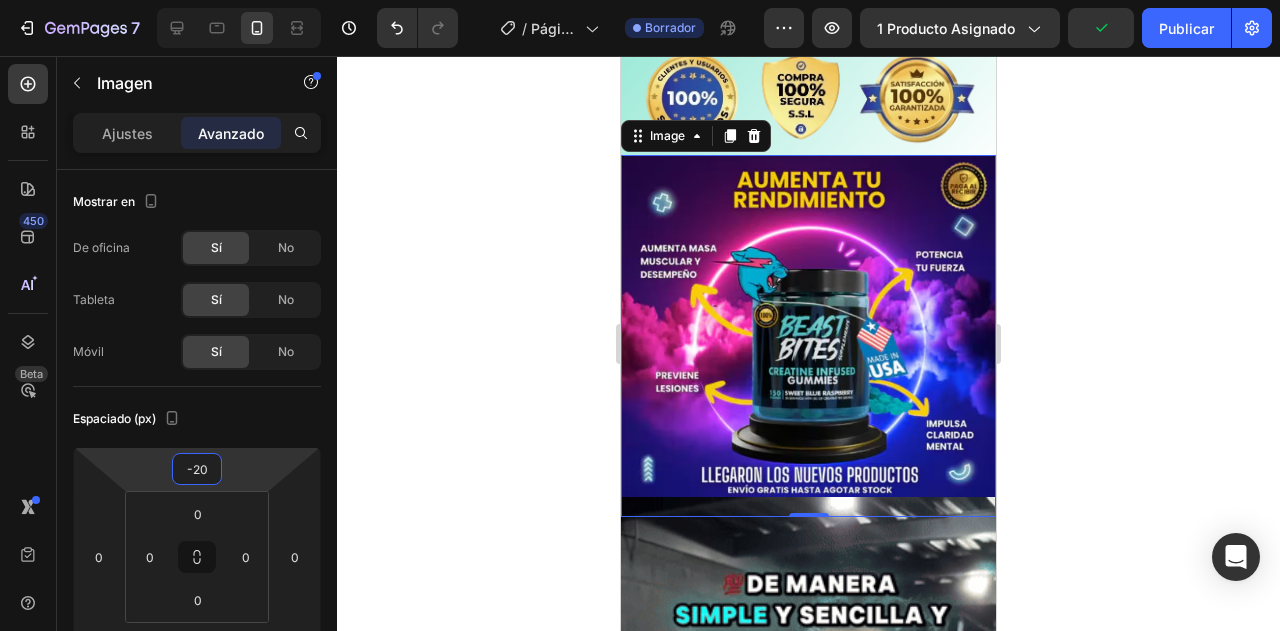 type on "-24" 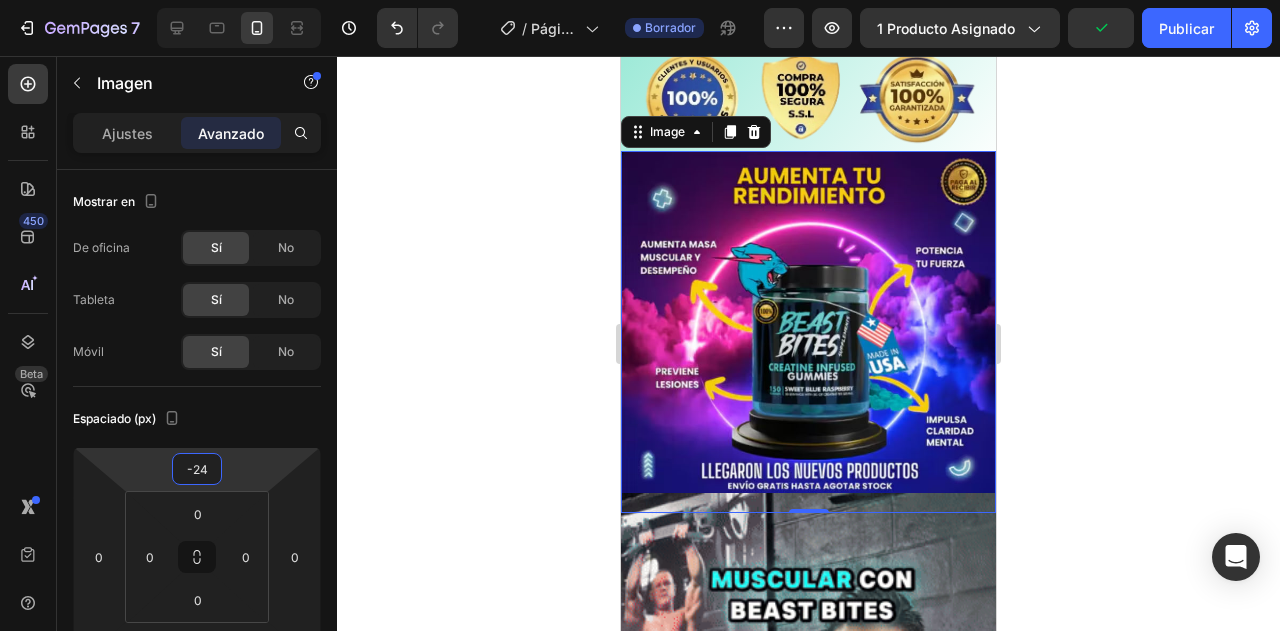drag, startPoint x: 238, startPoint y: 469, endPoint x: 238, endPoint y: 481, distance: 12 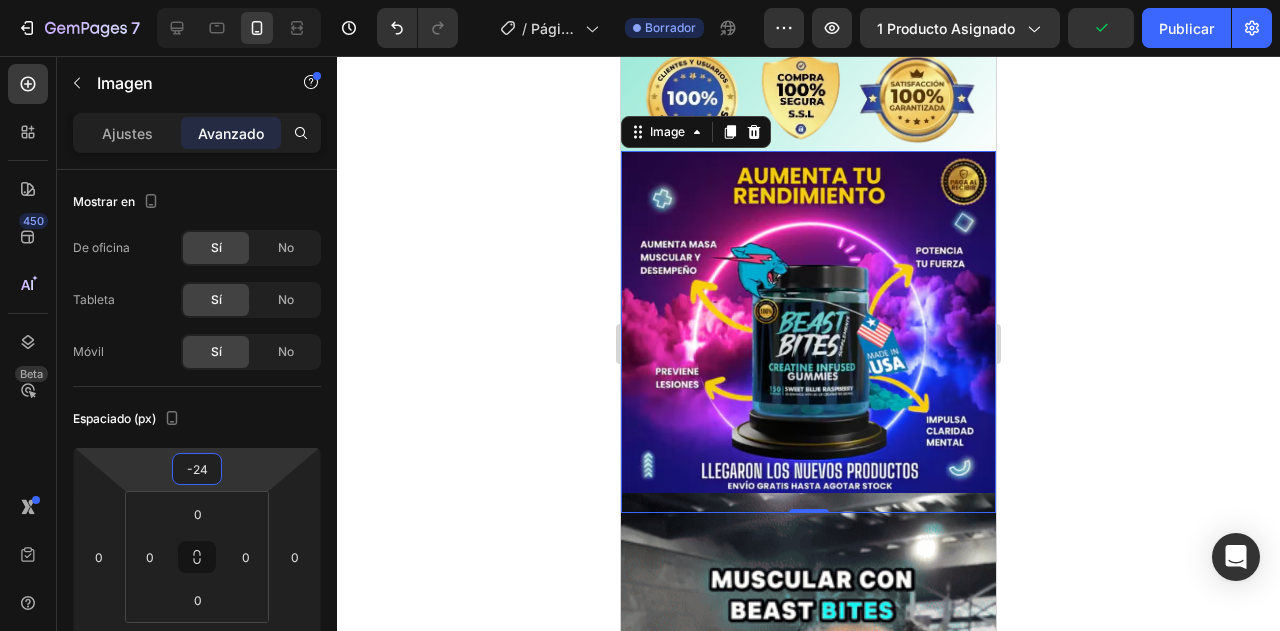 click on "7 Version history / Página del producto - 2 de agosto, 08:18:47 Borrador Avance 1 producto asignado Publicar 450 Beta Sections(18) Elementos(84) Sección Elemento Hero Section Product Detail Brands Trusted Badges Guarantee Product Breakdown How to use Testimonials Compare Bundle FAQs Social Proof Brand Story Product List Collection Blog List Contact Sticky Add to Cart Custom Footer Explorar la biblioteca 450 Disposición
Fila
Fila
Fila
Fila Texto
Título
Bloque de texto Botón
Botón
Botón Medios de comunicación
Imagen" at bounding box center [640, 0] 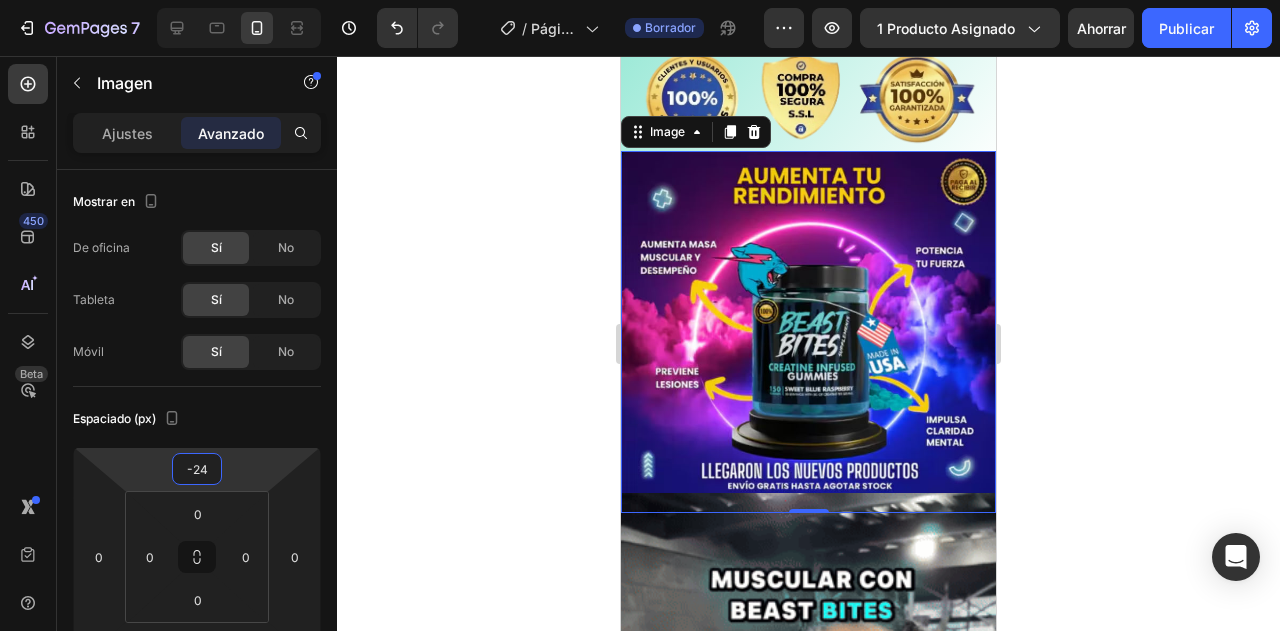 click 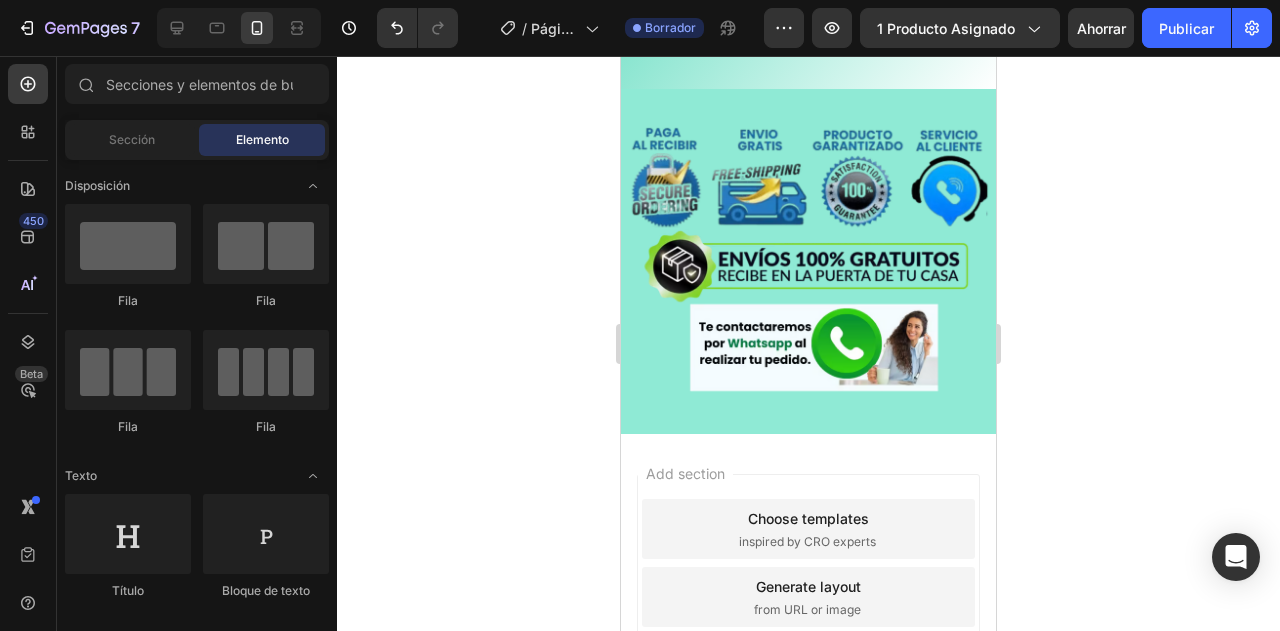 scroll, scrollTop: 2520, scrollLeft: 0, axis: vertical 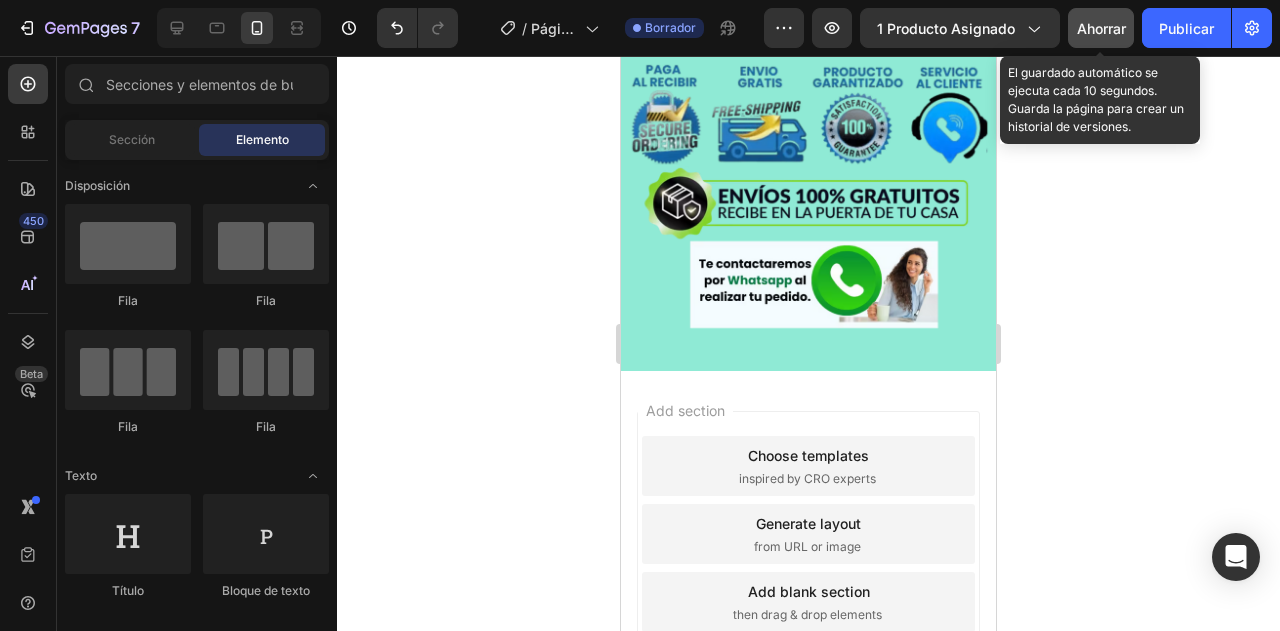 click on "Ahorrar" at bounding box center [1101, 28] 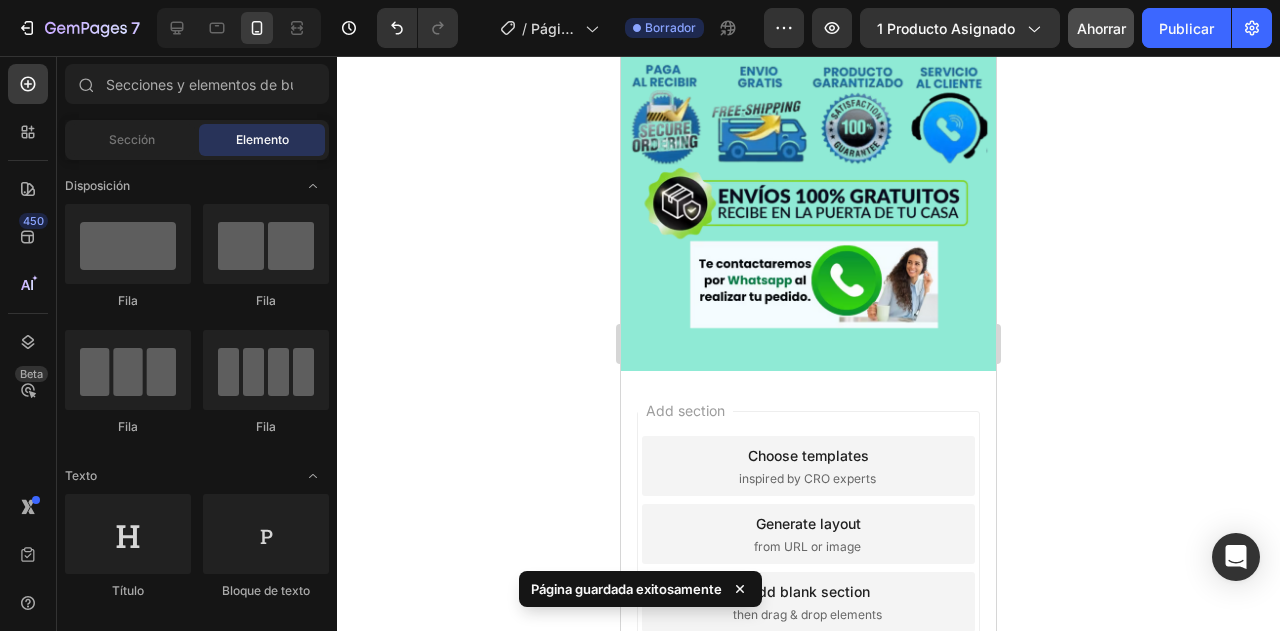 type 